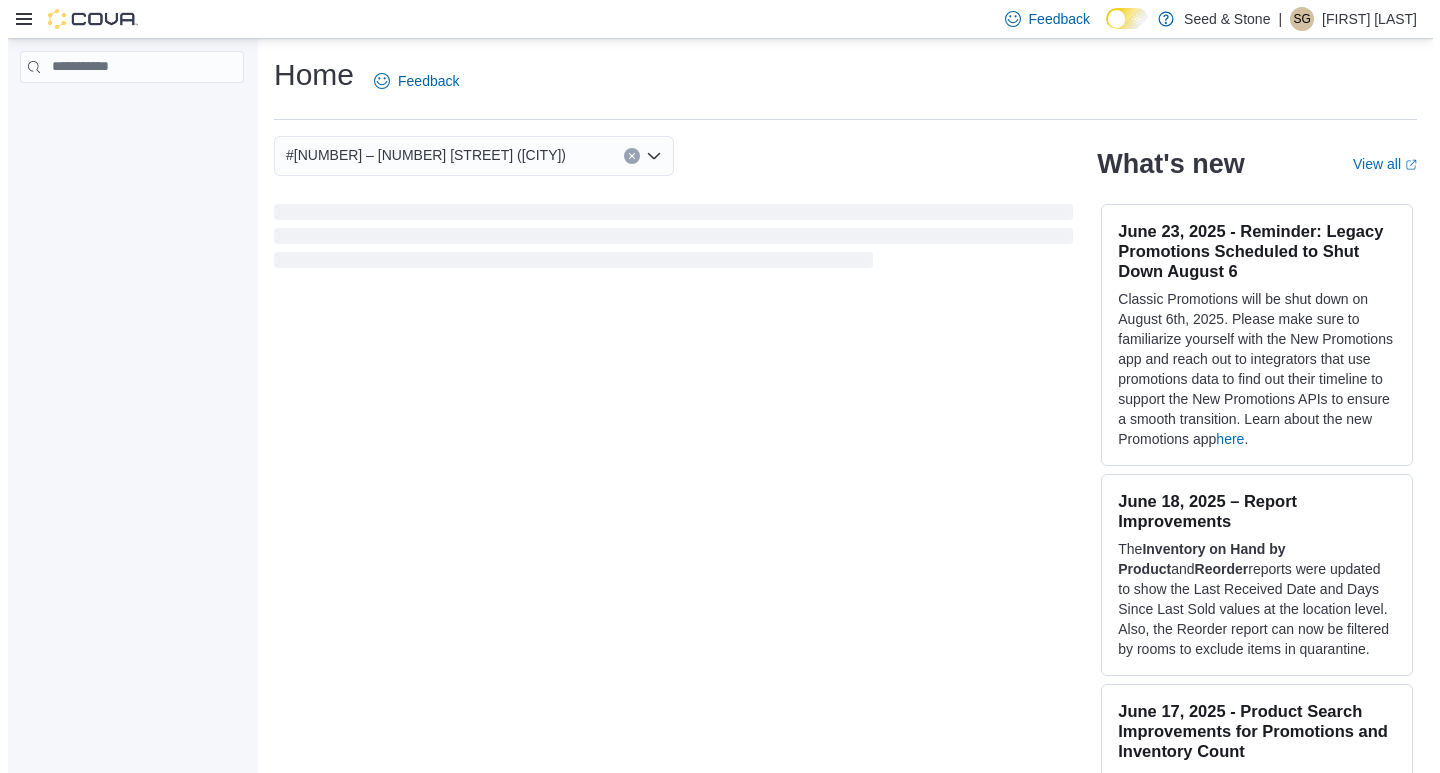 scroll, scrollTop: 0, scrollLeft: 0, axis: both 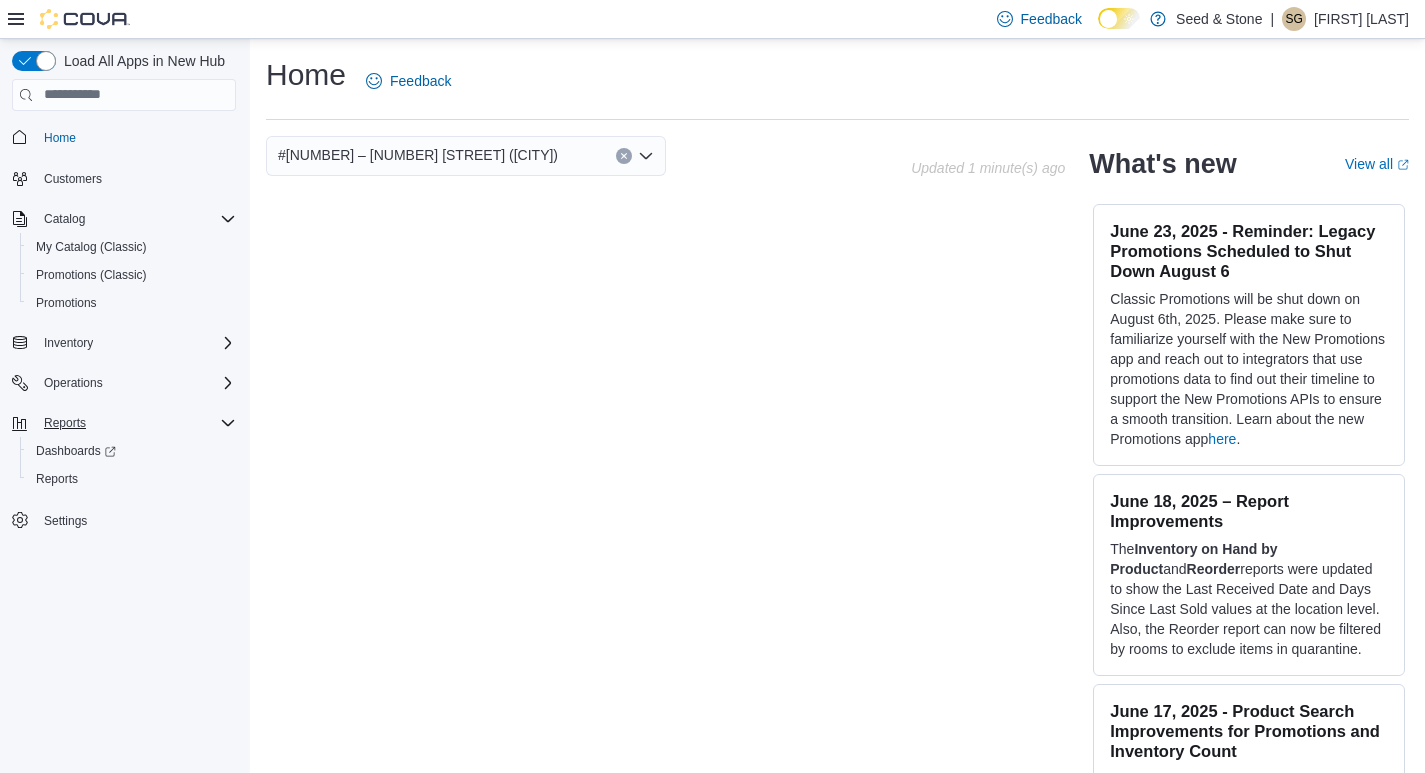 click on "Reports" at bounding box center [136, 423] 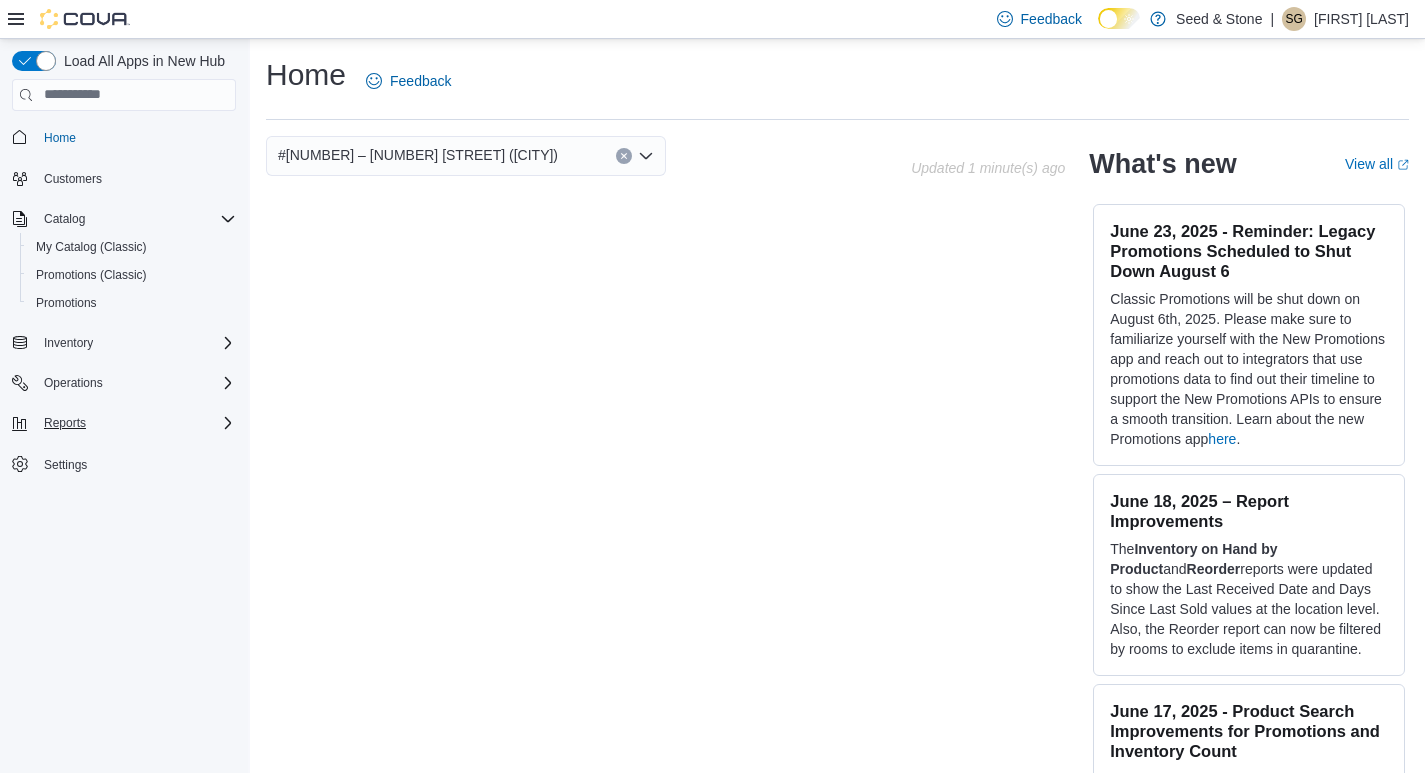 click on "Reports" at bounding box center (136, 423) 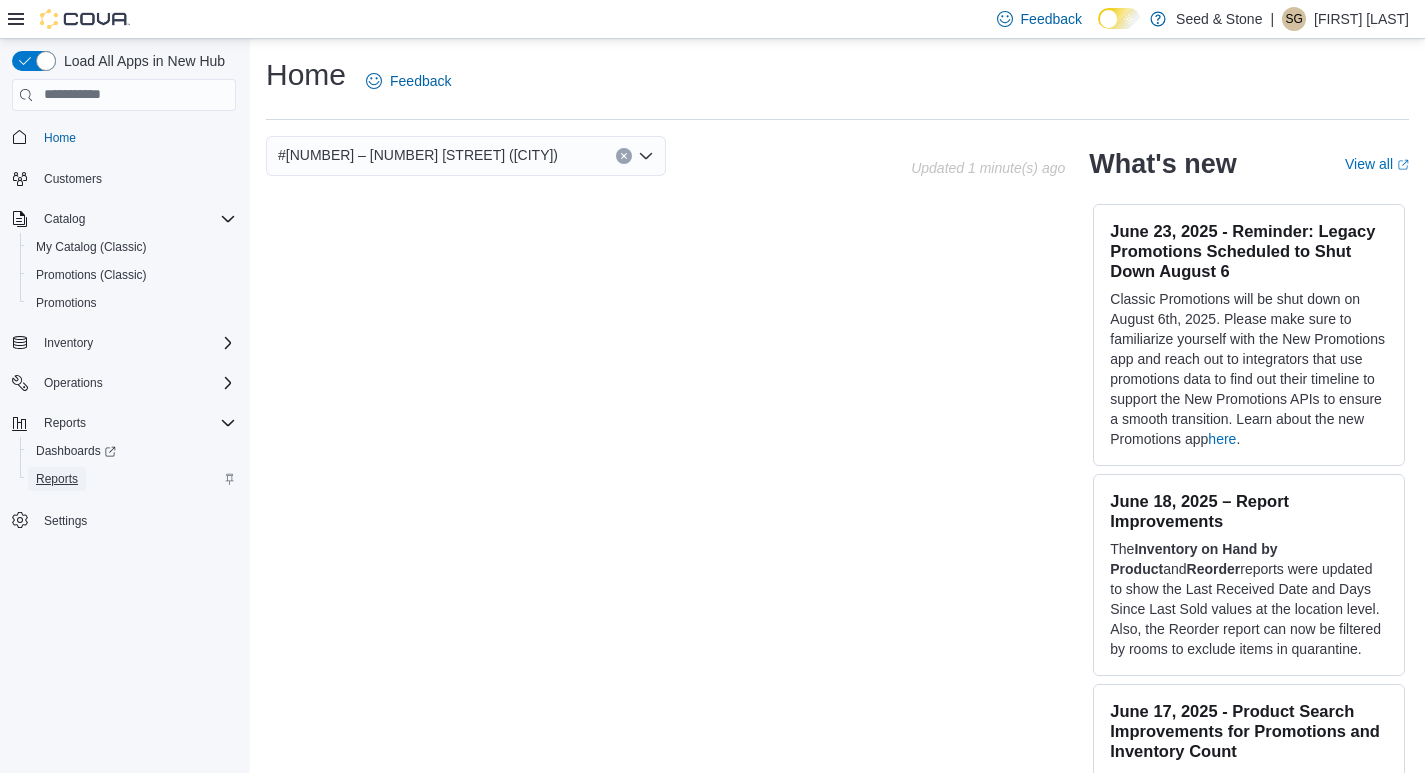 click on "Reports" at bounding box center [57, 479] 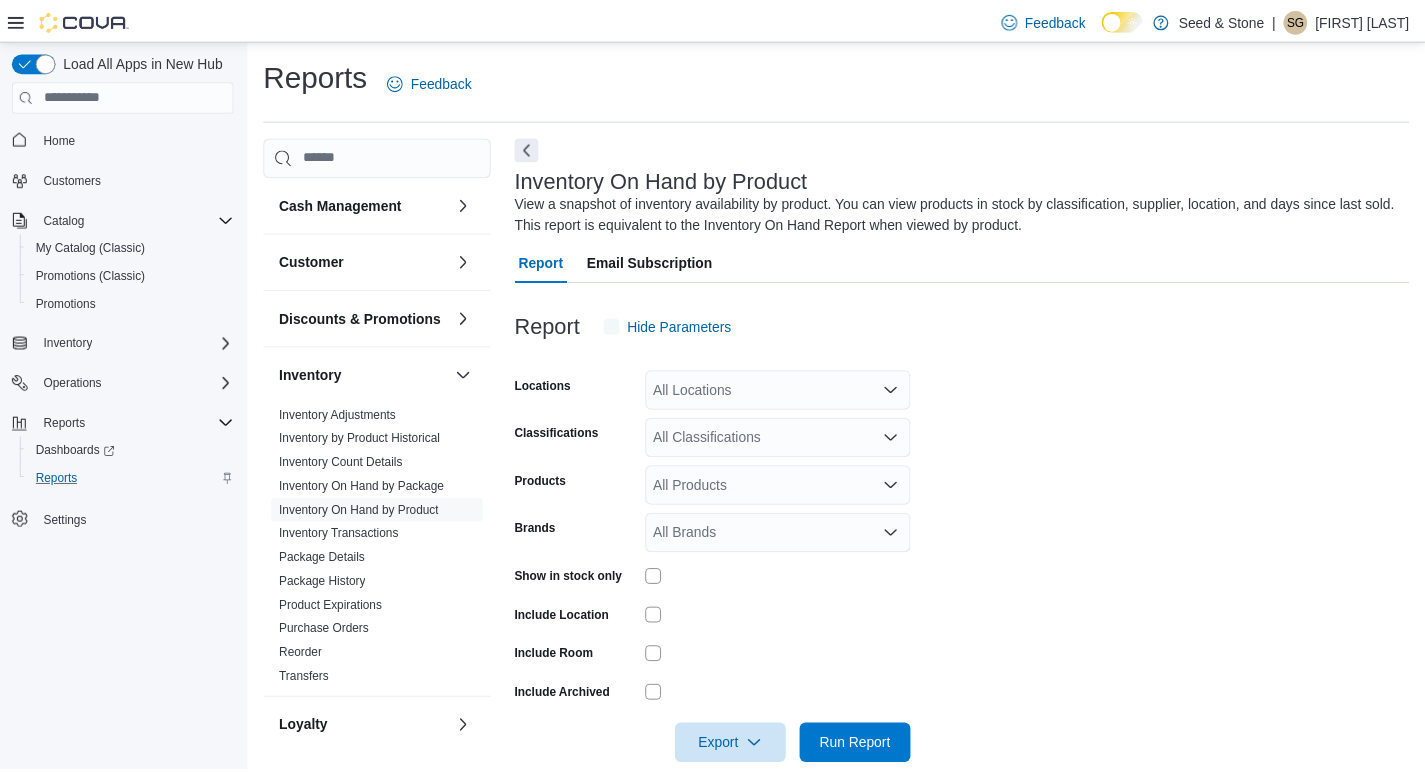 scroll, scrollTop: 33, scrollLeft: 0, axis: vertical 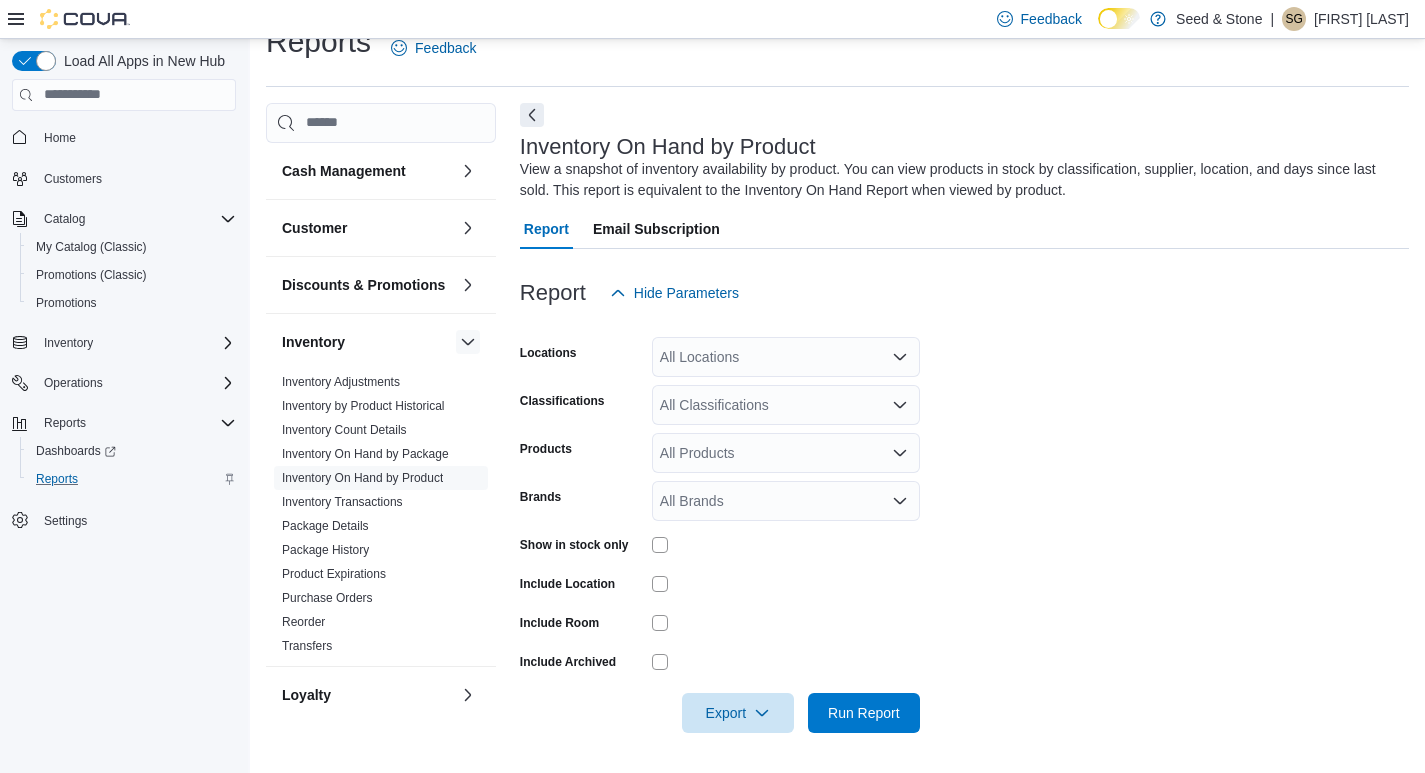 click at bounding box center (468, 342) 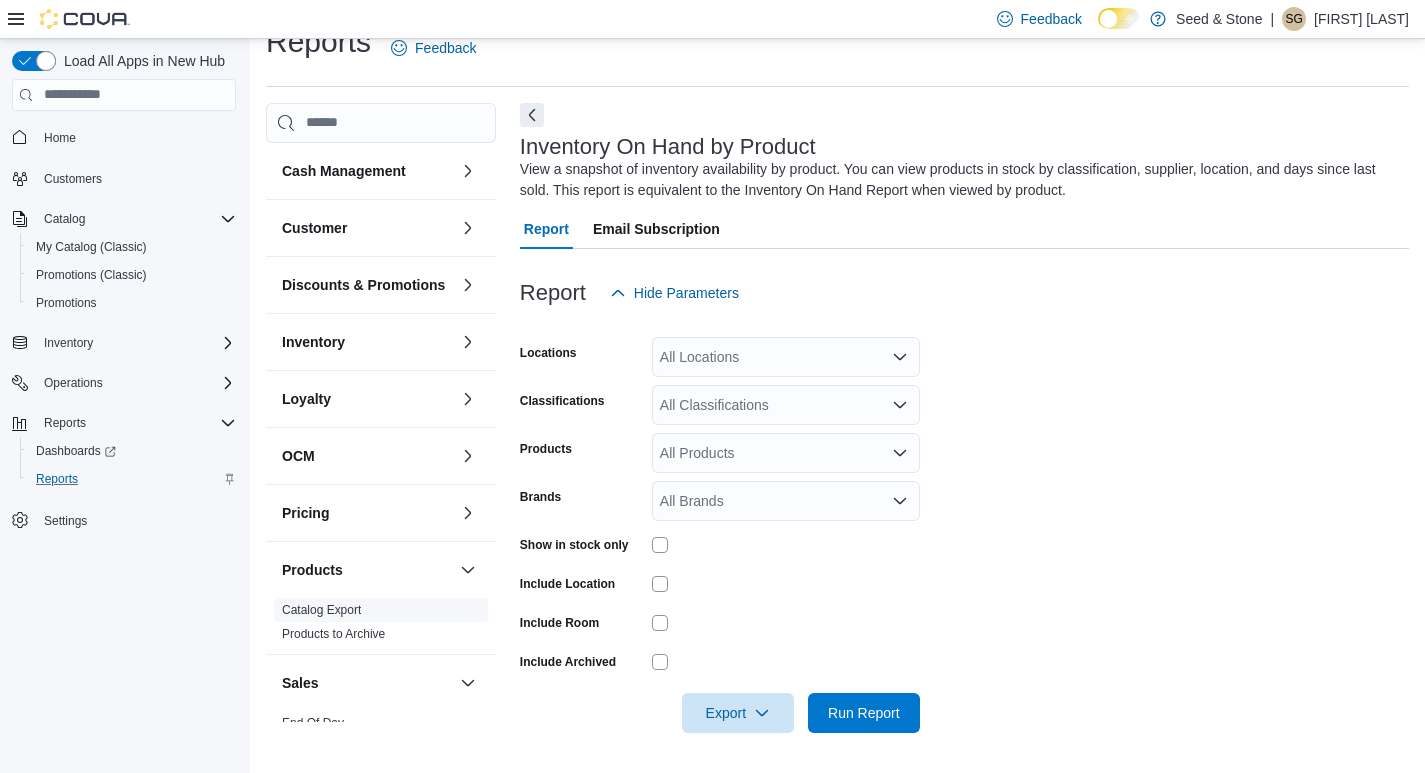click on "Catalog Export" at bounding box center (321, 610) 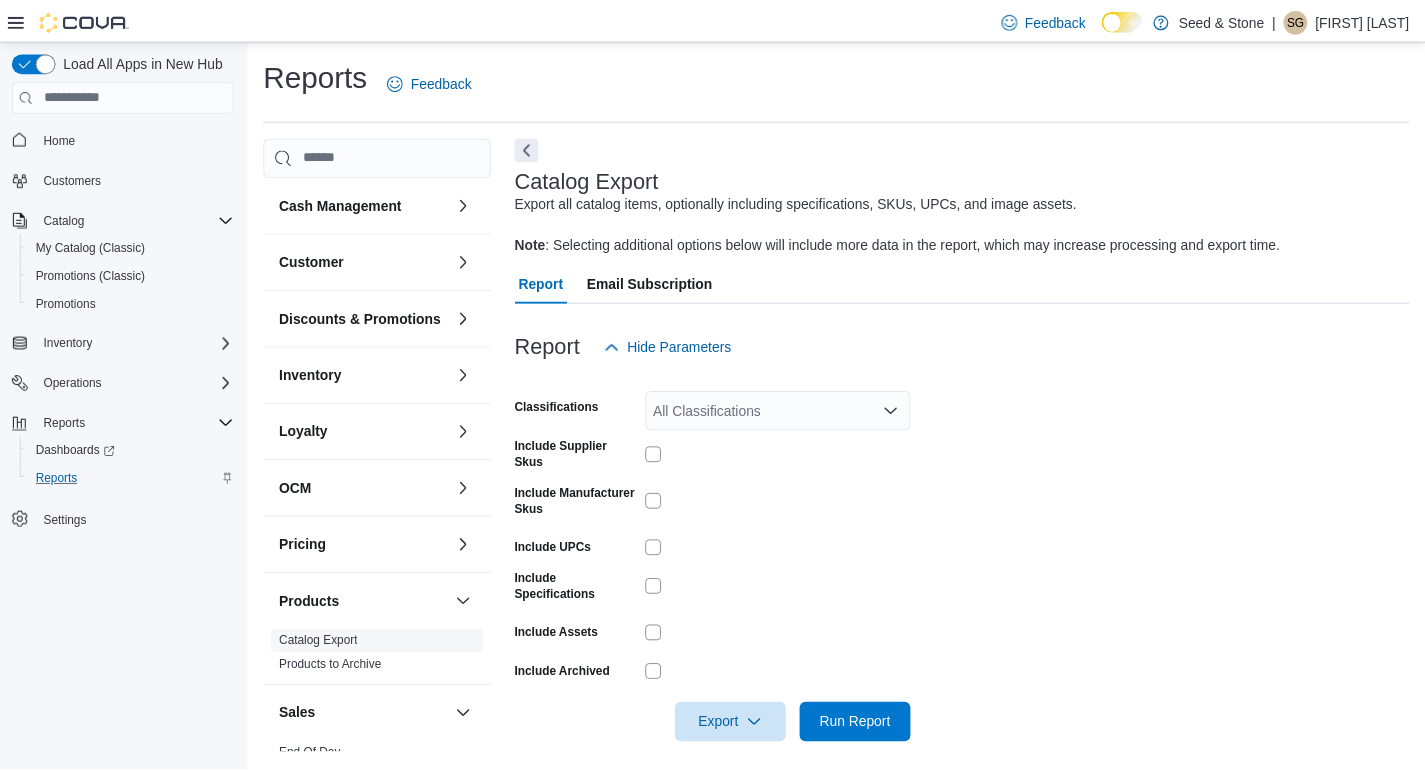 scroll, scrollTop: 12, scrollLeft: 0, axis: vertical 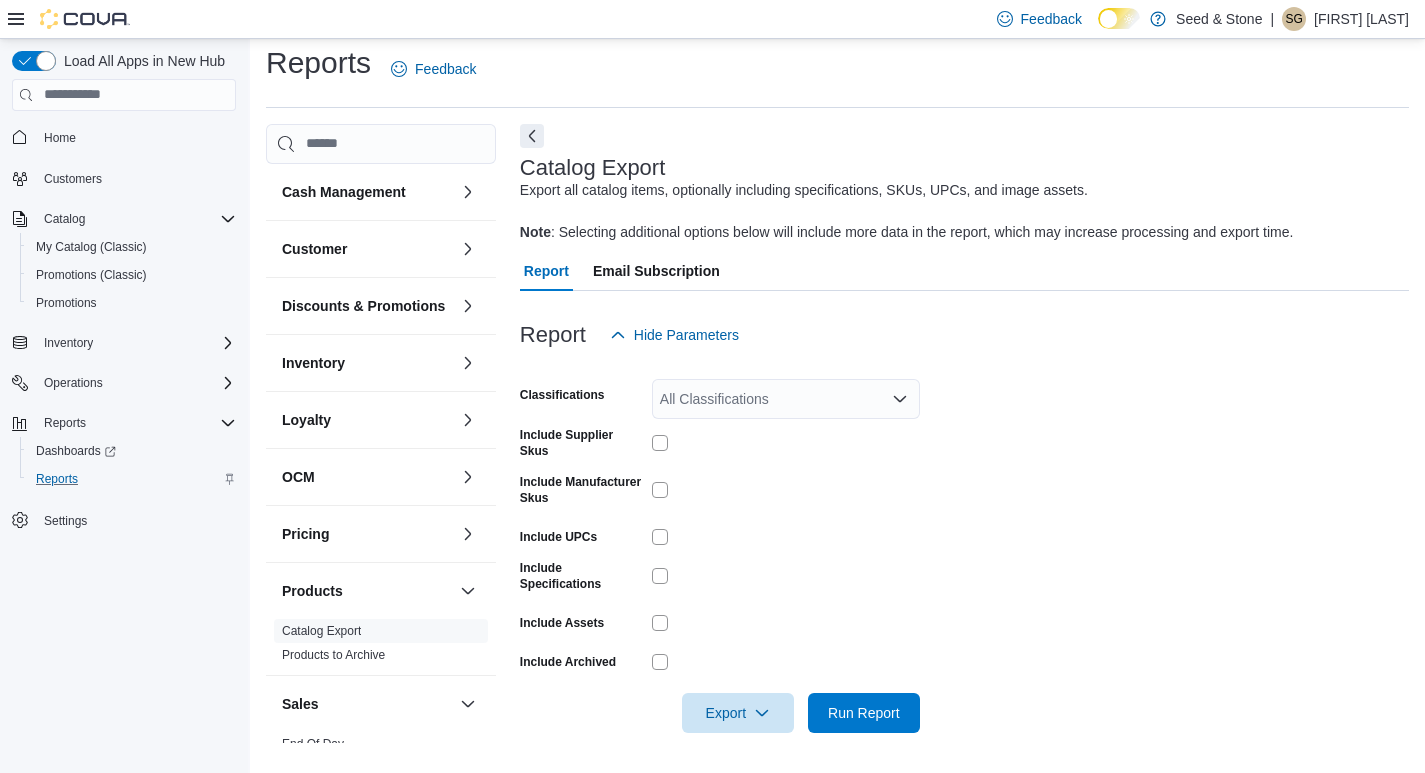 click on "All Classifications" at bounding box center [786, 399] 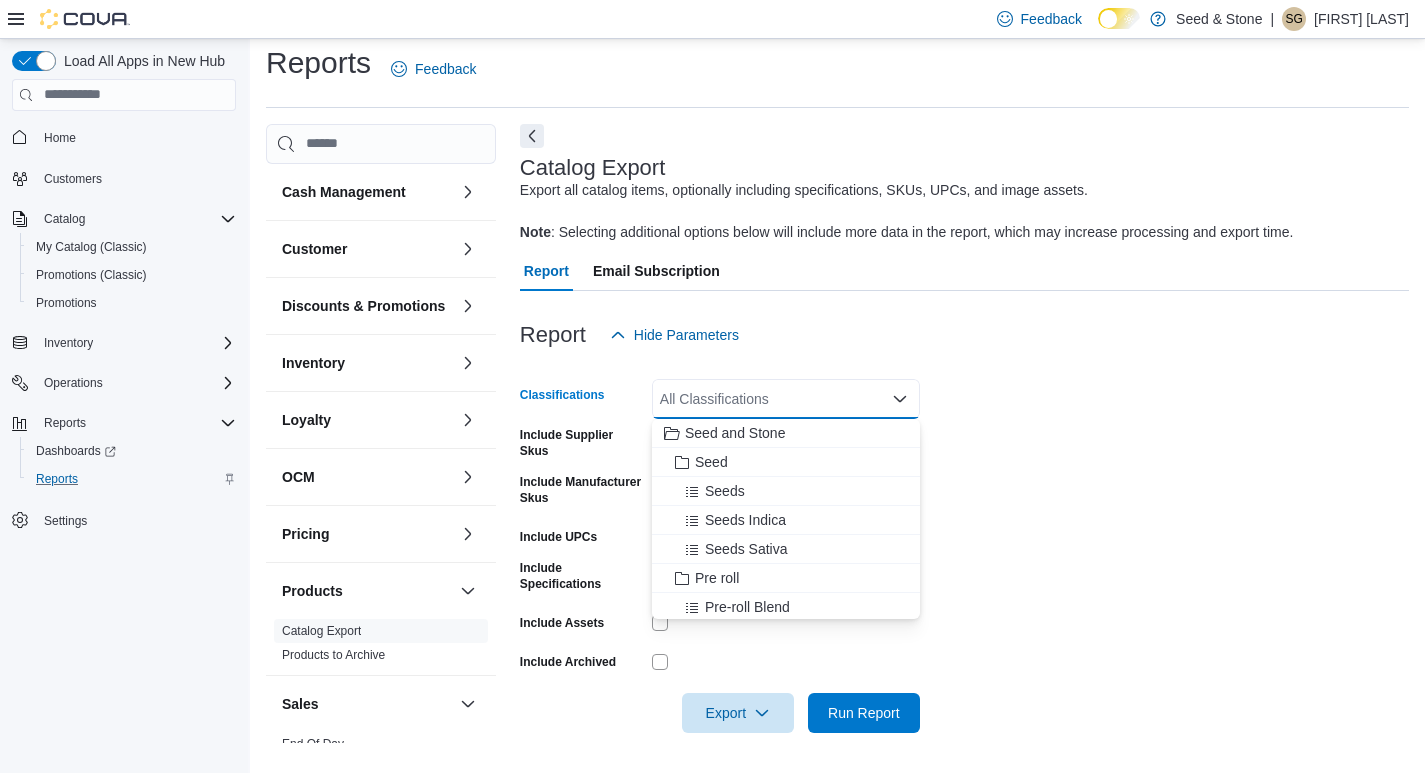 click on "Classifications All Classifications Combo box. Selected. Combo box input. All Classifications. Type some text or, to display a list of choices, press Down Arrow. To exit the list of choices, press Escape. Include Supplier Skus Include Manufacturer Skus Include UPCs Include Specifications Include Assets Include Archived Export  Run Report" at bounding box center [964, 544] 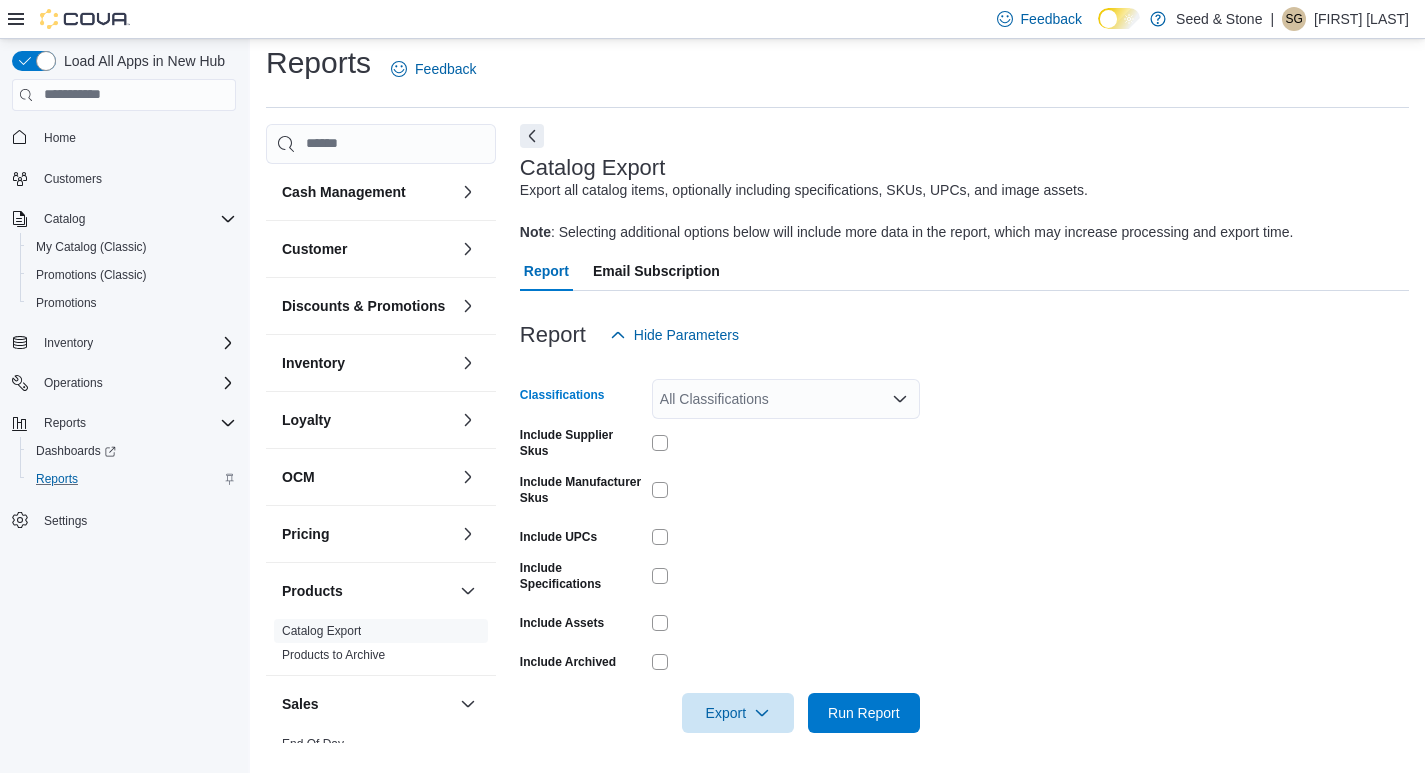 click on "All Classifications" at bounding box center [786, 399] 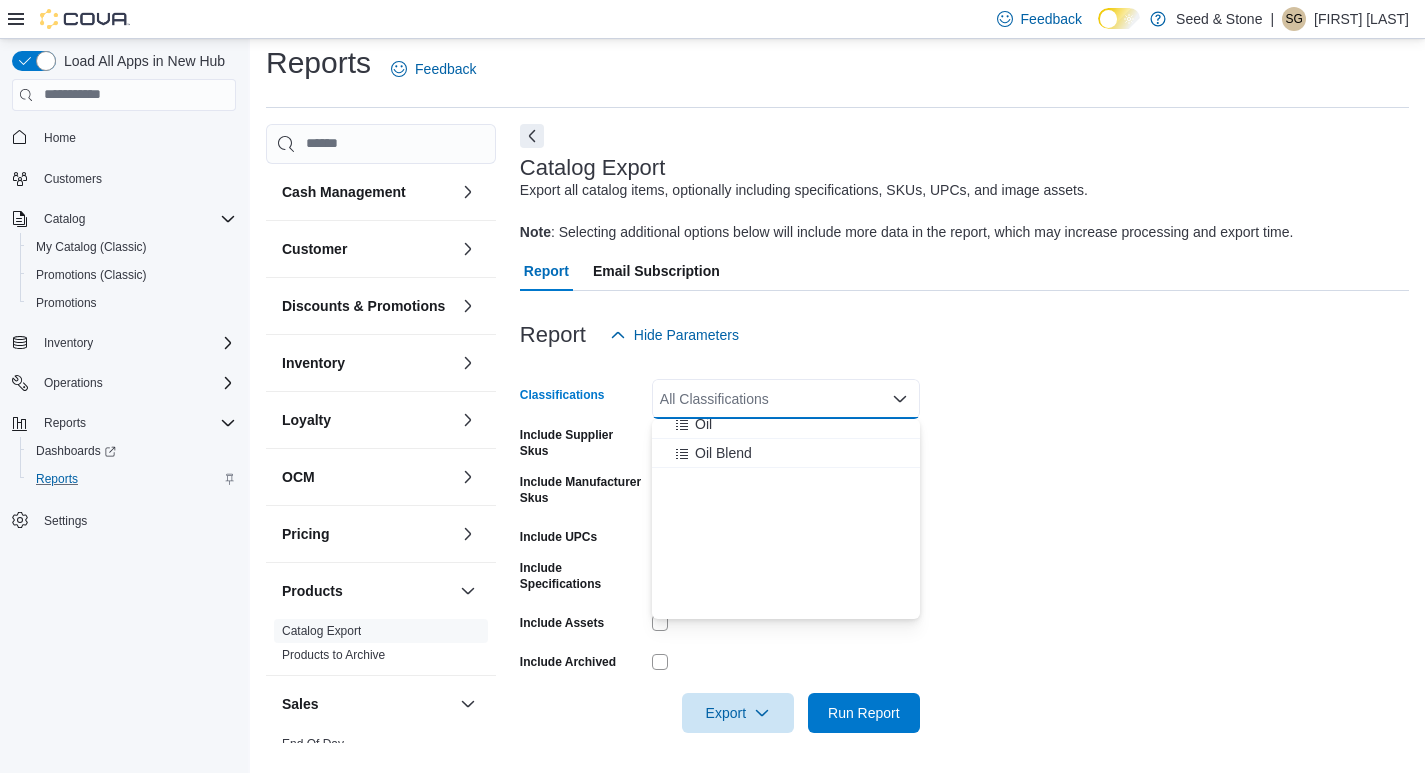 scroll, scrollTop: 1134, scrollLeft: 0, axis: vertical 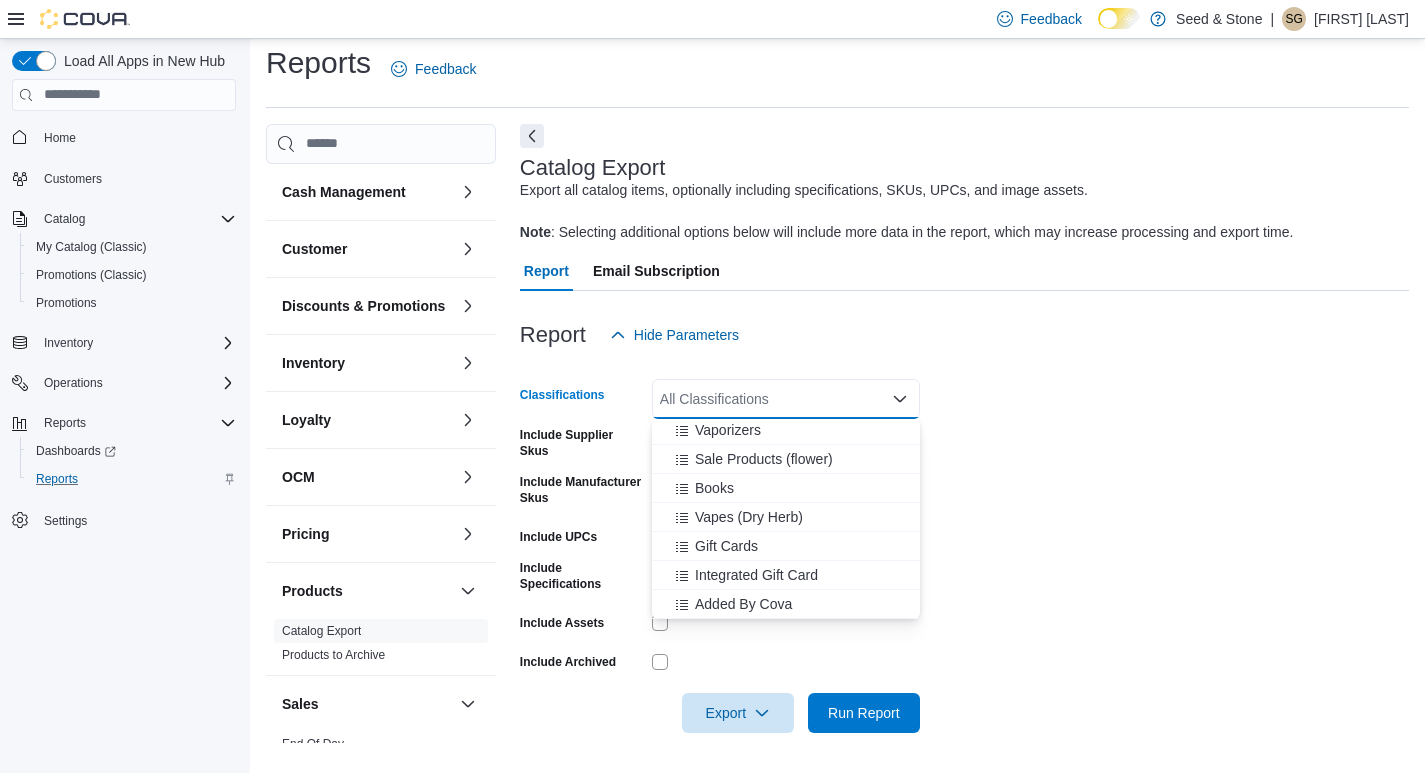 drag, startPoint x: 1076, startPoint y: 433, endPoint x: 1061, endPoint y: 423, distance: 18.027756 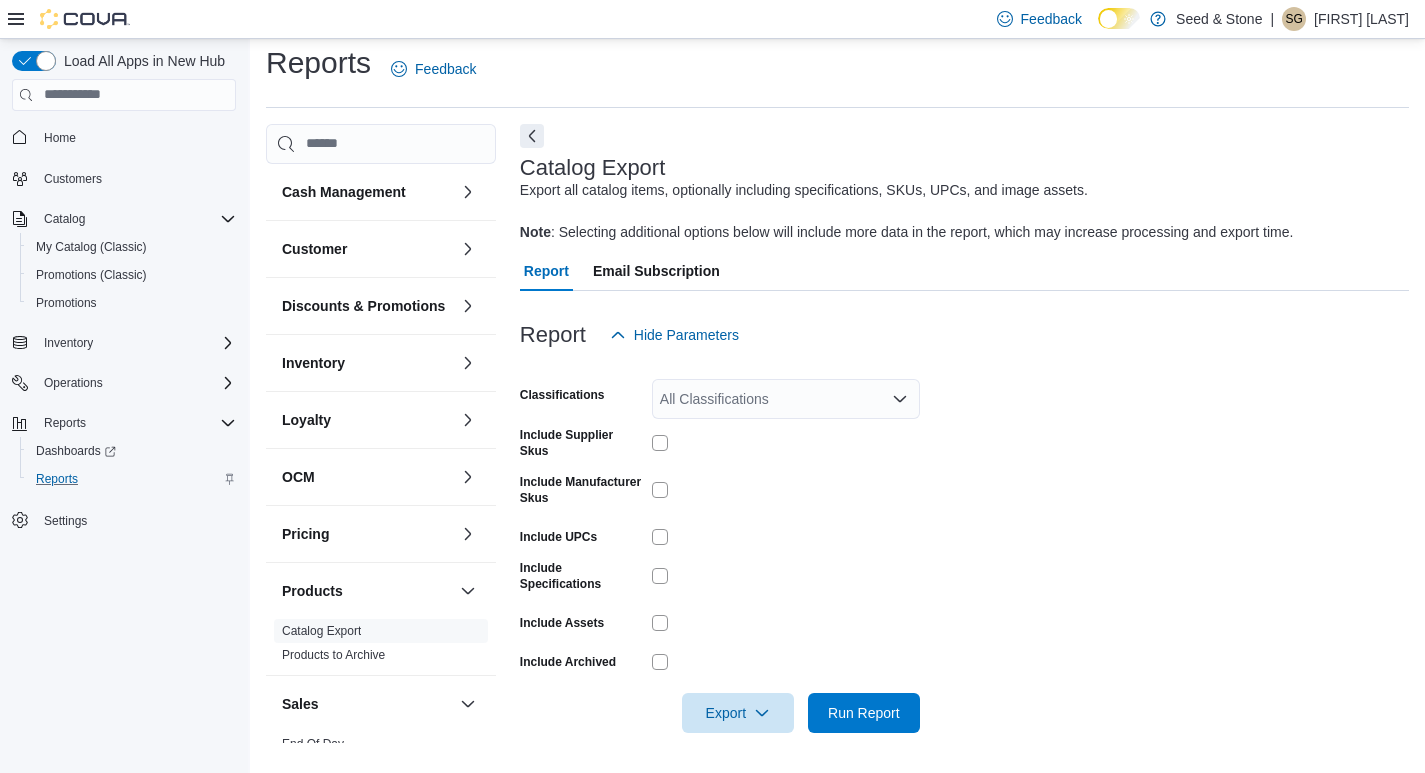 click on "Email Subscription" at bounding box center [656, 271] 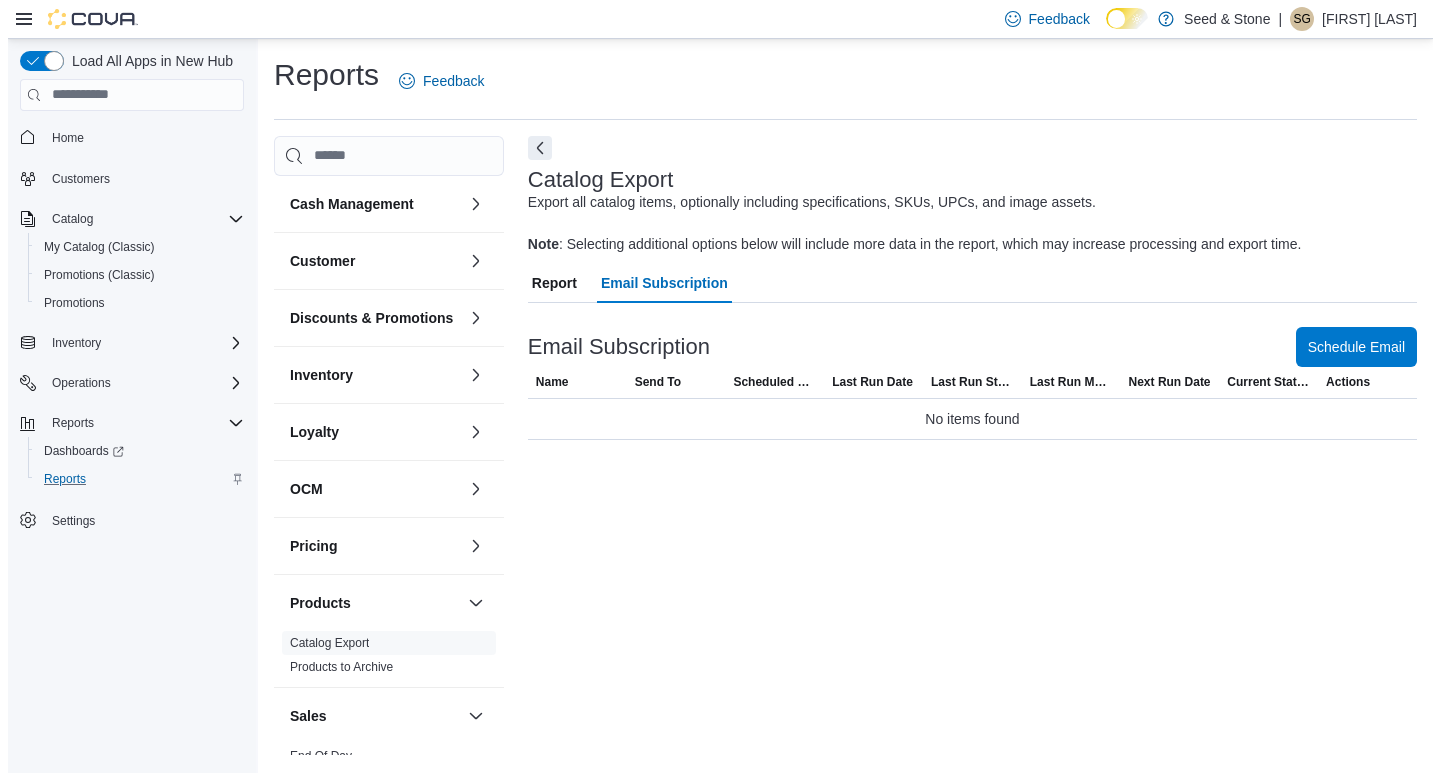 scroll, scrollTop: 0, scrollLeft: 0, axis: both 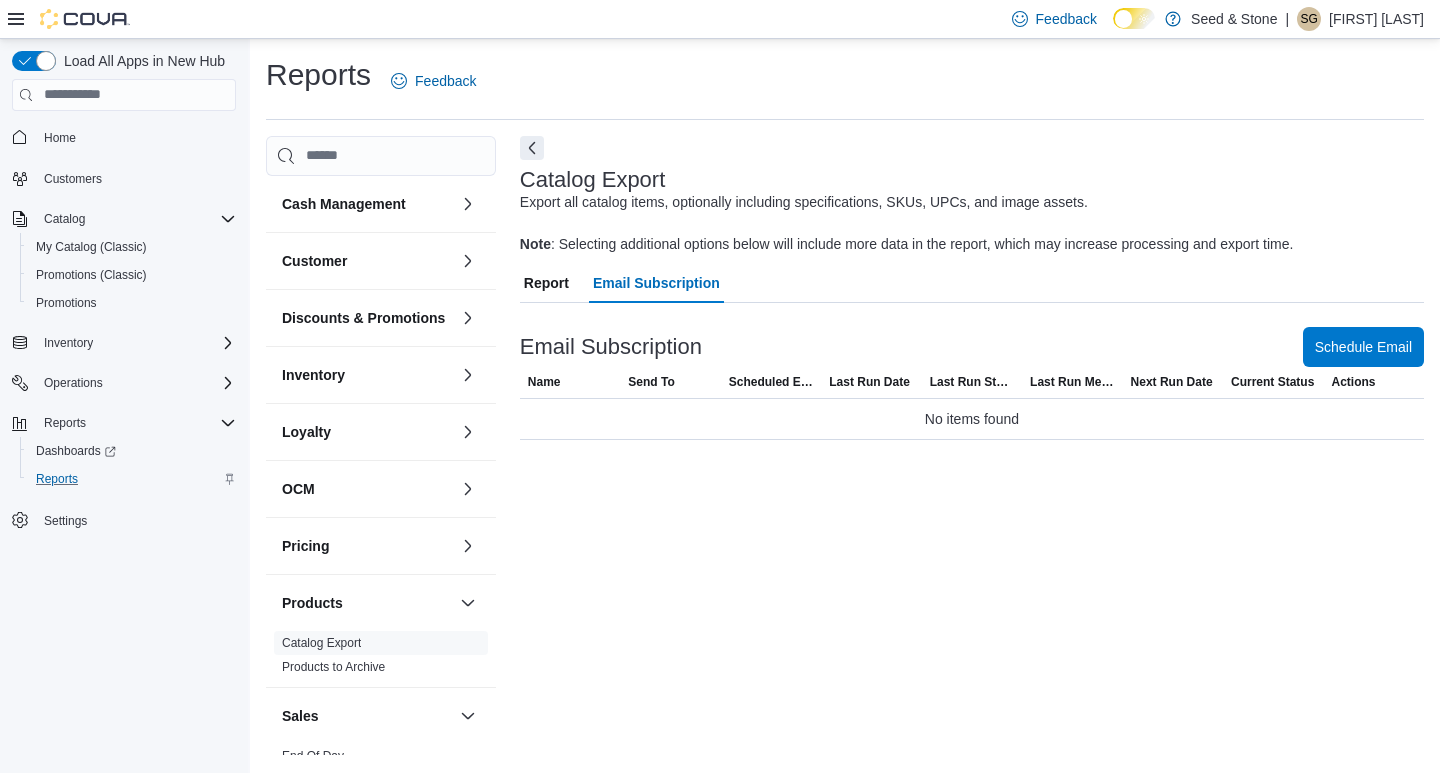 click on "Report" at bounding box center (546, 283) 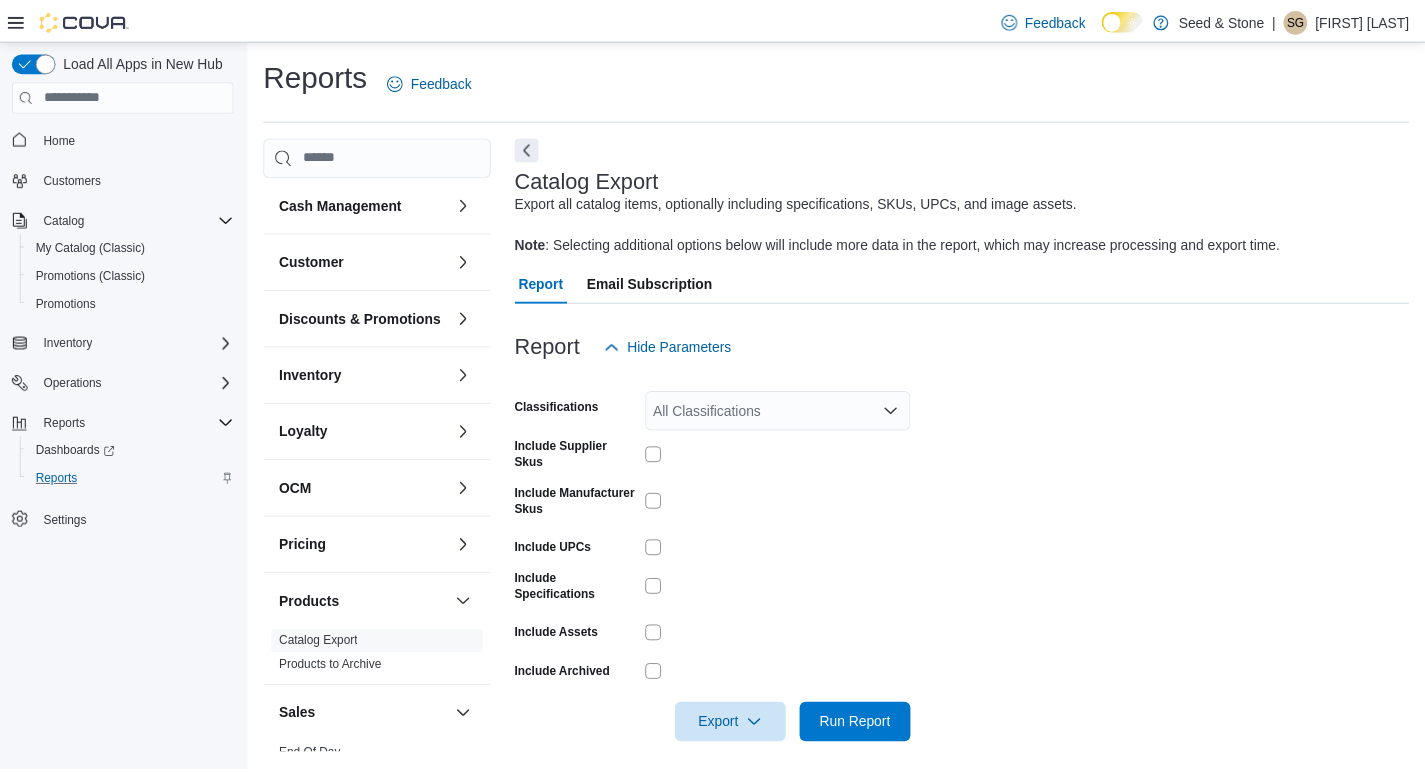 scroll, scrollTop: 12, scrollLeft: 0, axis: vertical 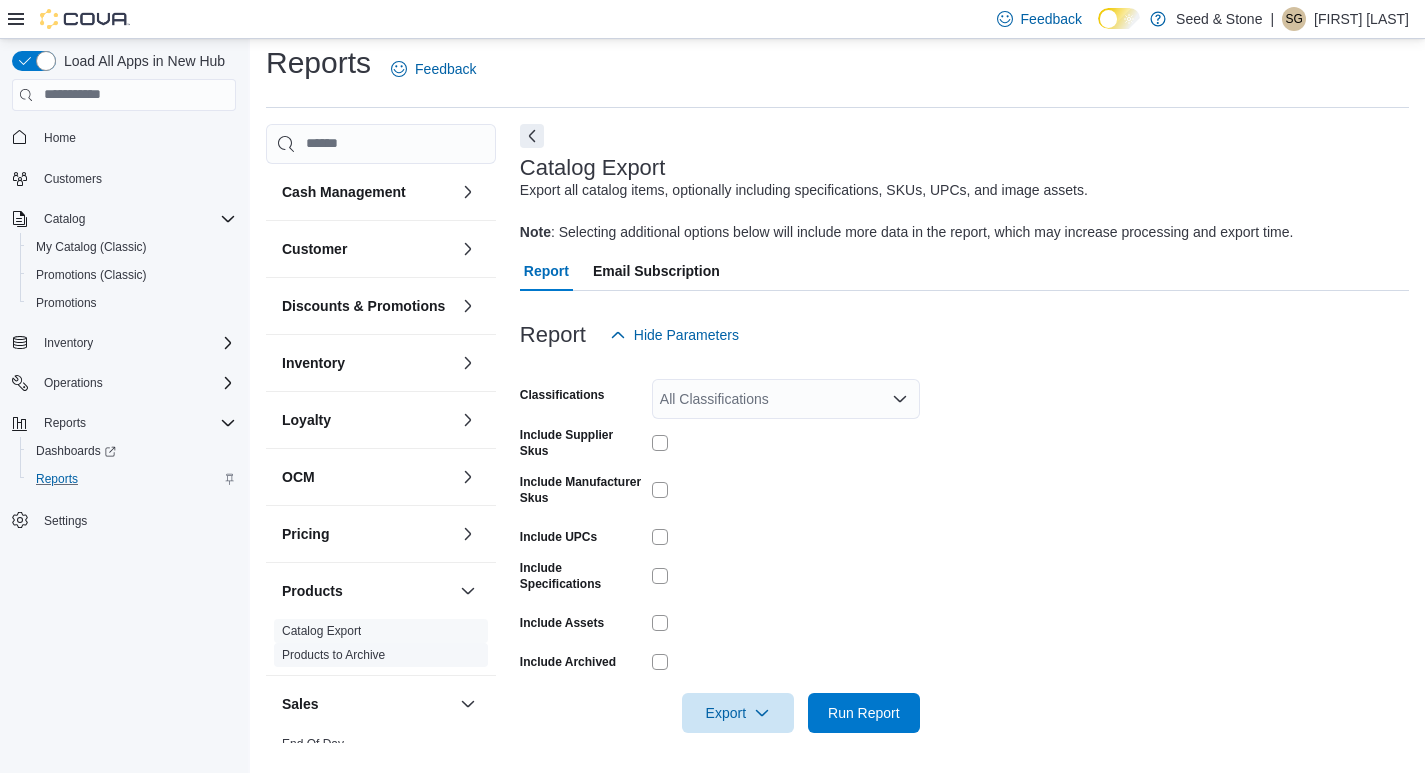 click on "Products to Archive" at bounding box center (333, 655) 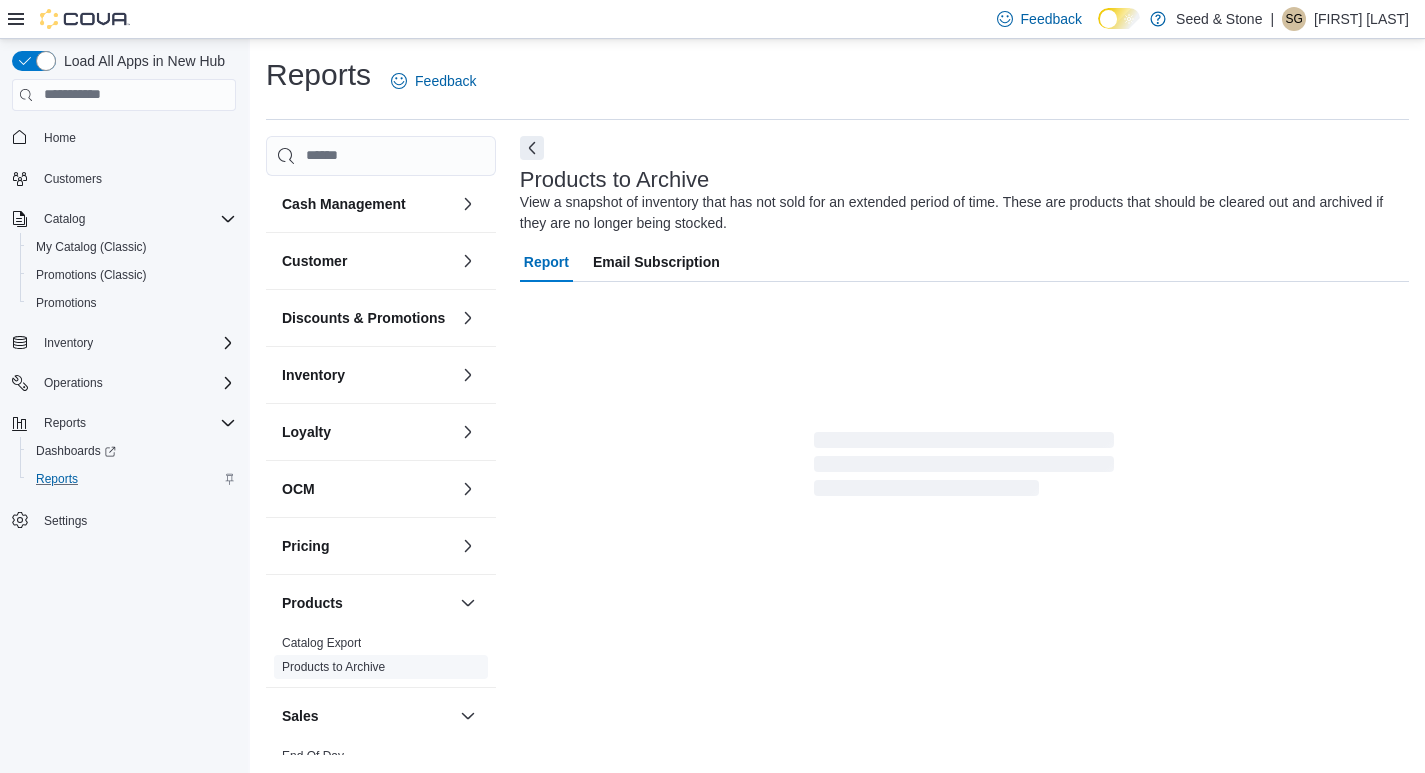 scroll, scrollTop: 0, scrollLeft: 0, axis: both 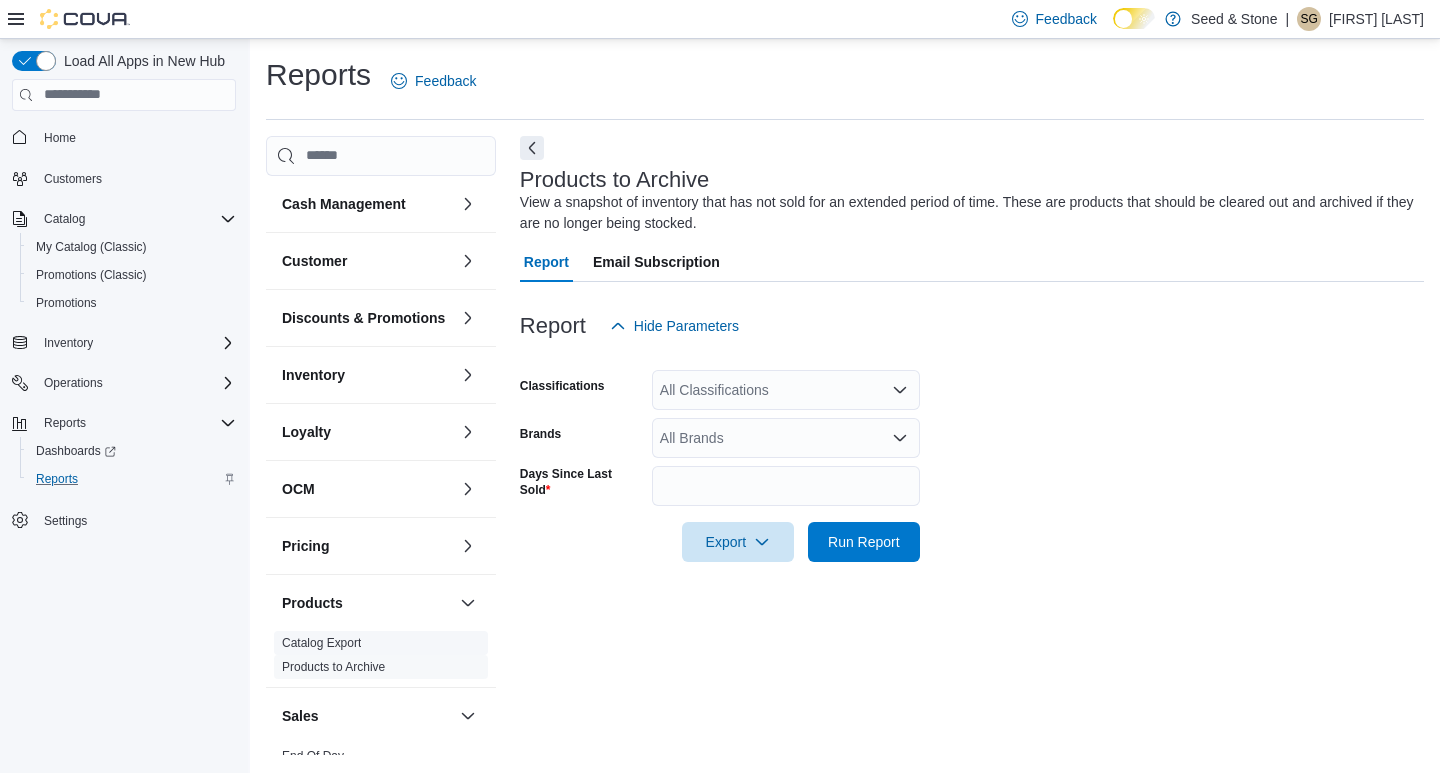 click on "Catalog Export" at bounding box center (321, 643) 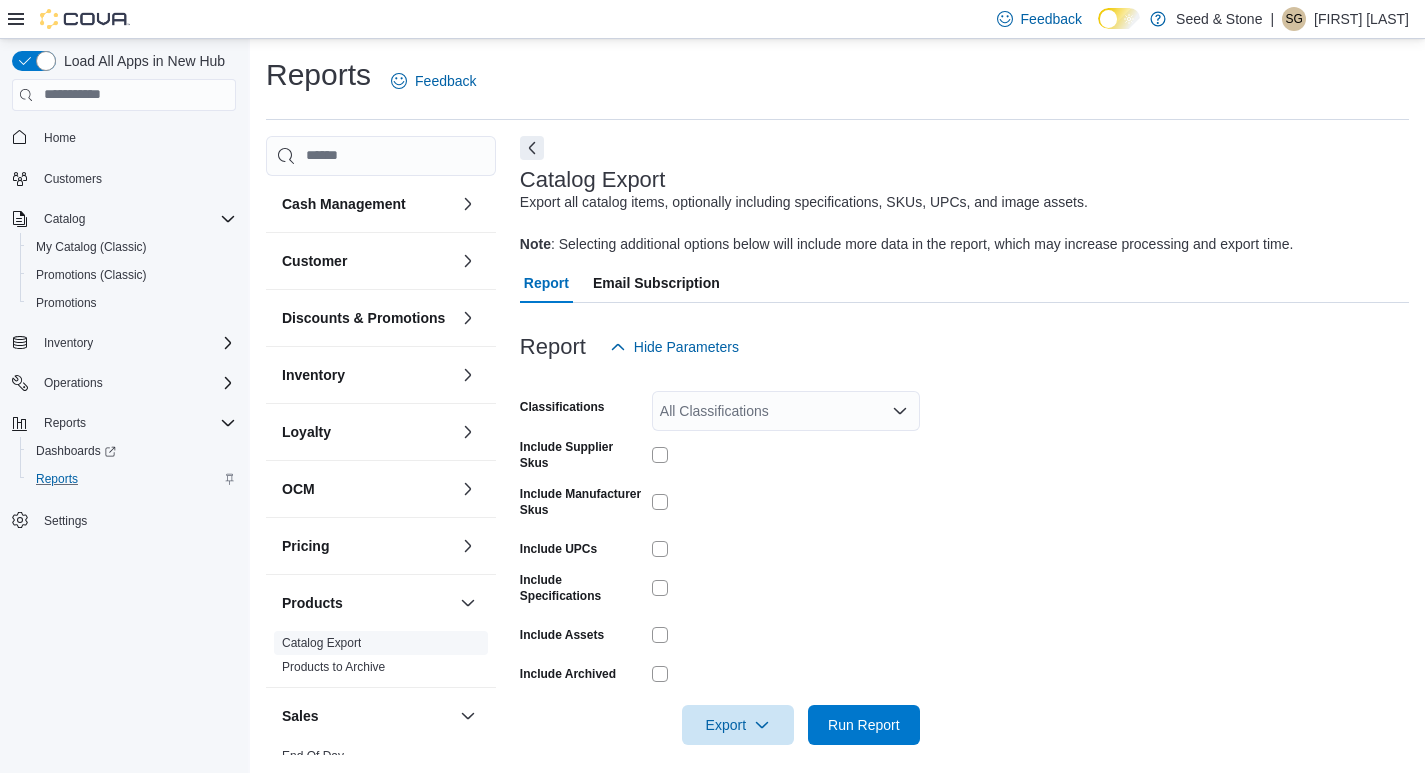 scroll, scrollTop: 12, scrollLeft: 0, axis: vertical 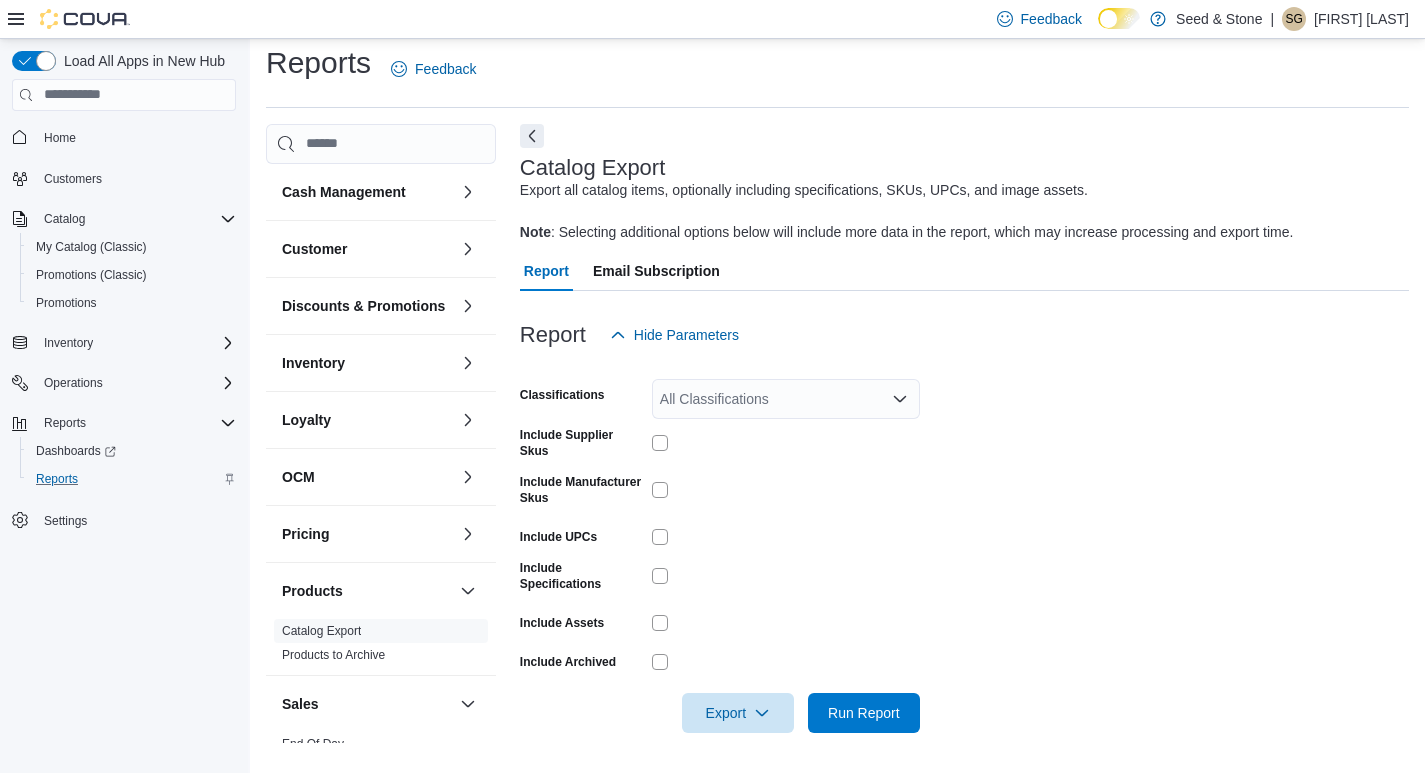 click on "Inventory" at bounding box center [381, 363] 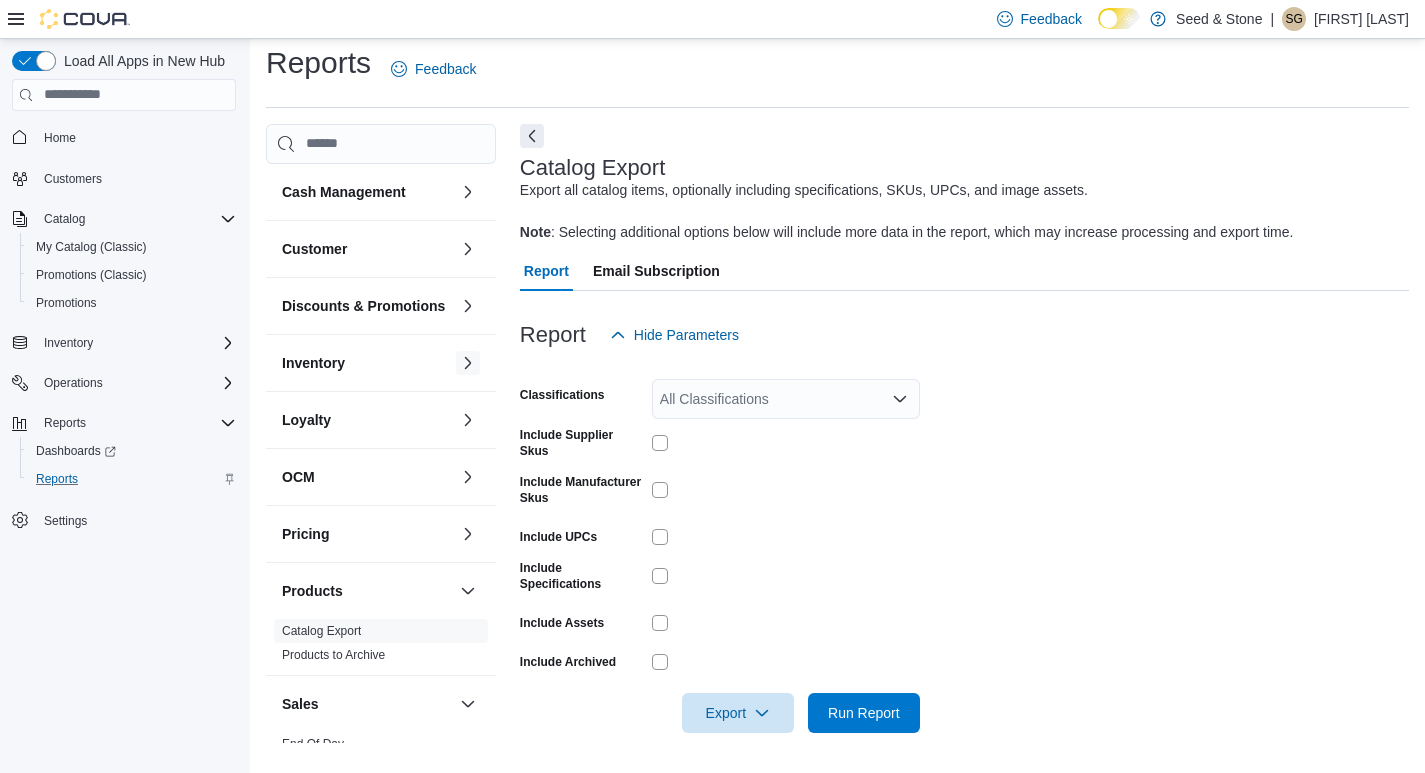 click at bounding box center [468, 363] 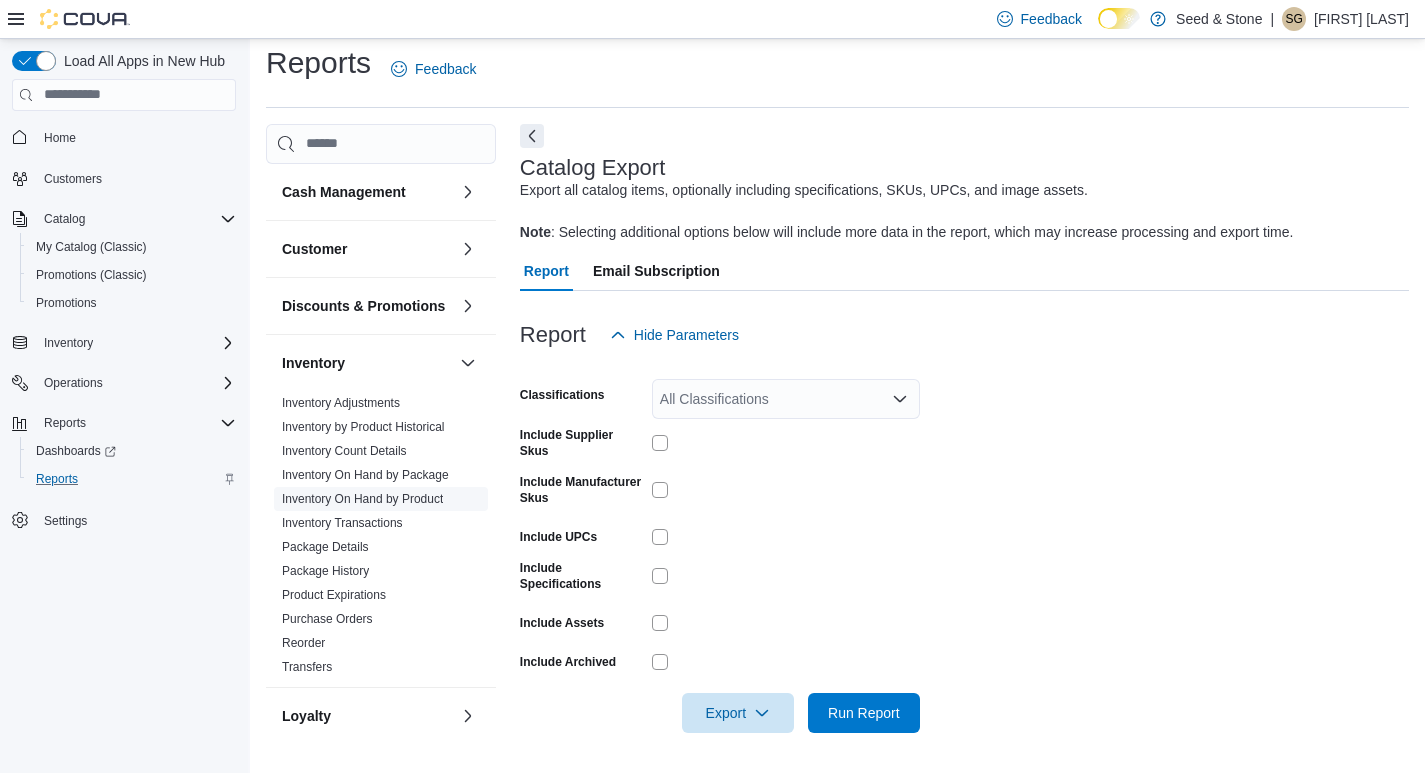 click on "Inventory On Hand by Product" at bounding box center [362, 499] 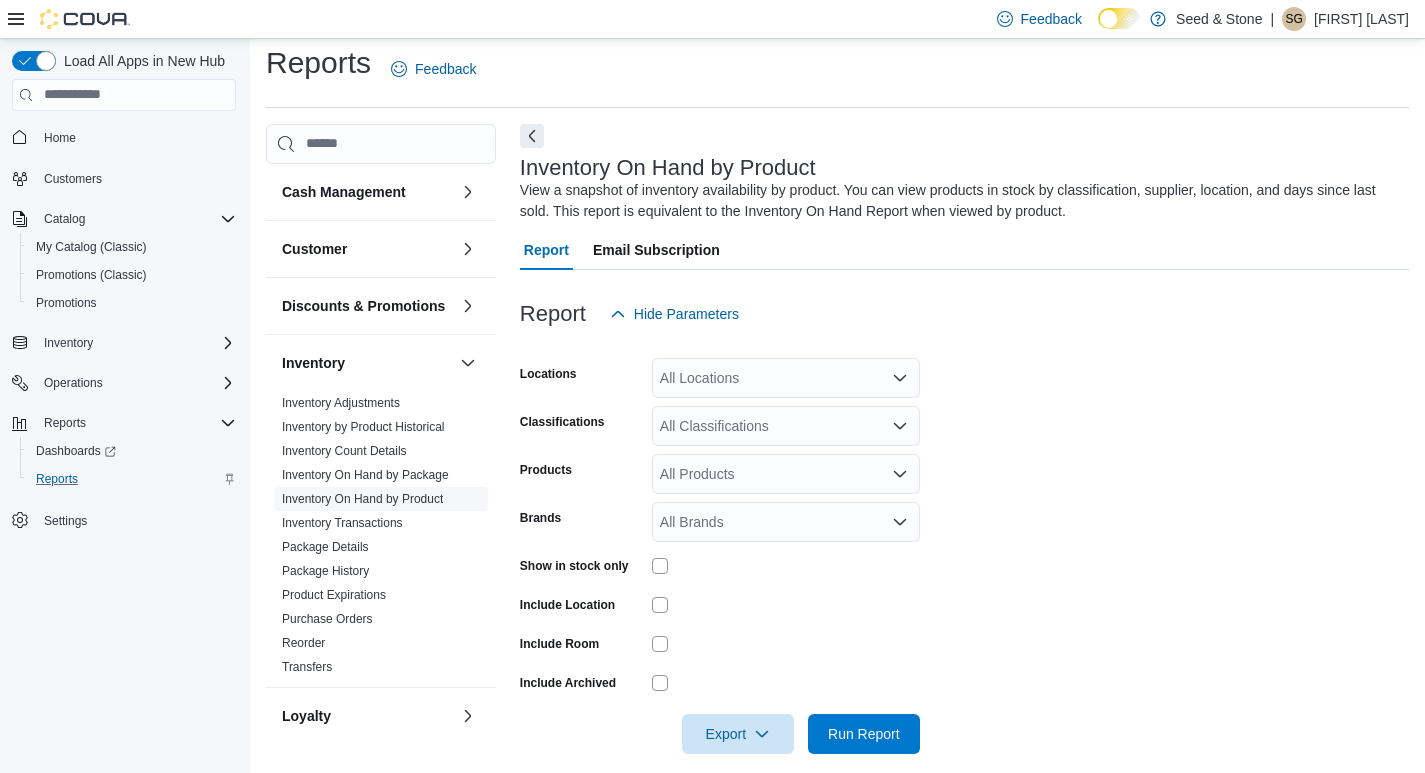 scroll, scrollTop: 33, scrollLeft: 0, axis: vertical 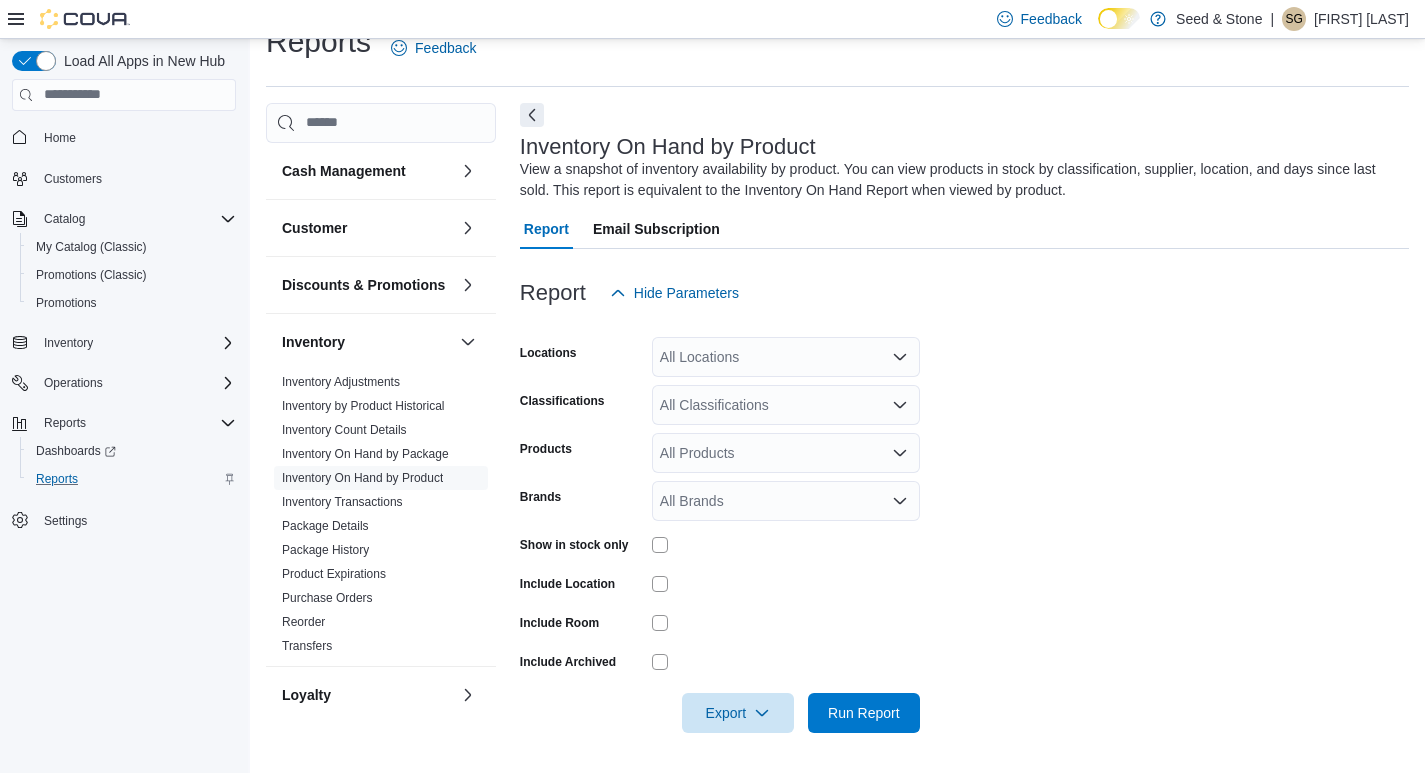 click on "All Locations" at bounding box center (786, 357) 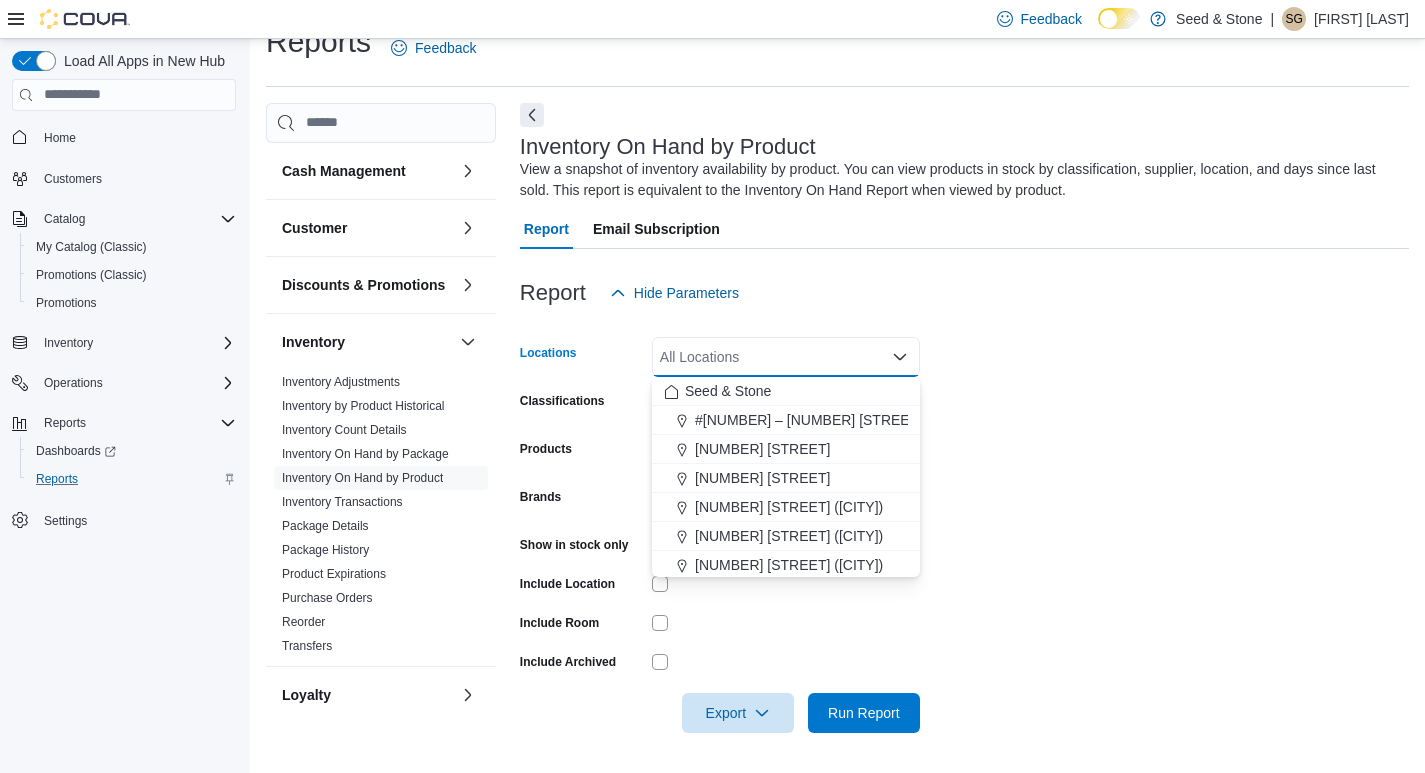 scroll, scrollTop: 90, scrollLeft: 0, axis: vertical 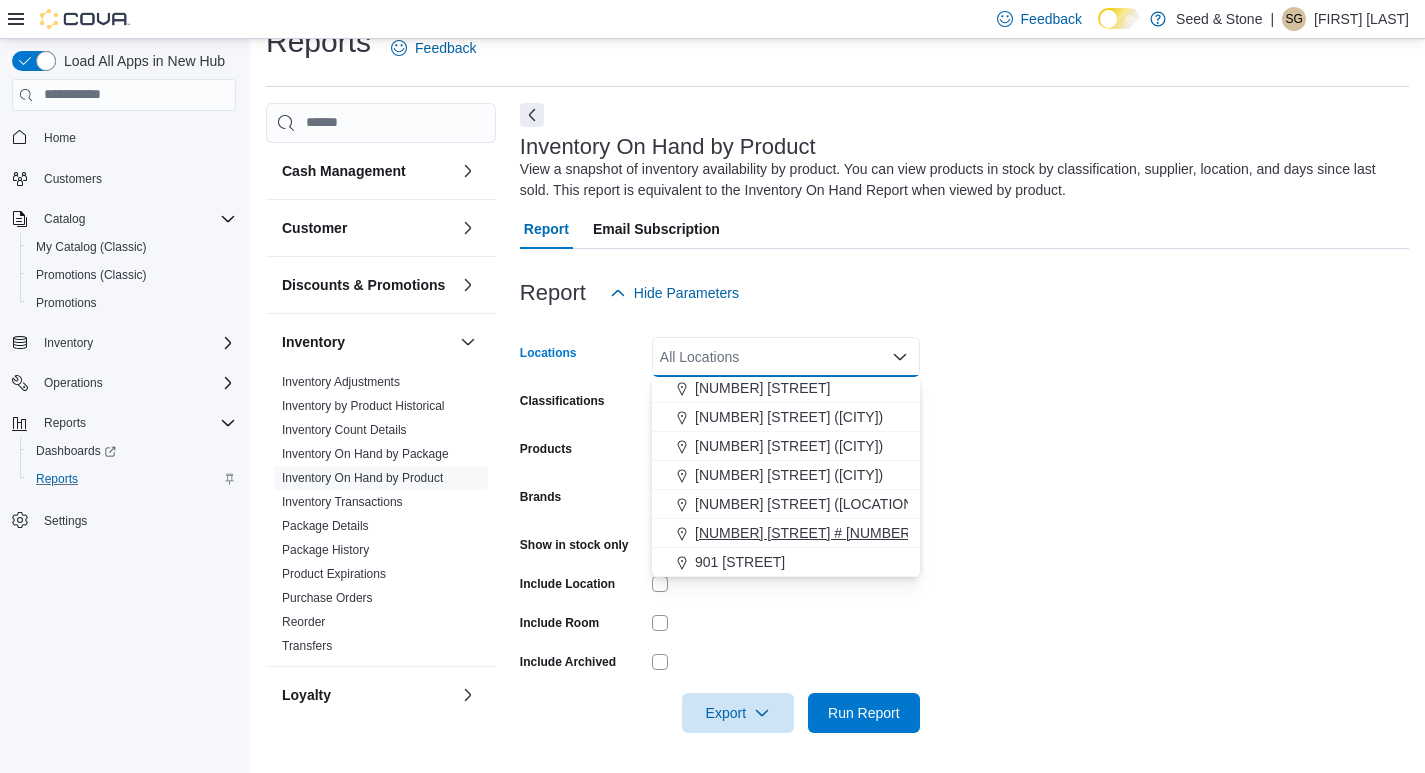 click on "[NUMBER] [STREET] # [NUMBER] ([CITY])" at bounding box center [831, 533] 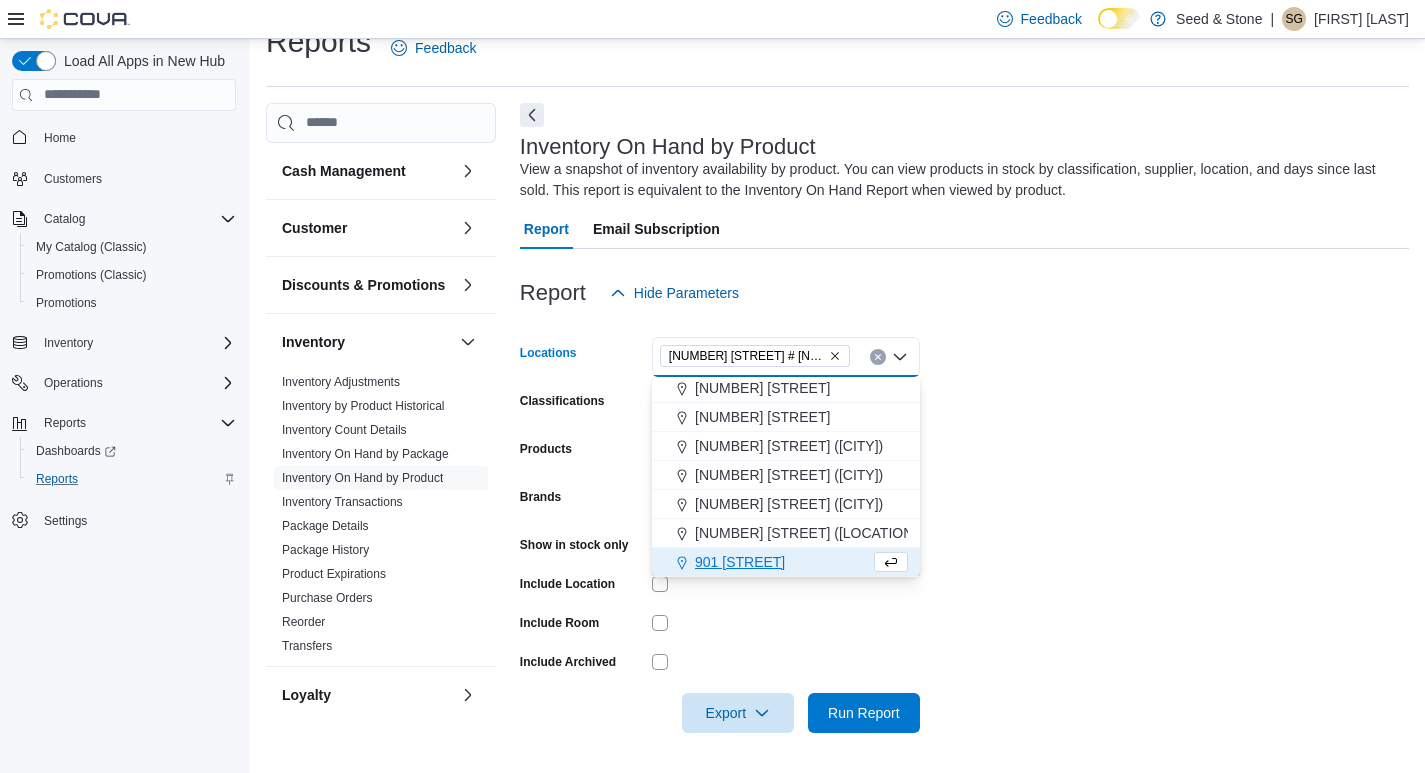 scroll, scrollTop: 61, scrollLeft: 0, axis: vertical 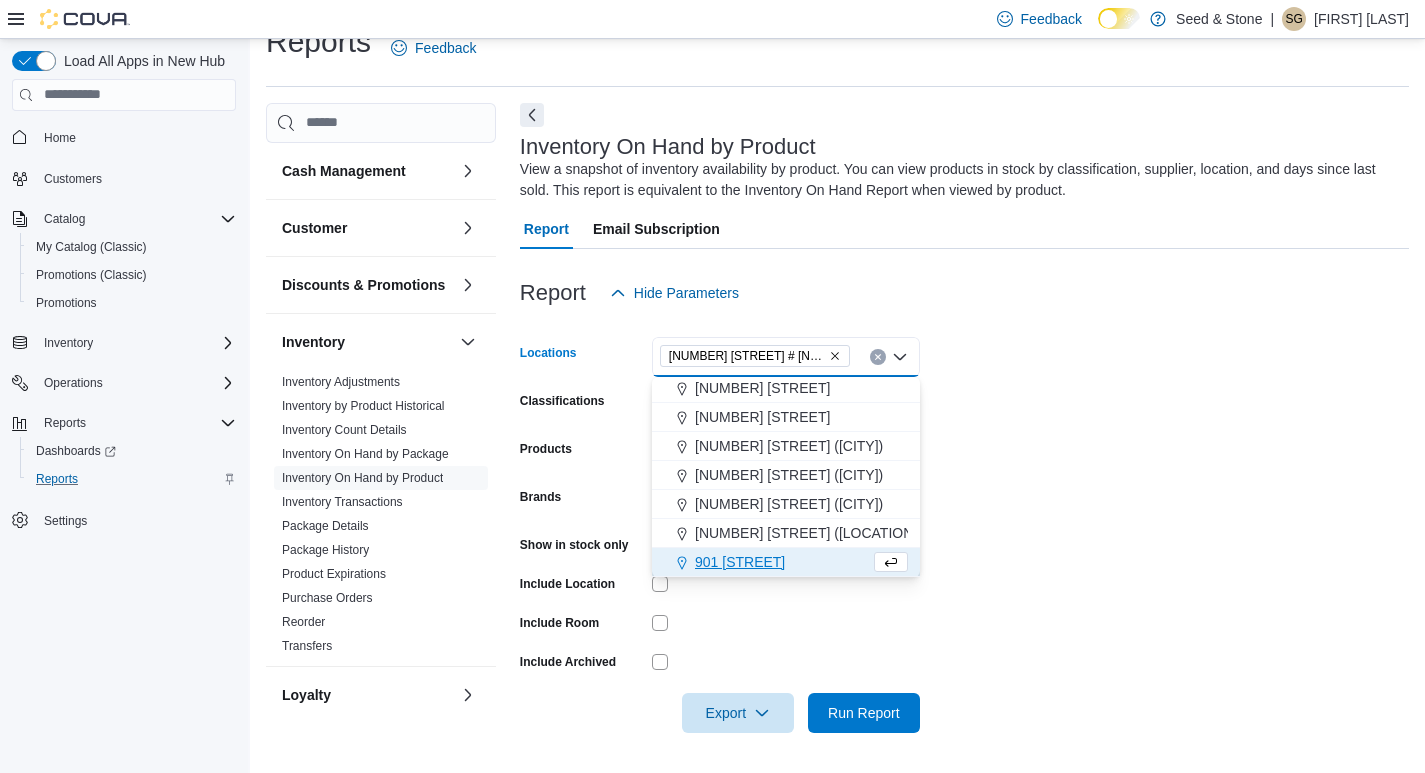 click on "Locations [NUMBER] [STREET] [NUMBER] ([CITY]) Combo box. Selected. [NUMBER] [STREET] [NUMBER] ([CITY]). Press Backspace to delete [NUMBER] [STREET] [NUMBER] ([CITY]). Combo box input. All Locations. Type some text or, to display a list of choices, press Down Arrow. To exit the list of choices, press Escape. Classifications All Classifications Products All Products Brands All Brands Show in stock only Include Location Include Room Include Archived Export  Run Report" at bounding box center (964, 523) 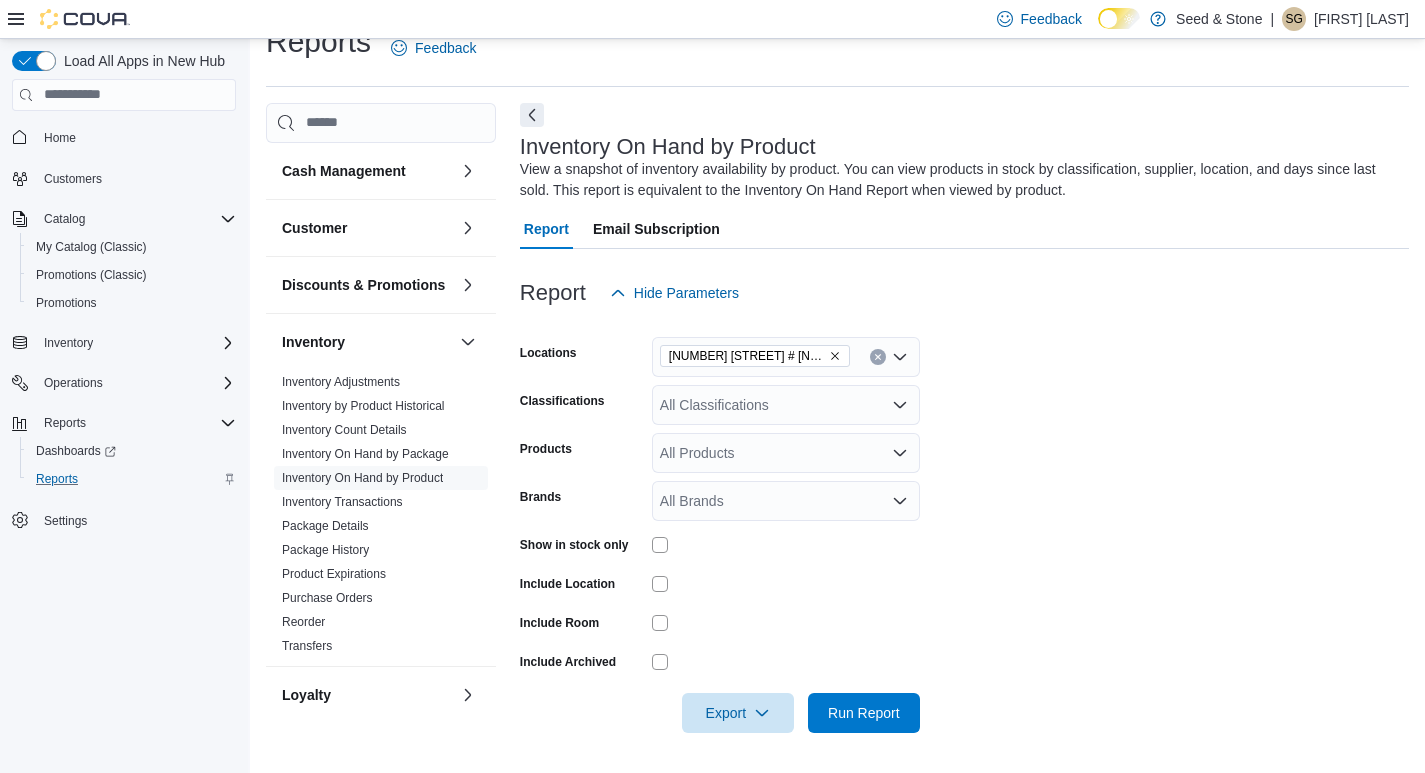 click 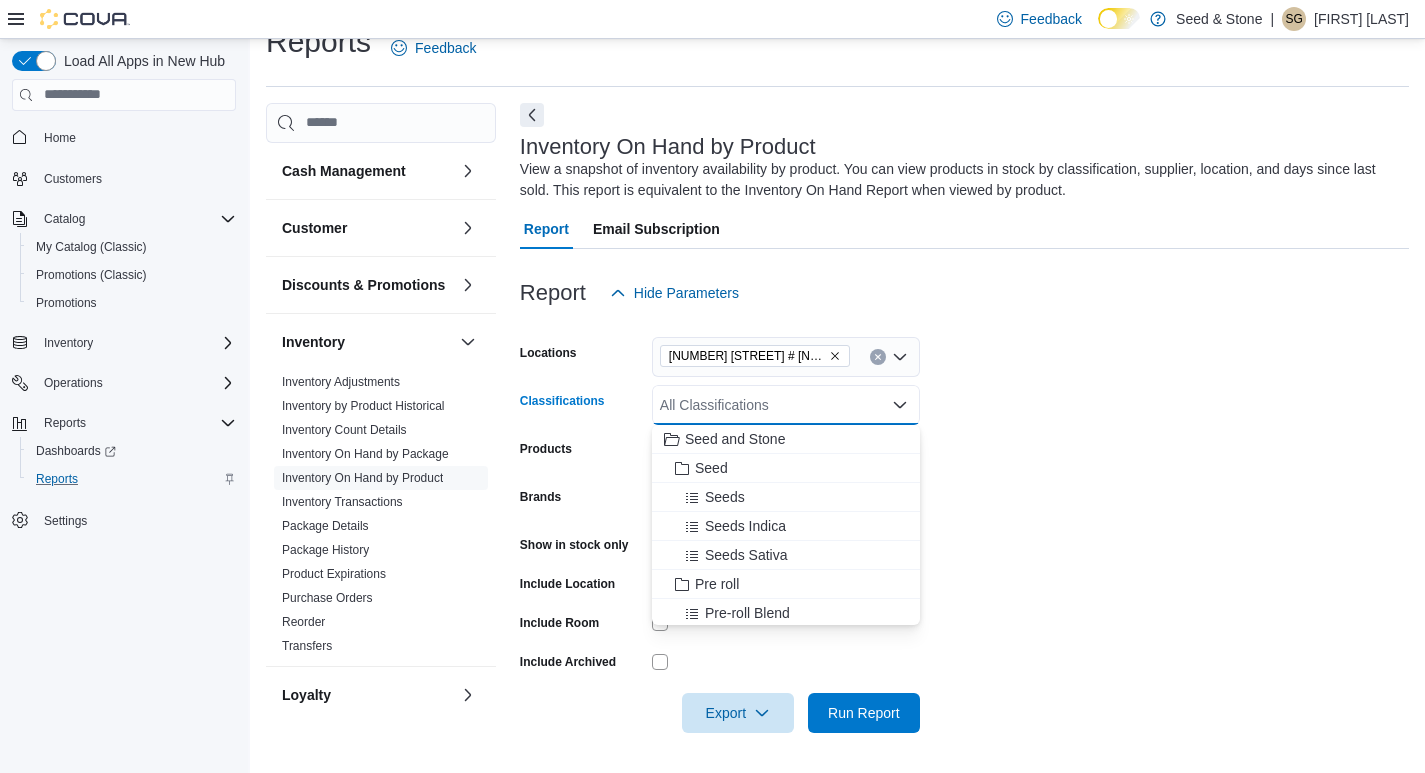 click 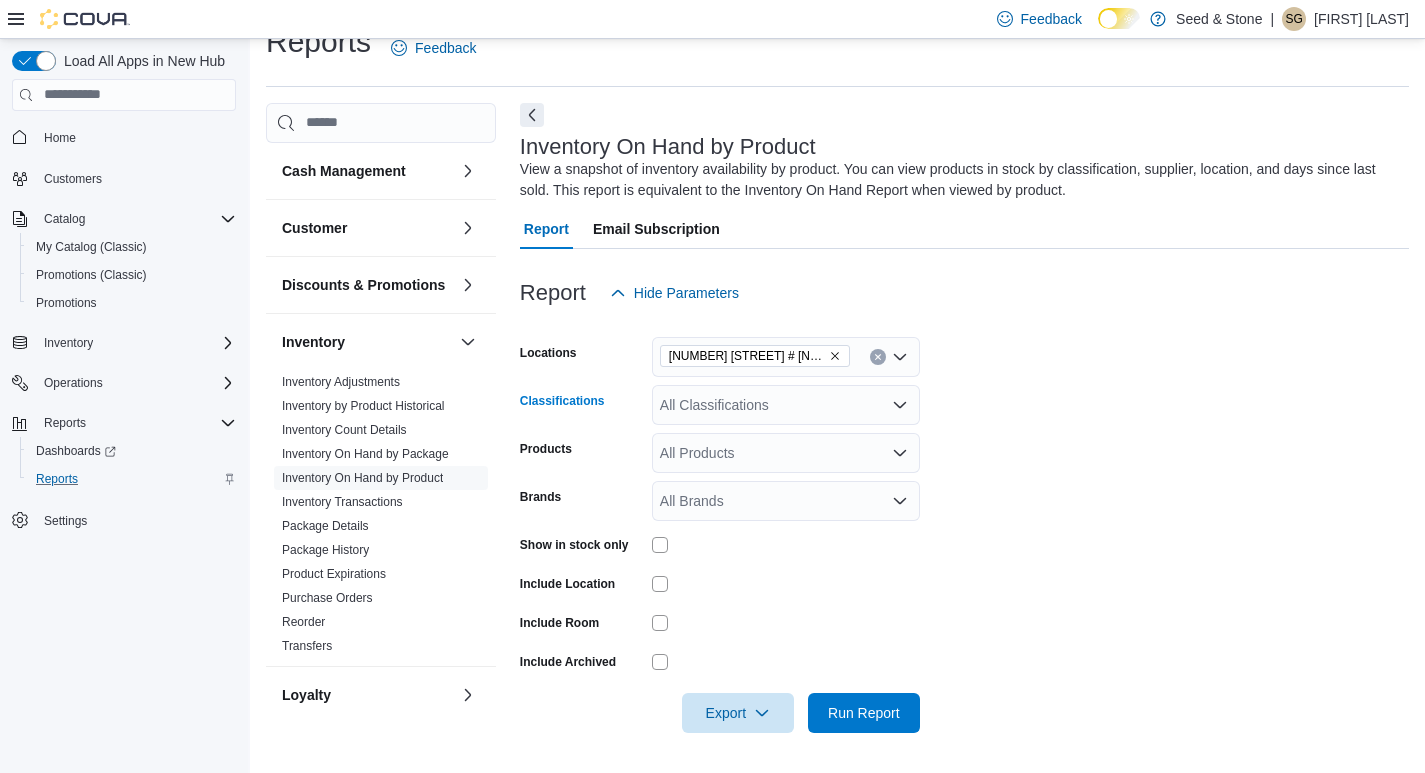 click 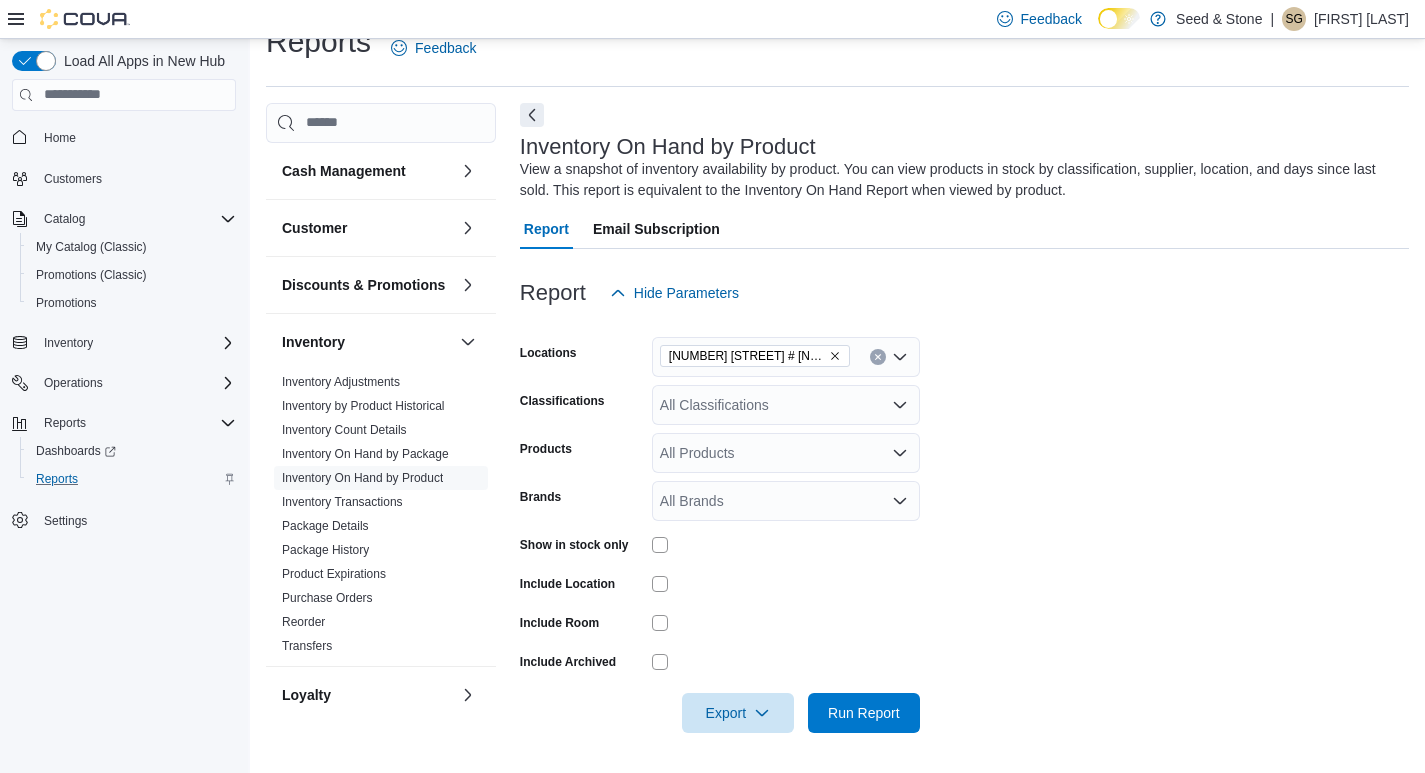 drag, startPoint x: 957, startPoint y: 433, endPoint x: 933, endPoint y: 444, distance: 26.400757 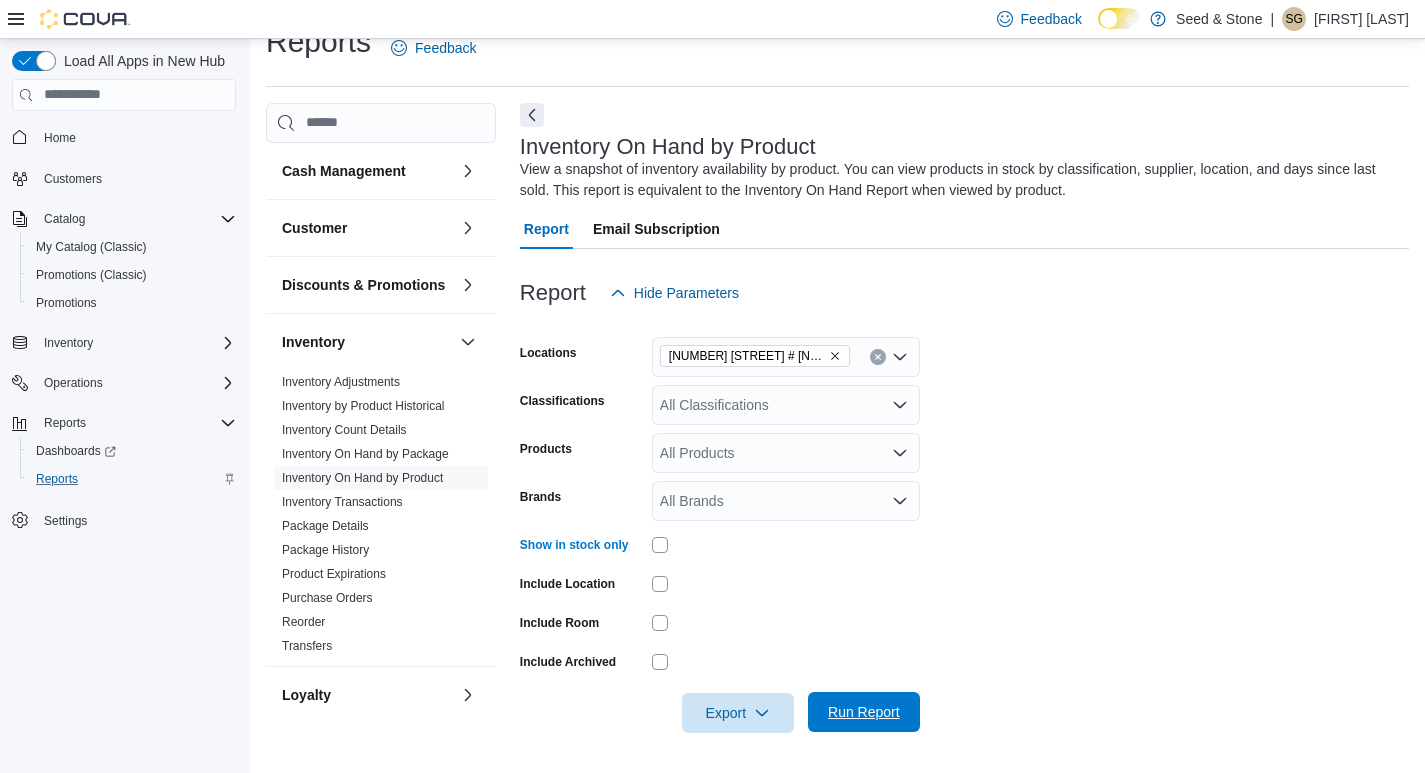 click on "Run Report" at bounding box center (864, 712) 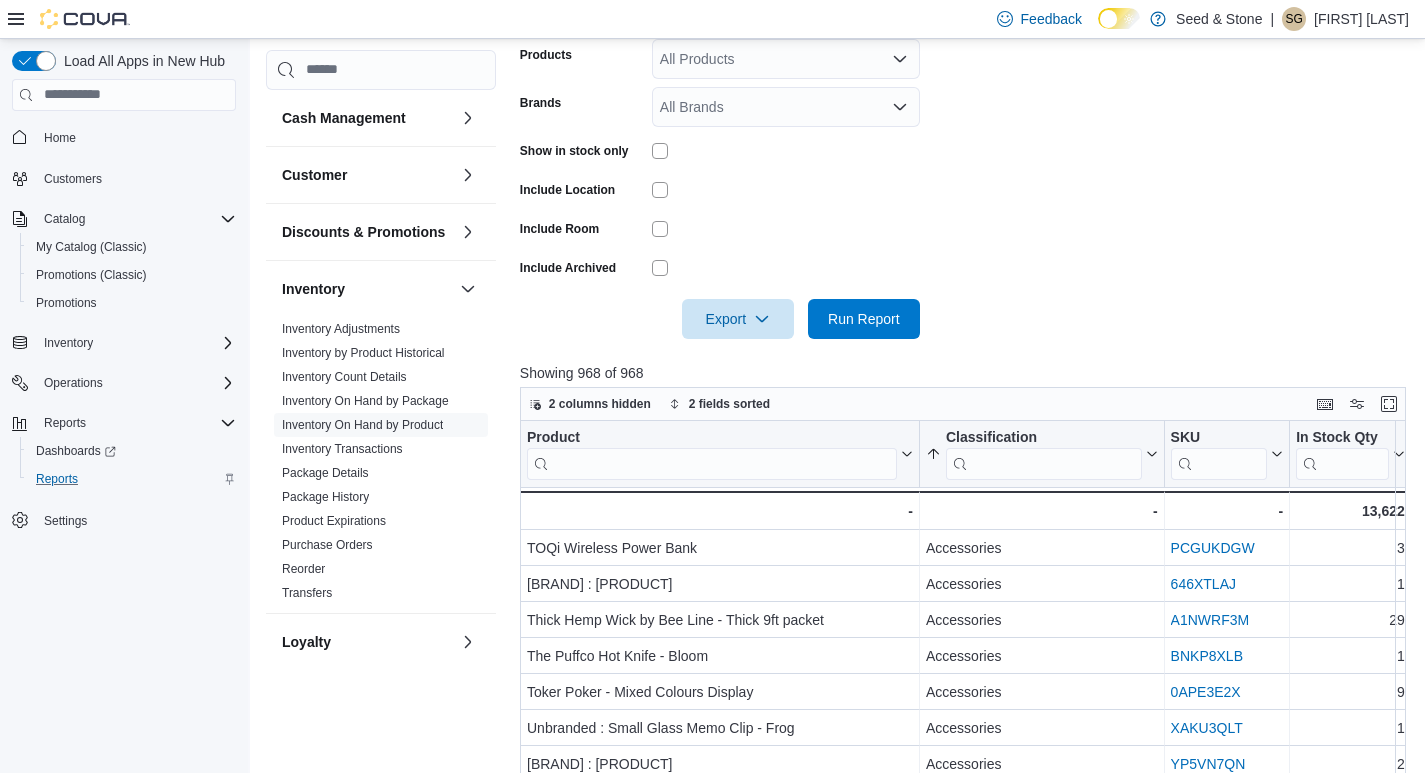 scroll, scrollTop: 433, scrollLeft: 0, axis: vertical 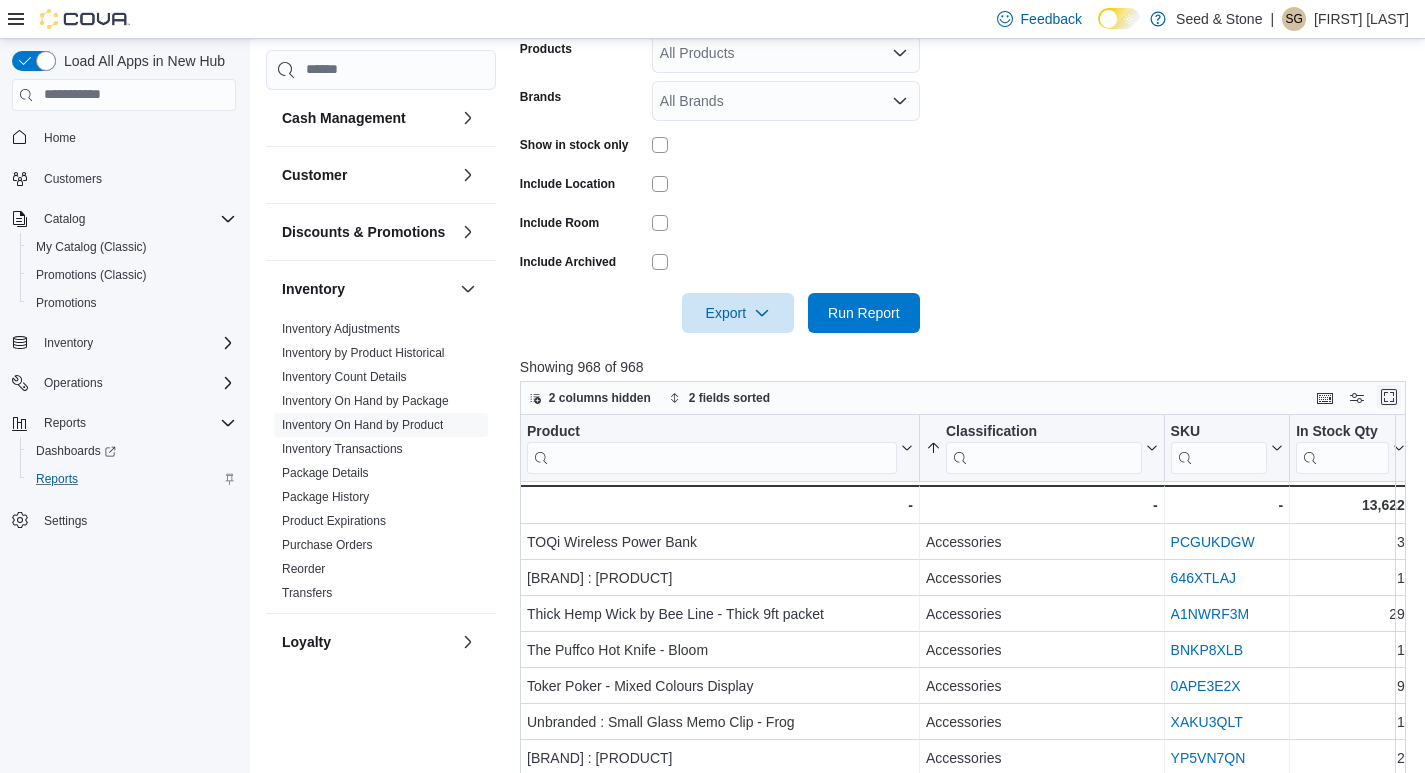 click at bounding box center [1389, 397] 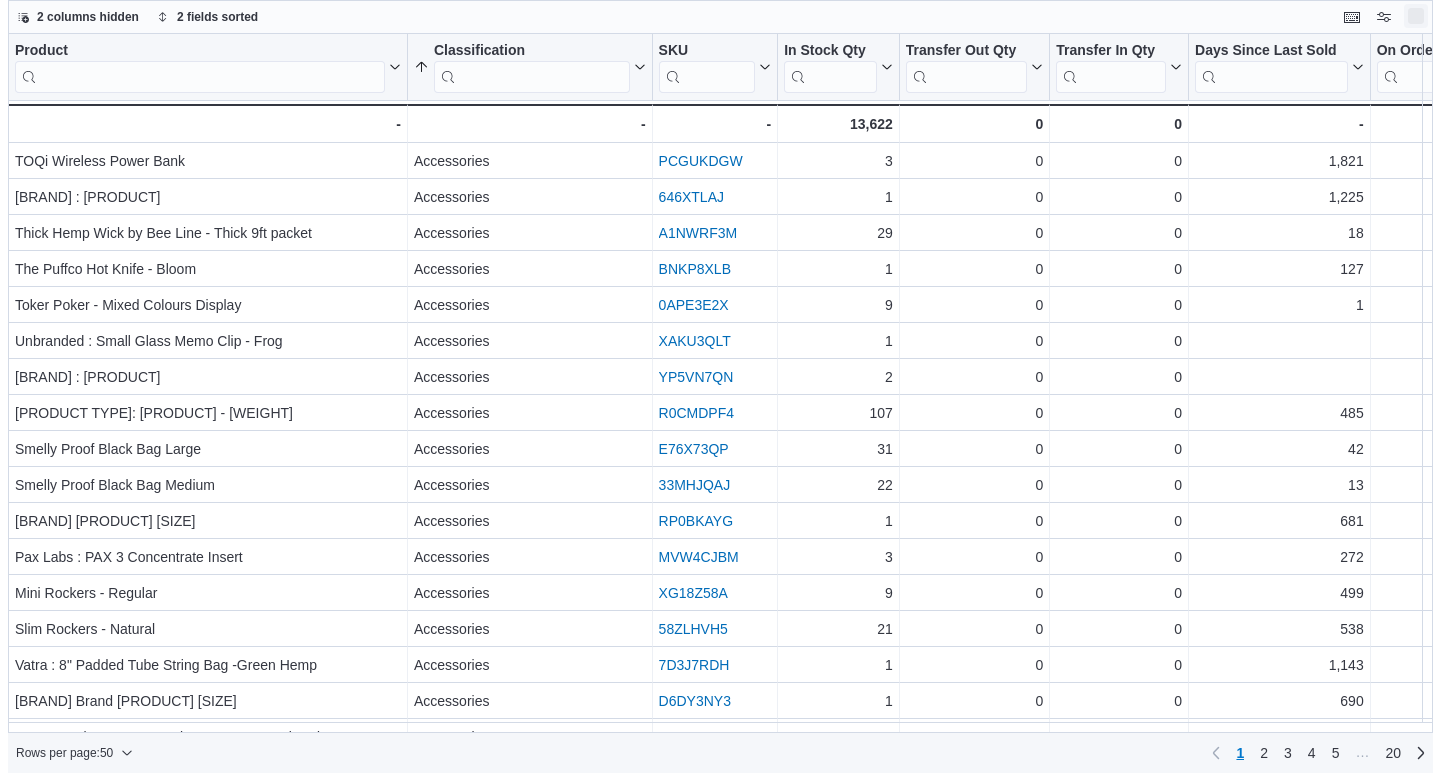 scroll, scrollTop: 0, scrollLeft: 0, axis: both 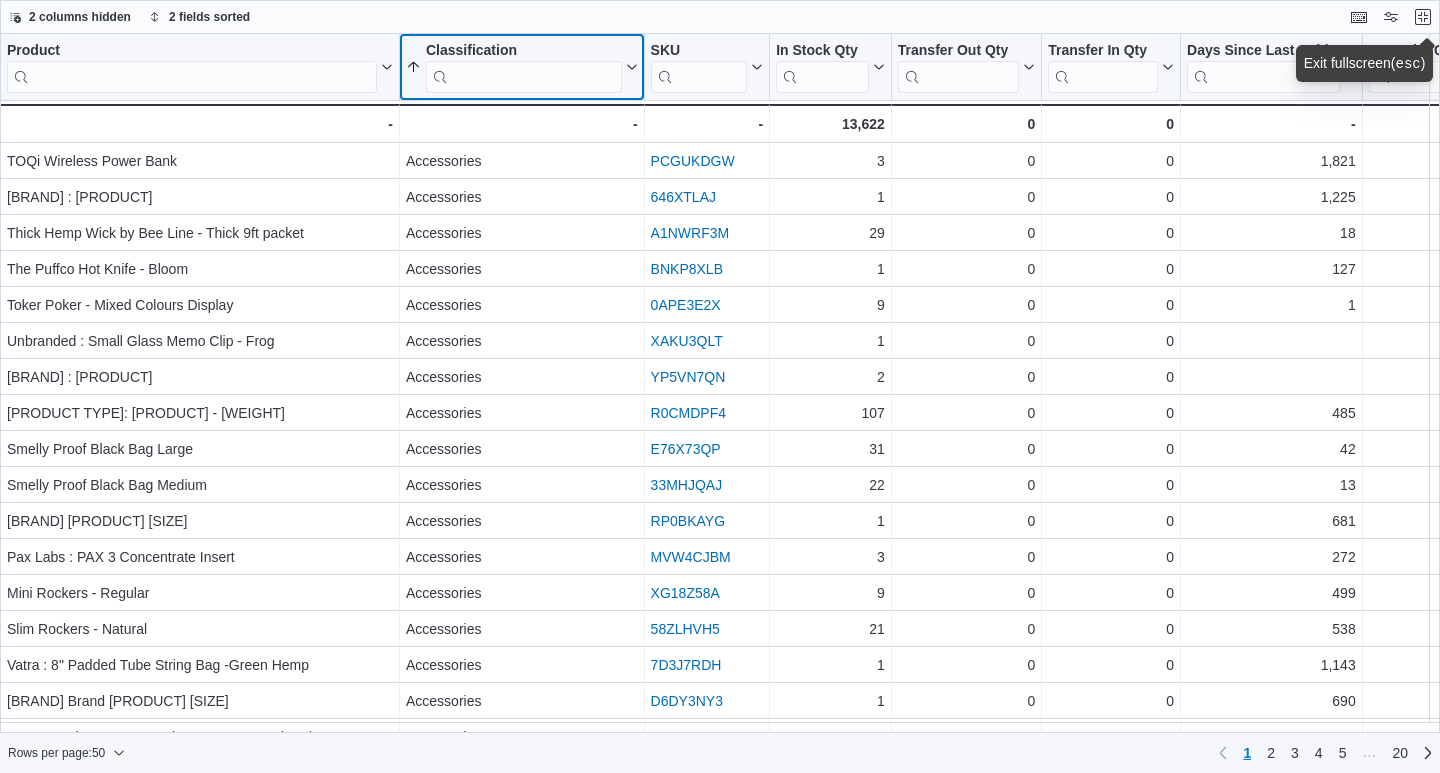 click 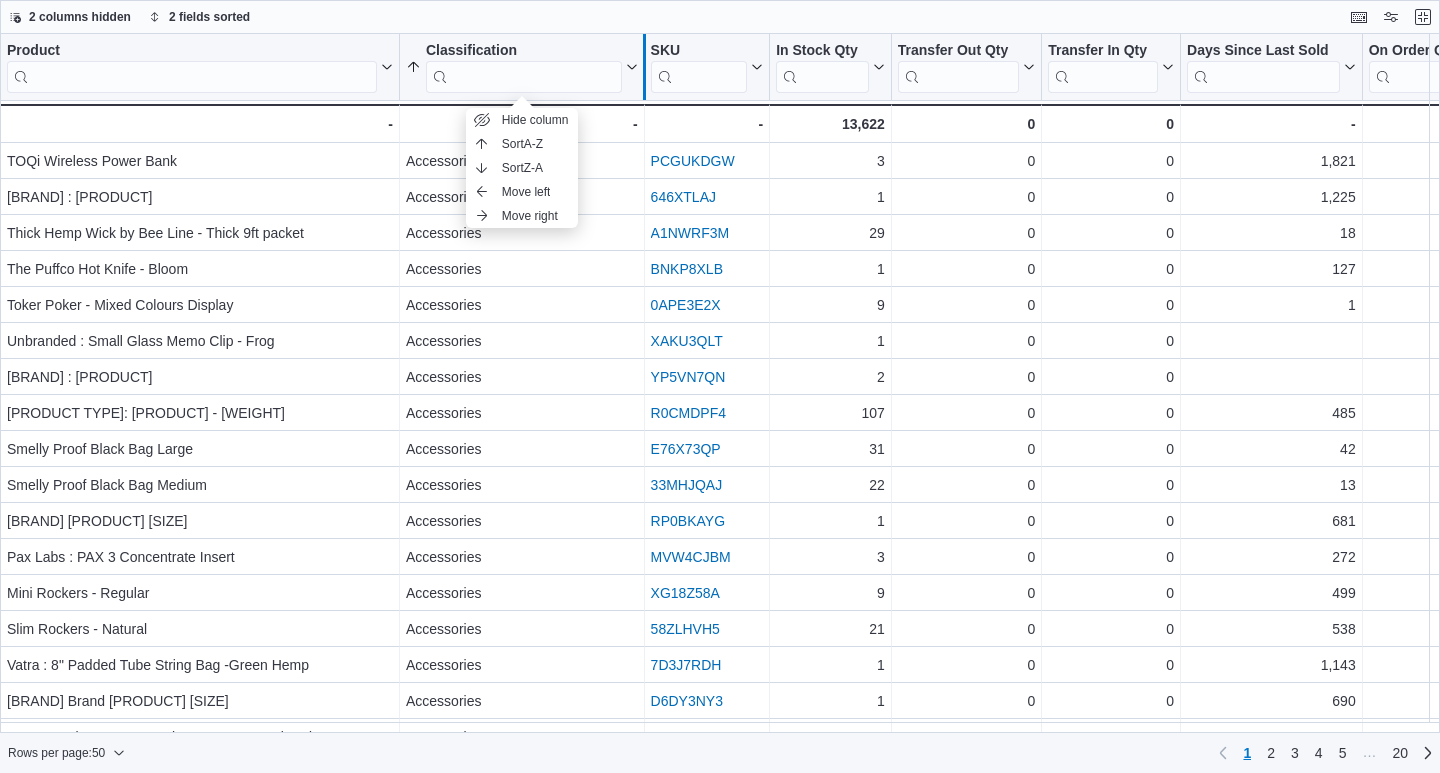 click at bounding box center [644, 67] 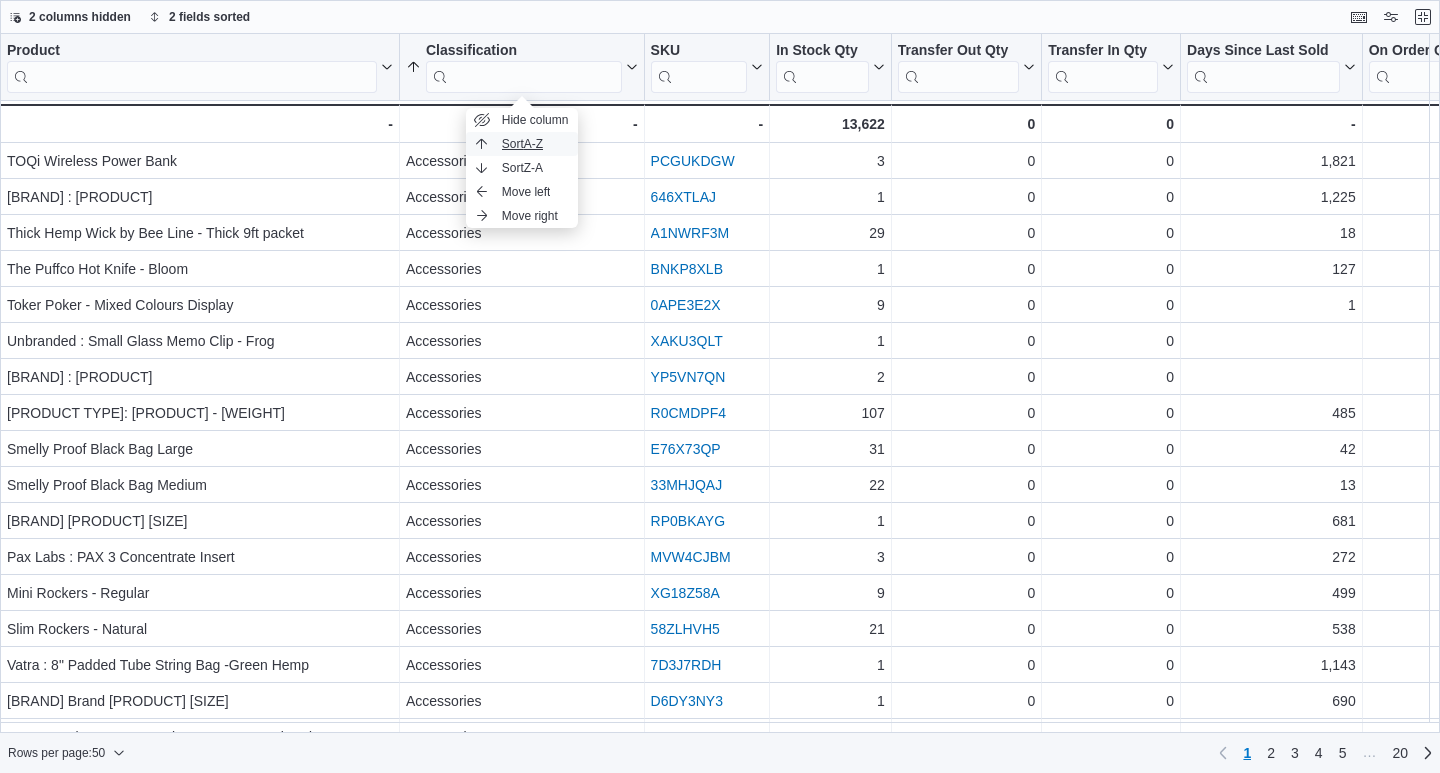 click on "Sort  A-Z" at bounding box center (522, 144) 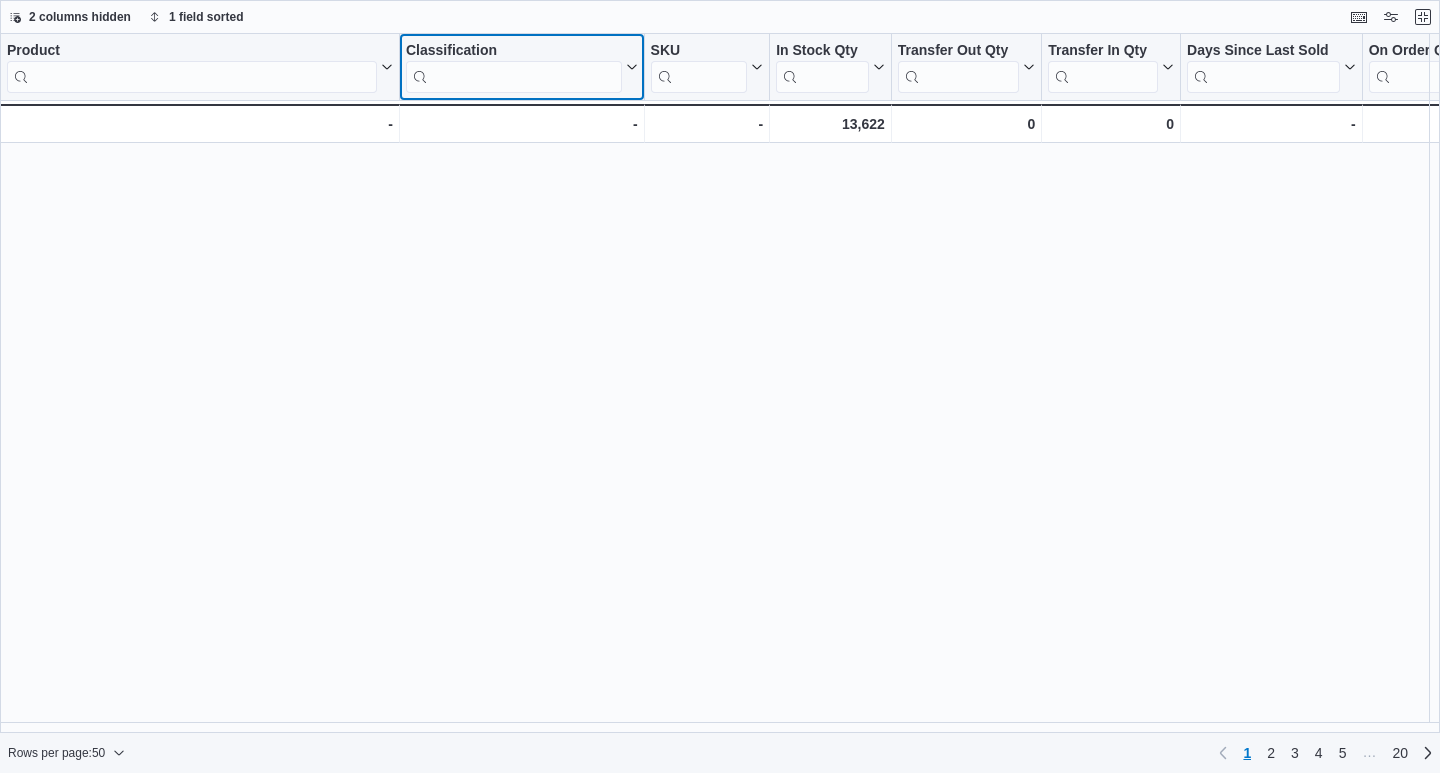 scroll, scrollTop: 700, scrollLeft: 0, axis: vertical 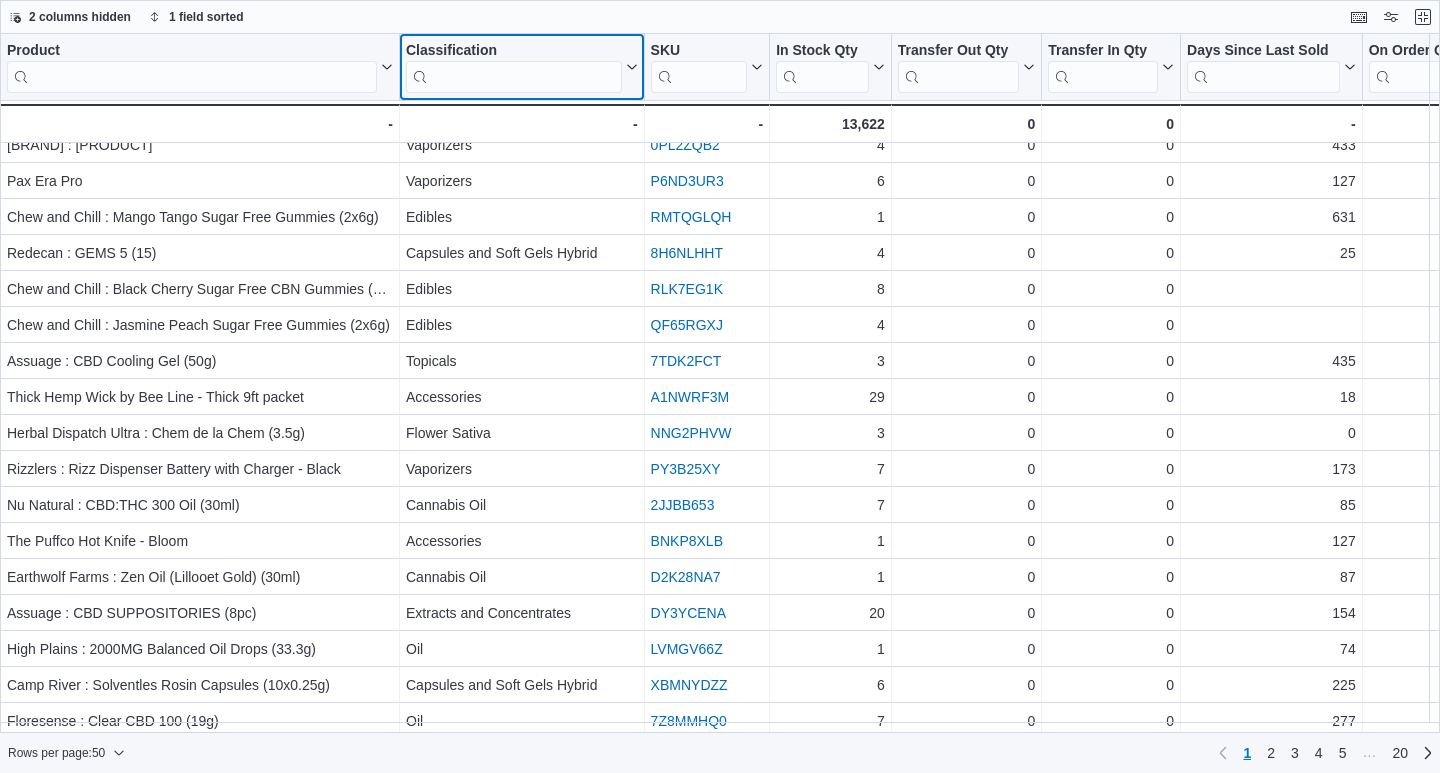 click 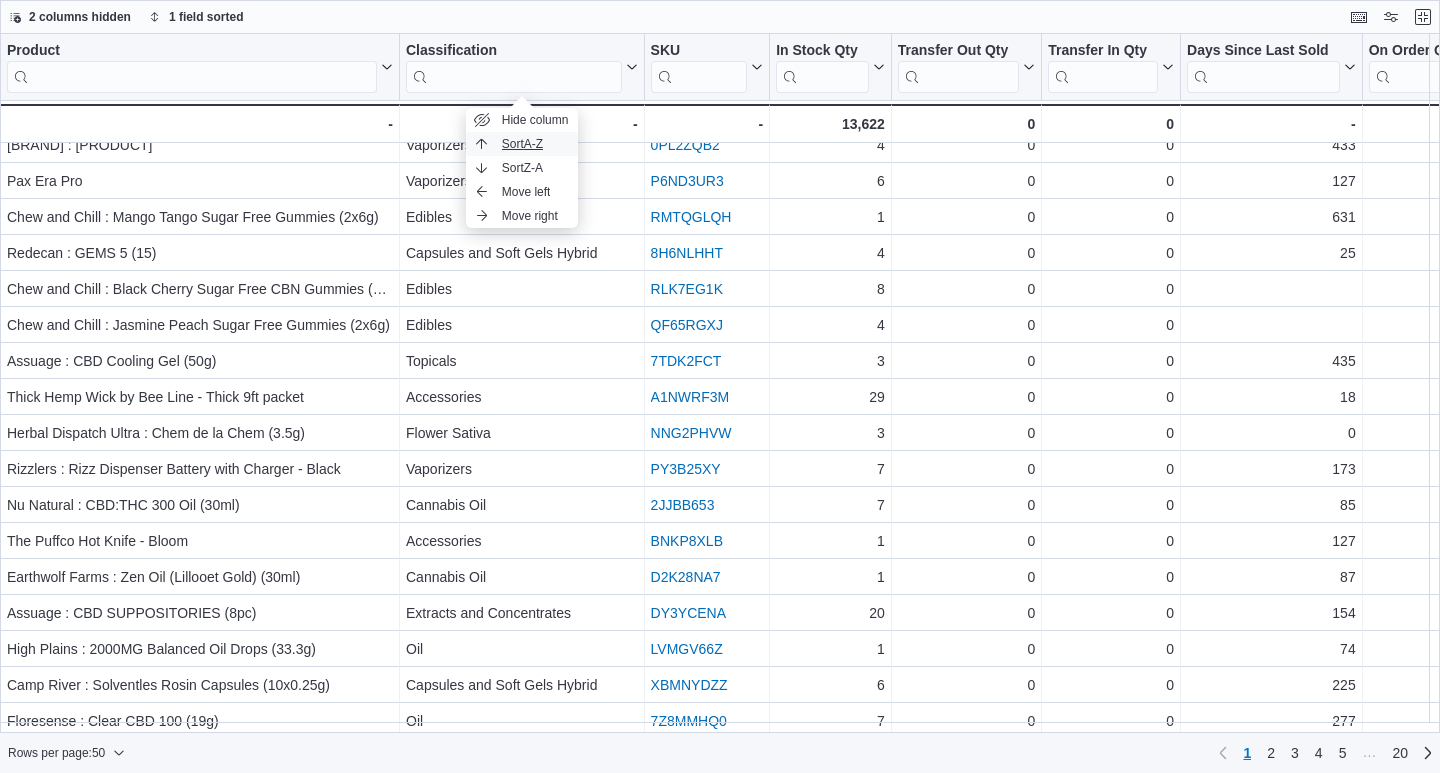 click on "Sort  A-Z" at bounding box center [522, 144] 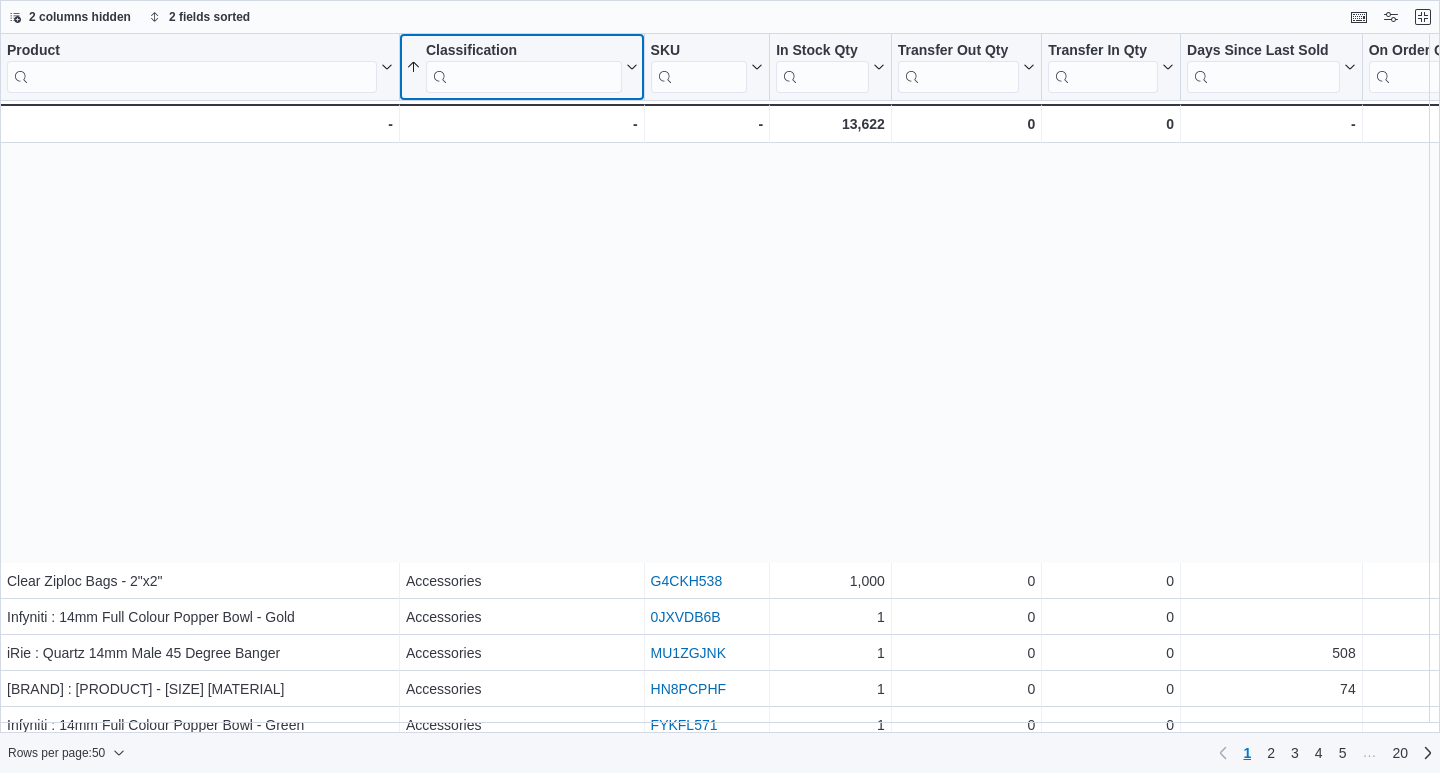 scroll, scrollTop: 1220, scrollLeft: 0, axis: vertical 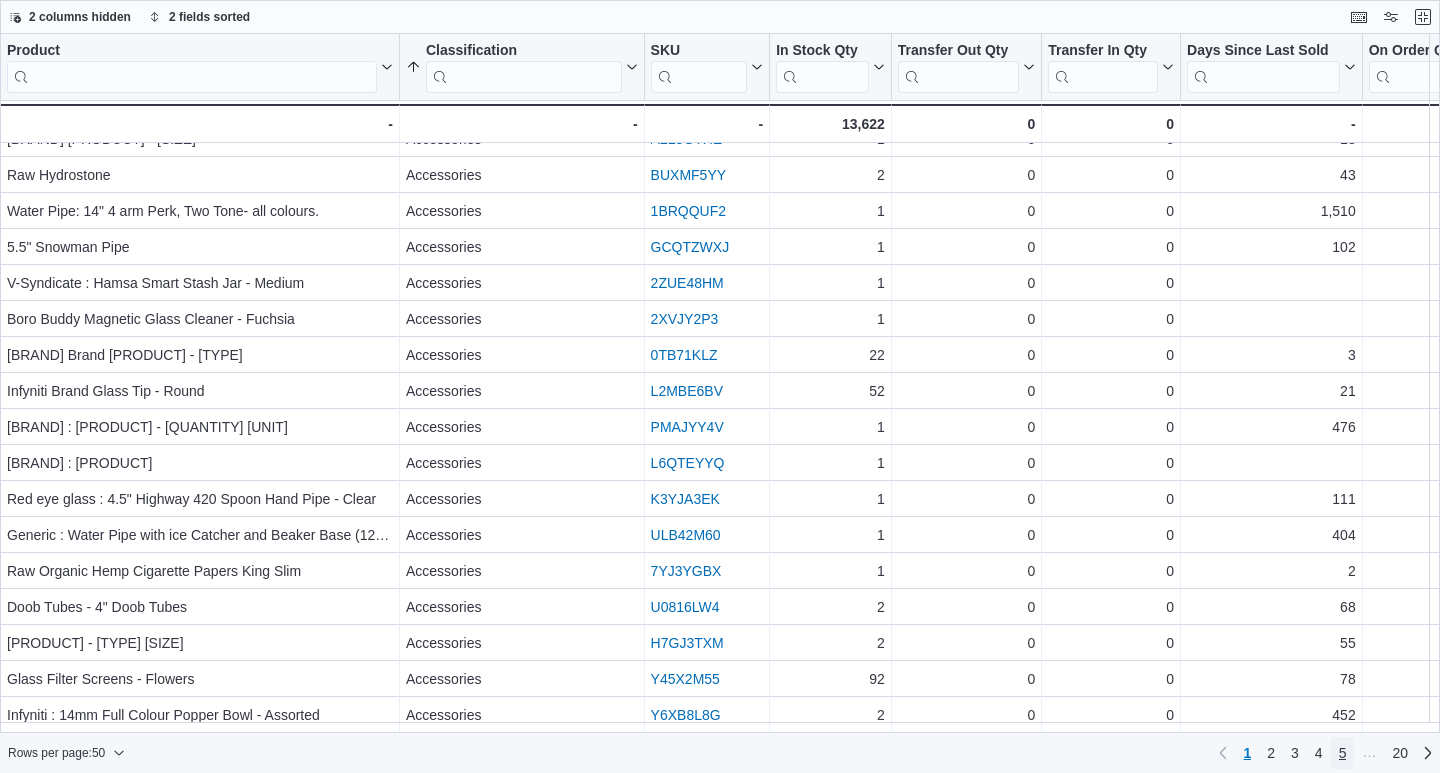 click on "5" at bounding box center (1343, 753) 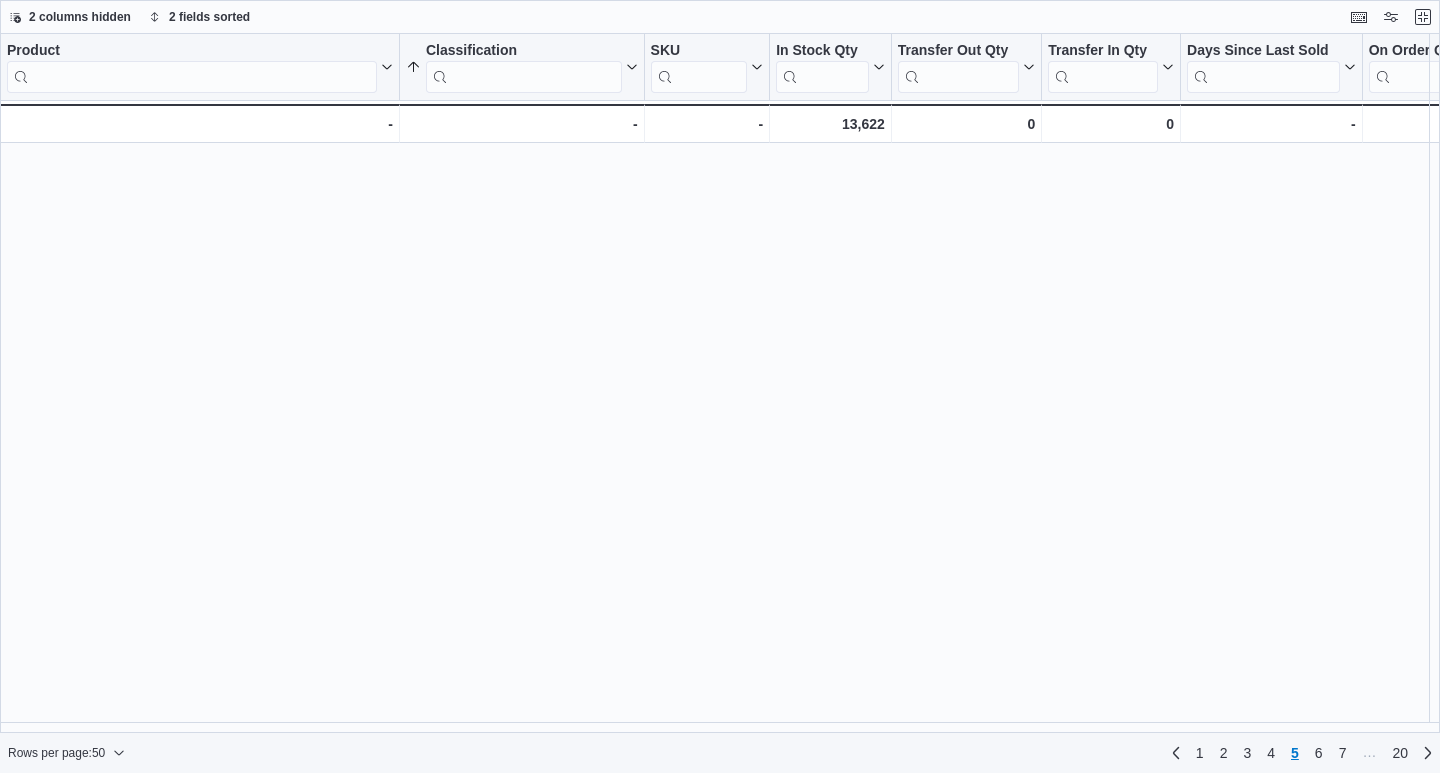 scroll, scrollTop: 0, scrollLeft: 0, axis: both 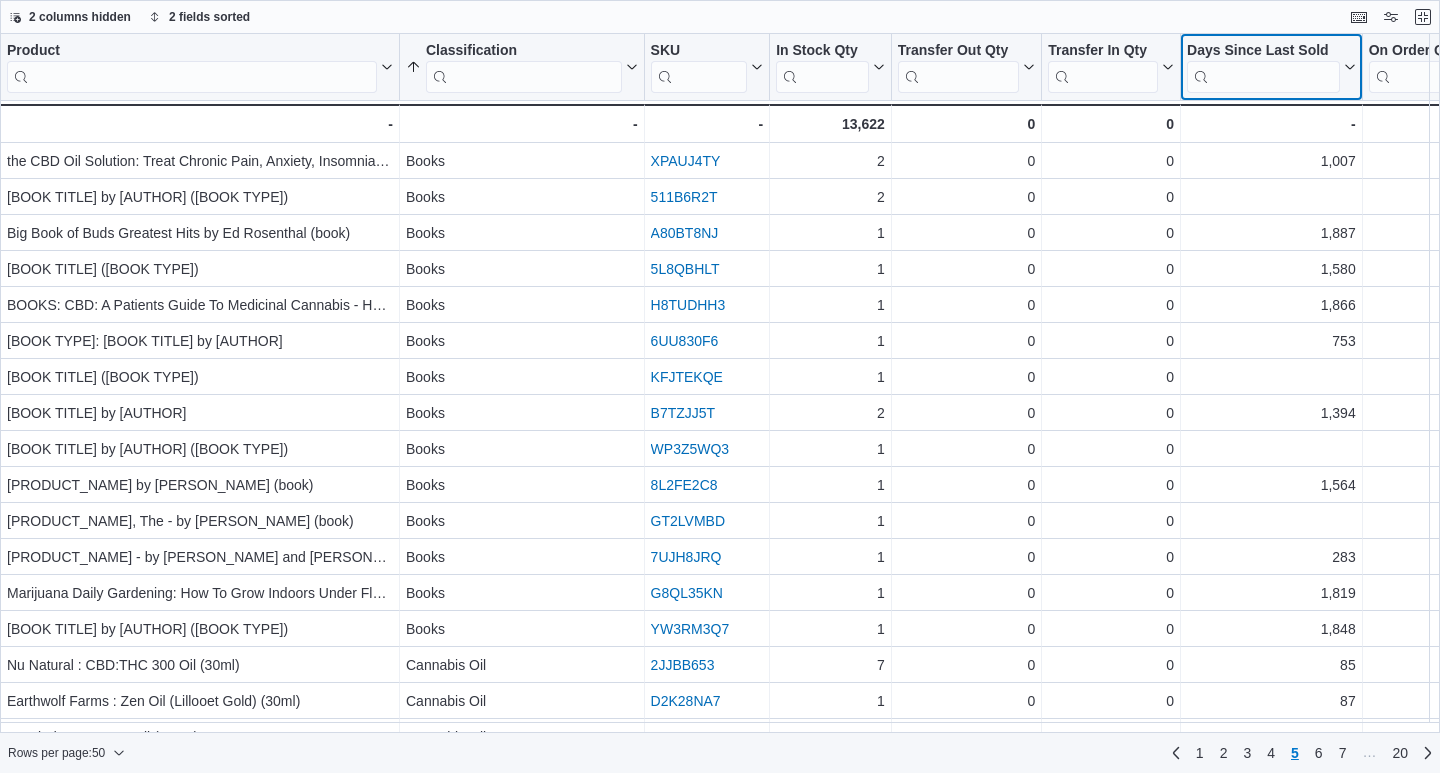 click 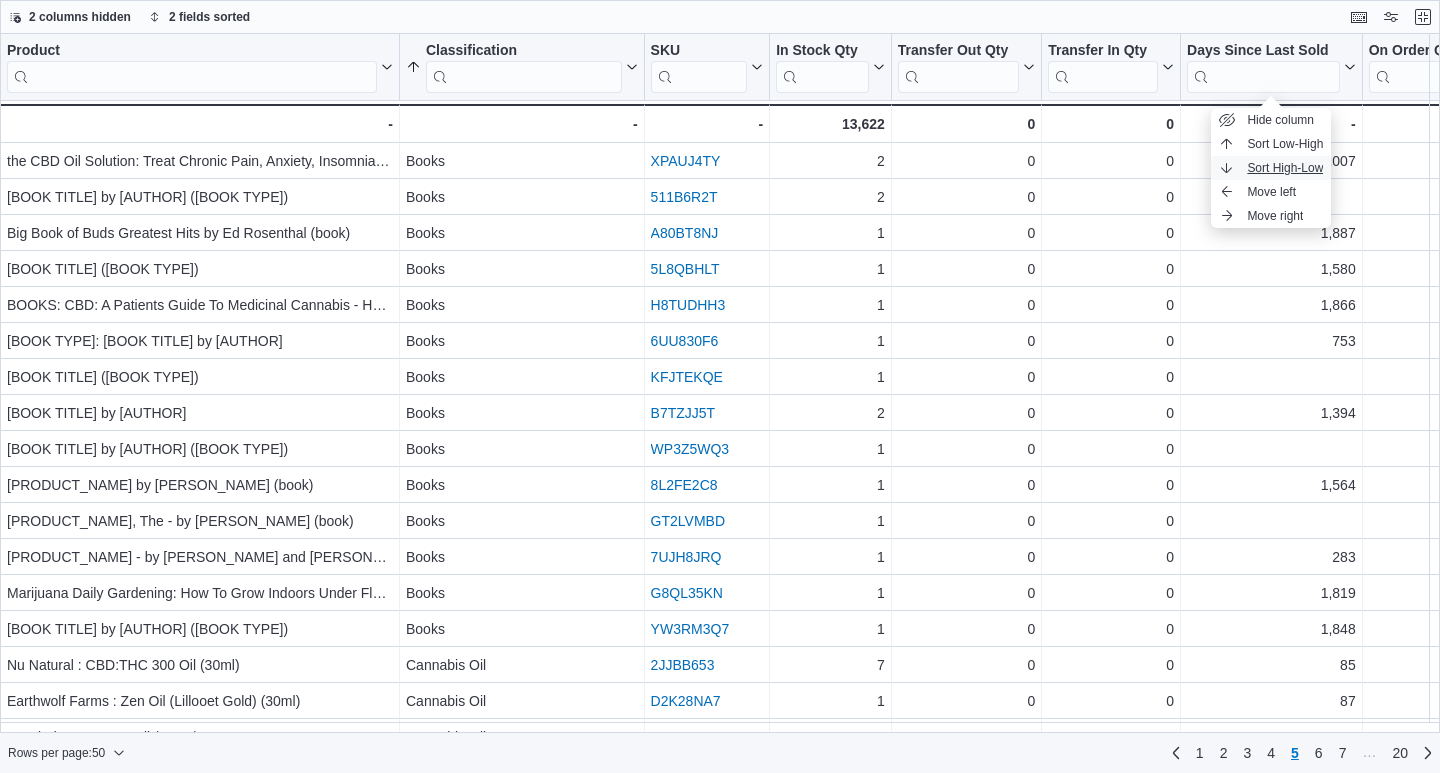 click on "Sort High-Low" at bounding box center (1285, 168) 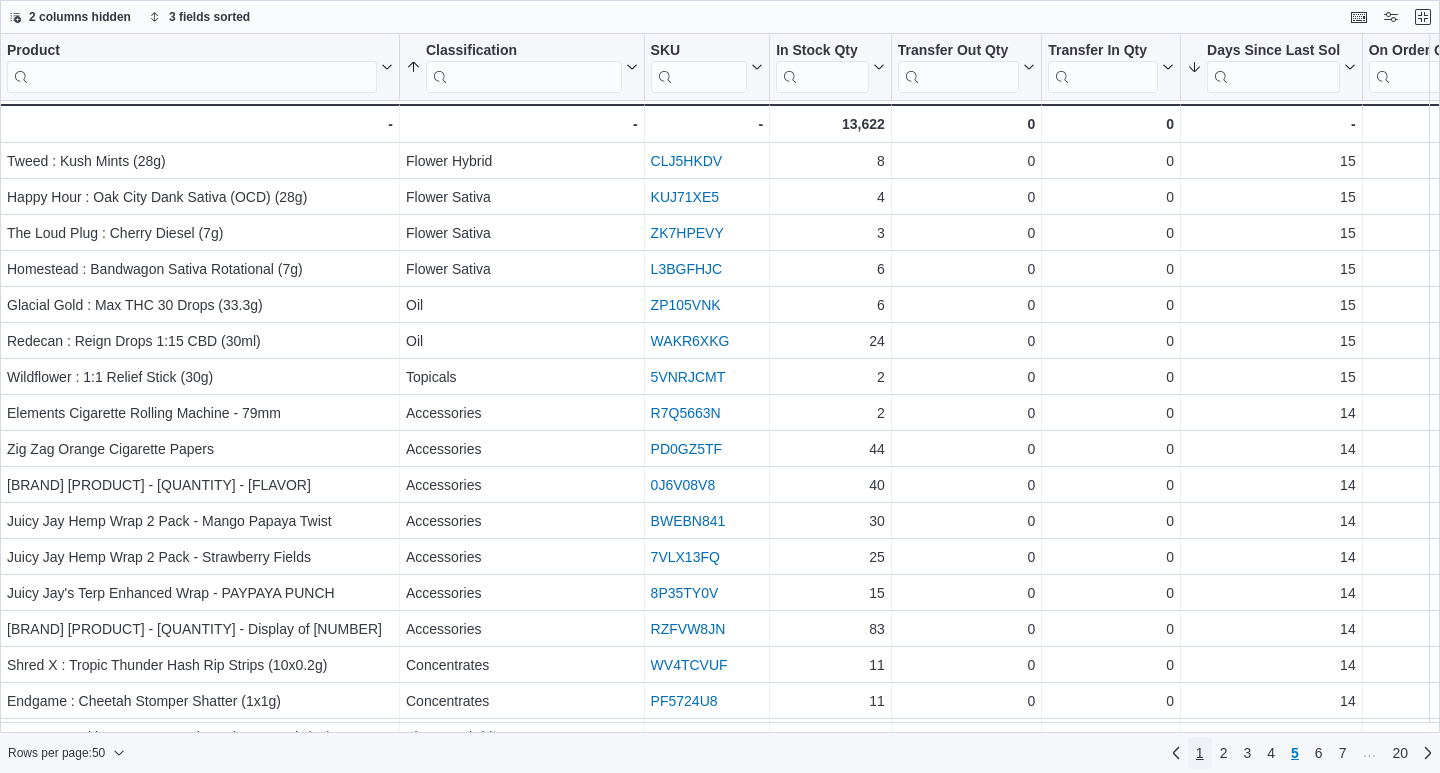click on "1" at bounding box center (1200, 753) 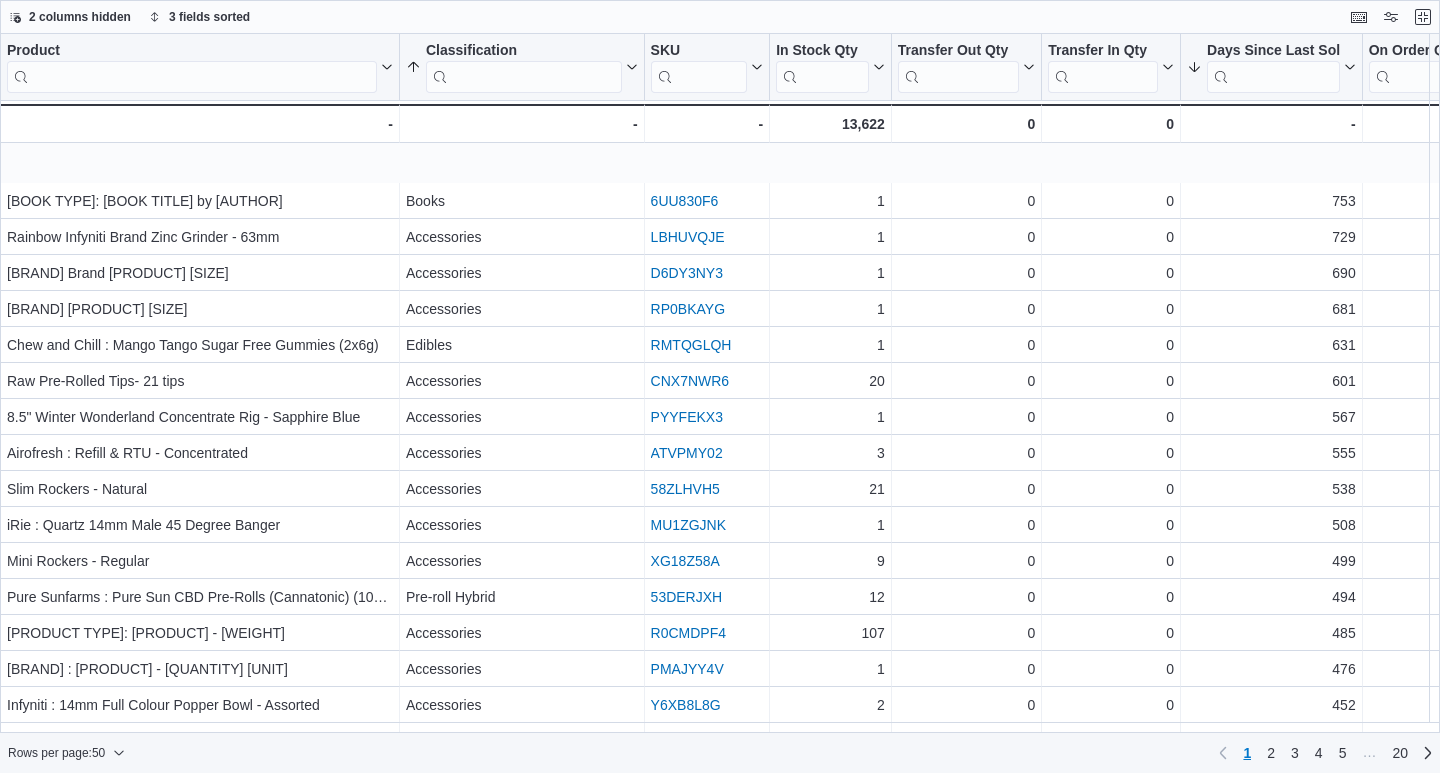 scroll, scrollTop: 800, scrollLeft: 0, axis: vertical 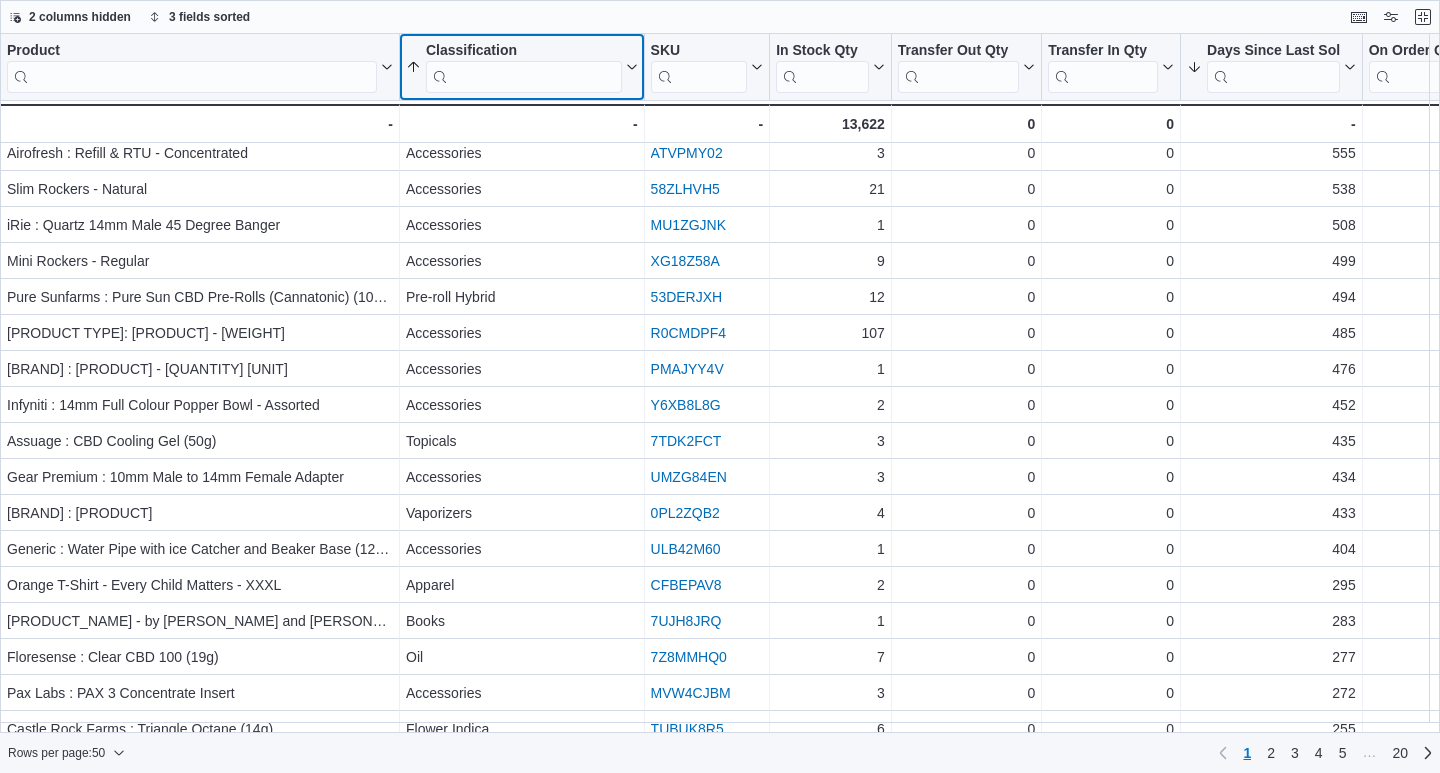 click at bounding box center [524, 77] 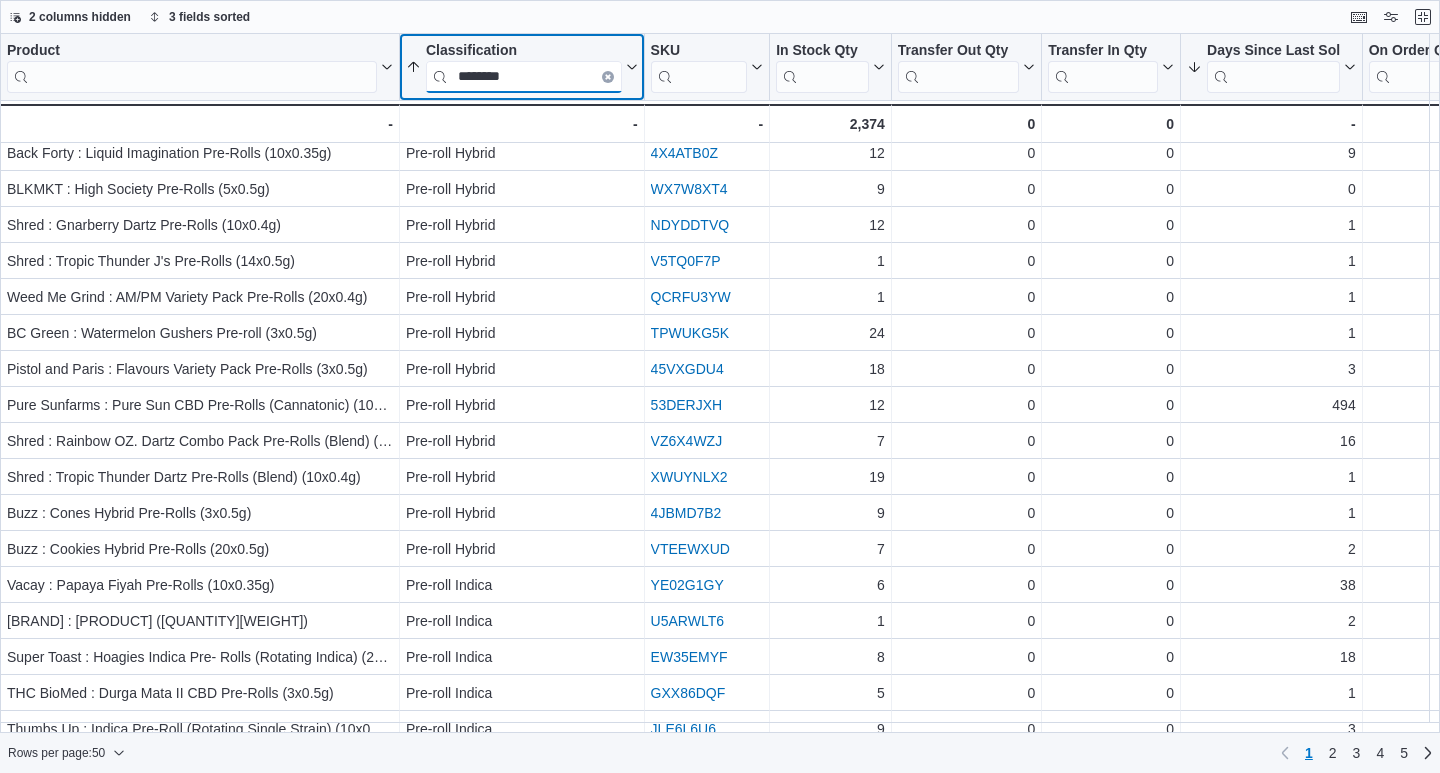 type on "********" 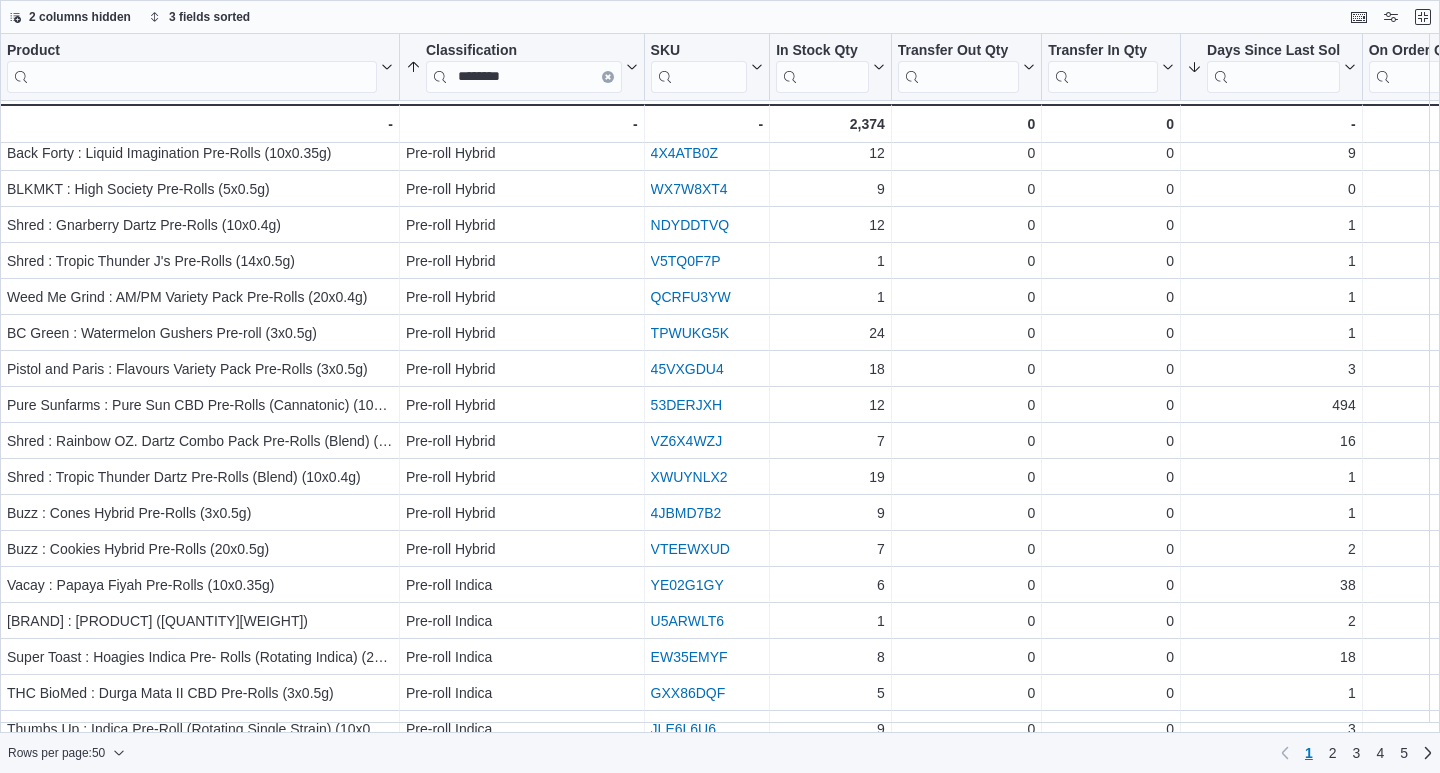 click on "2 columns hidden 3 fields sorted" at bounding box center [720, 17] 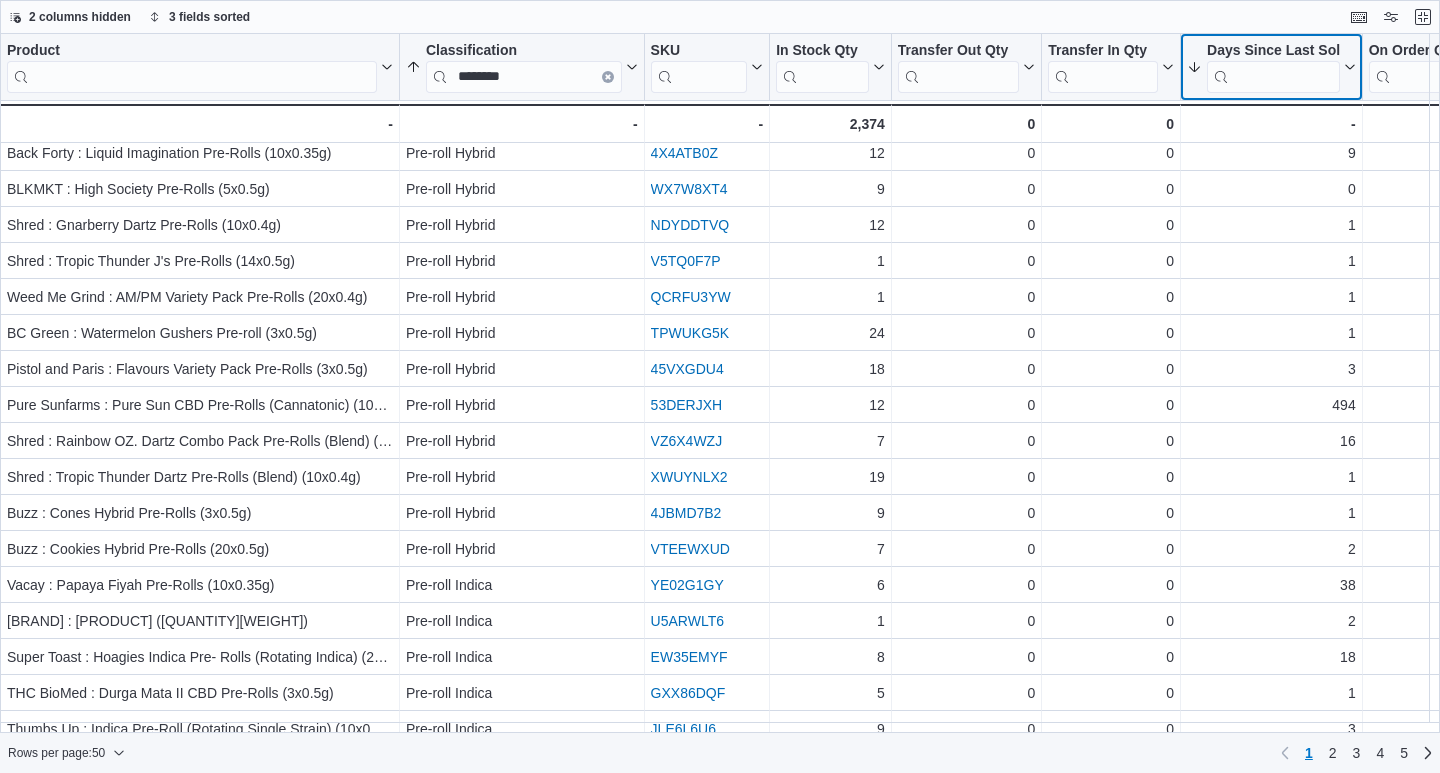 click 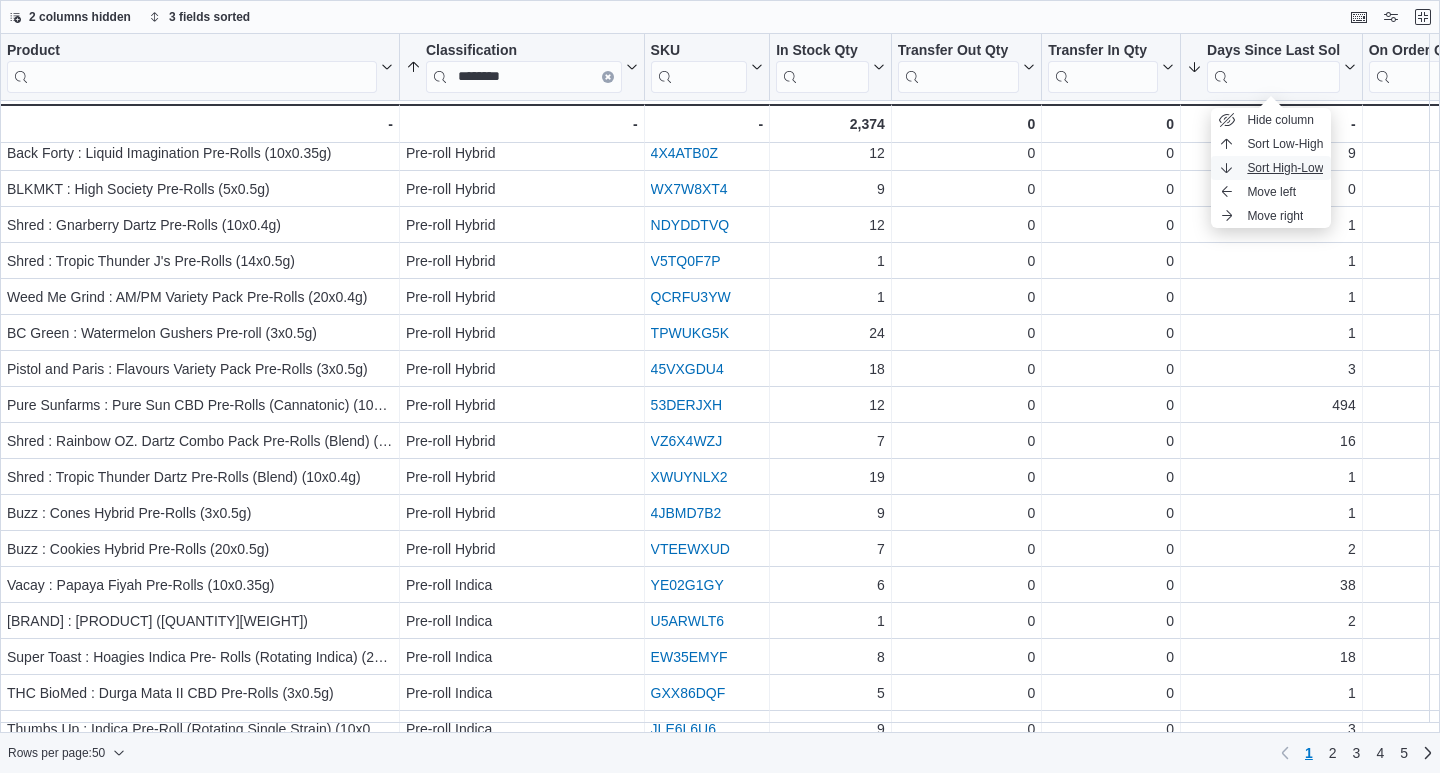click on "Sort High-Low" at bounding box center (1285, 168) 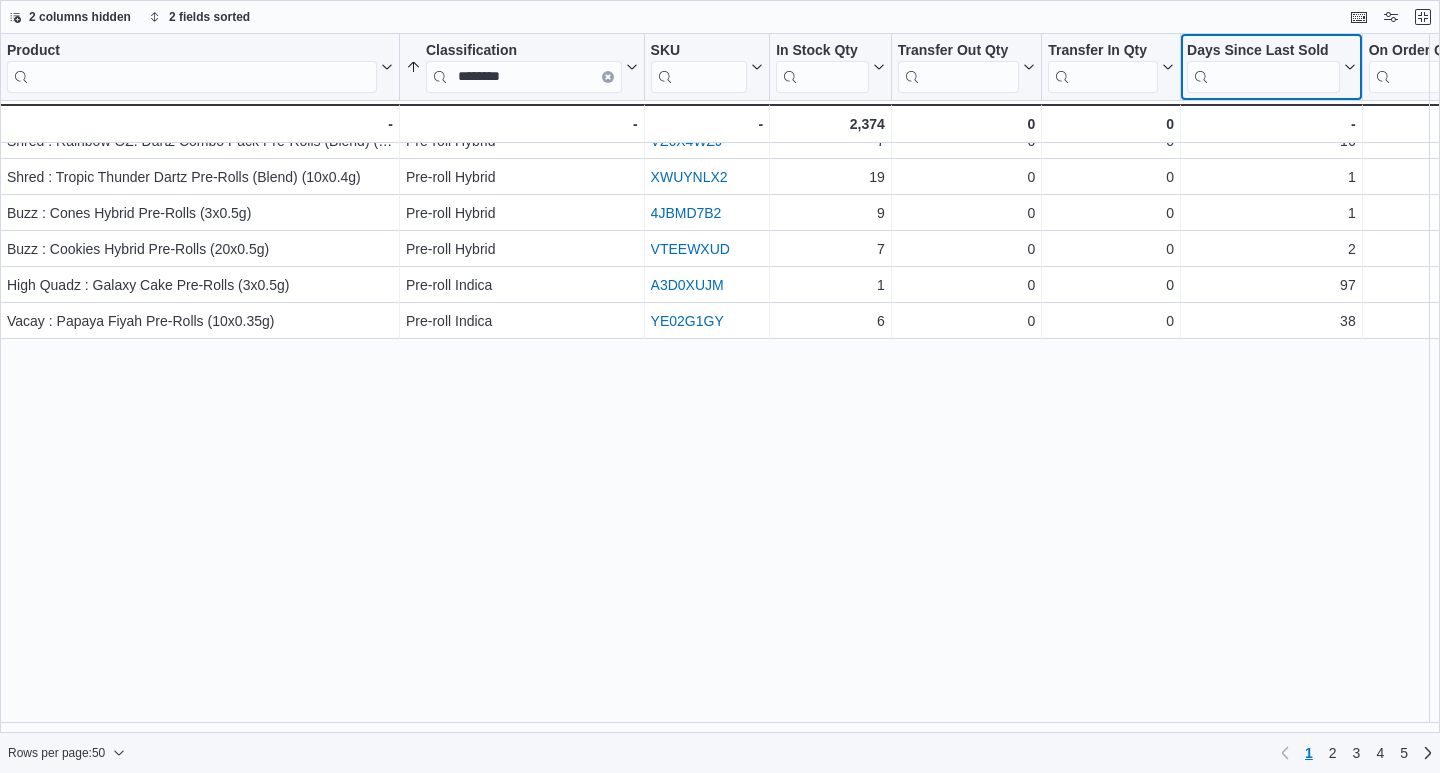scroll, scrollTop: 500, scrollLeft: 0, axis: vertical 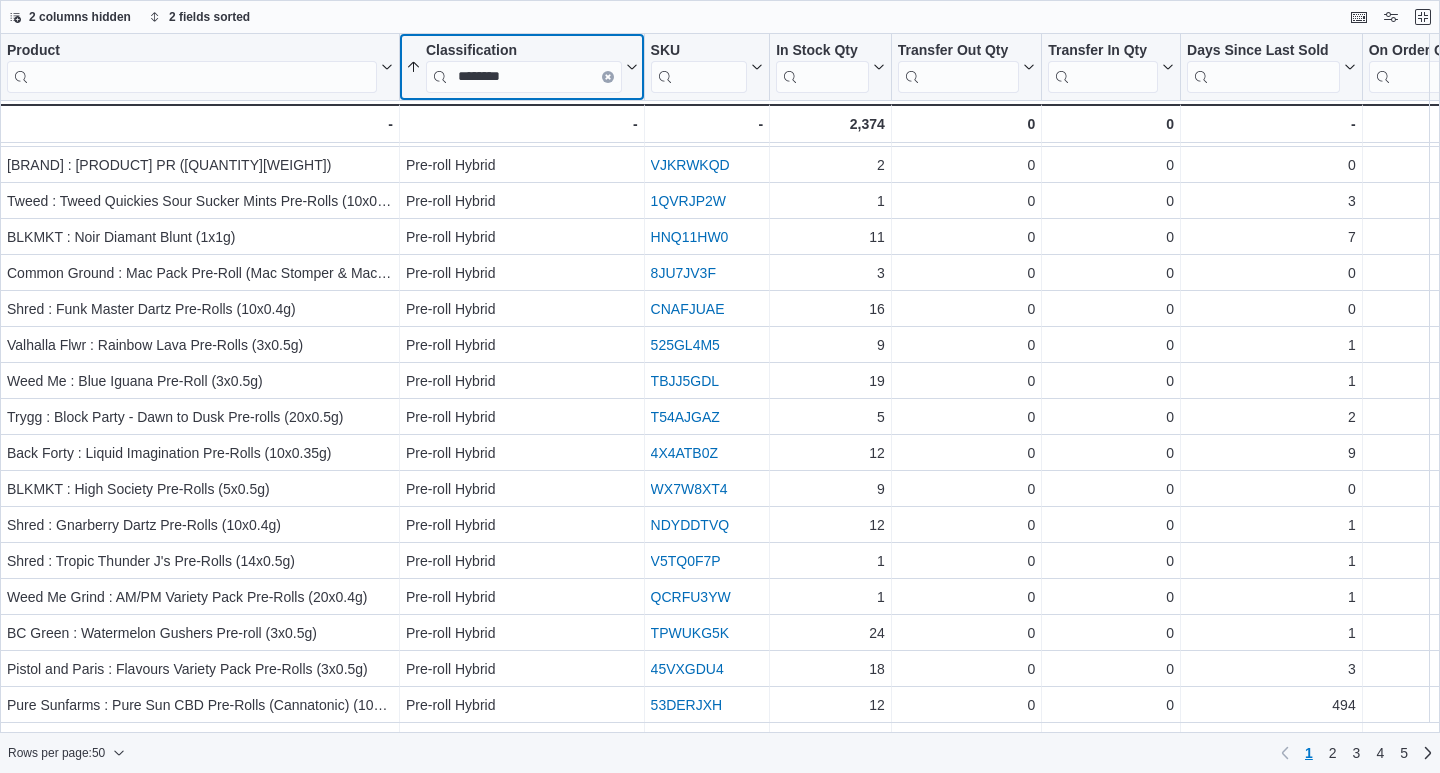 click 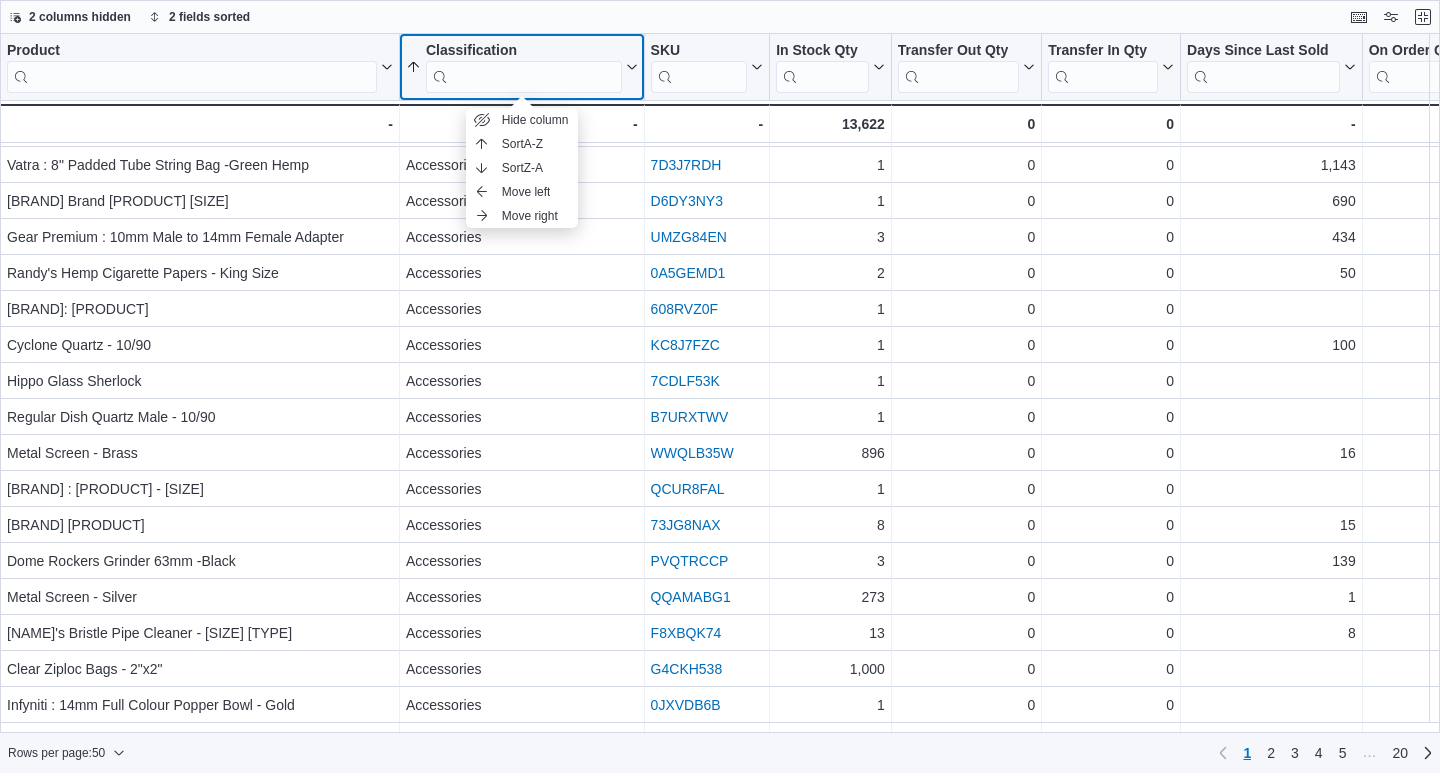 click at bounding box center [524, 77] 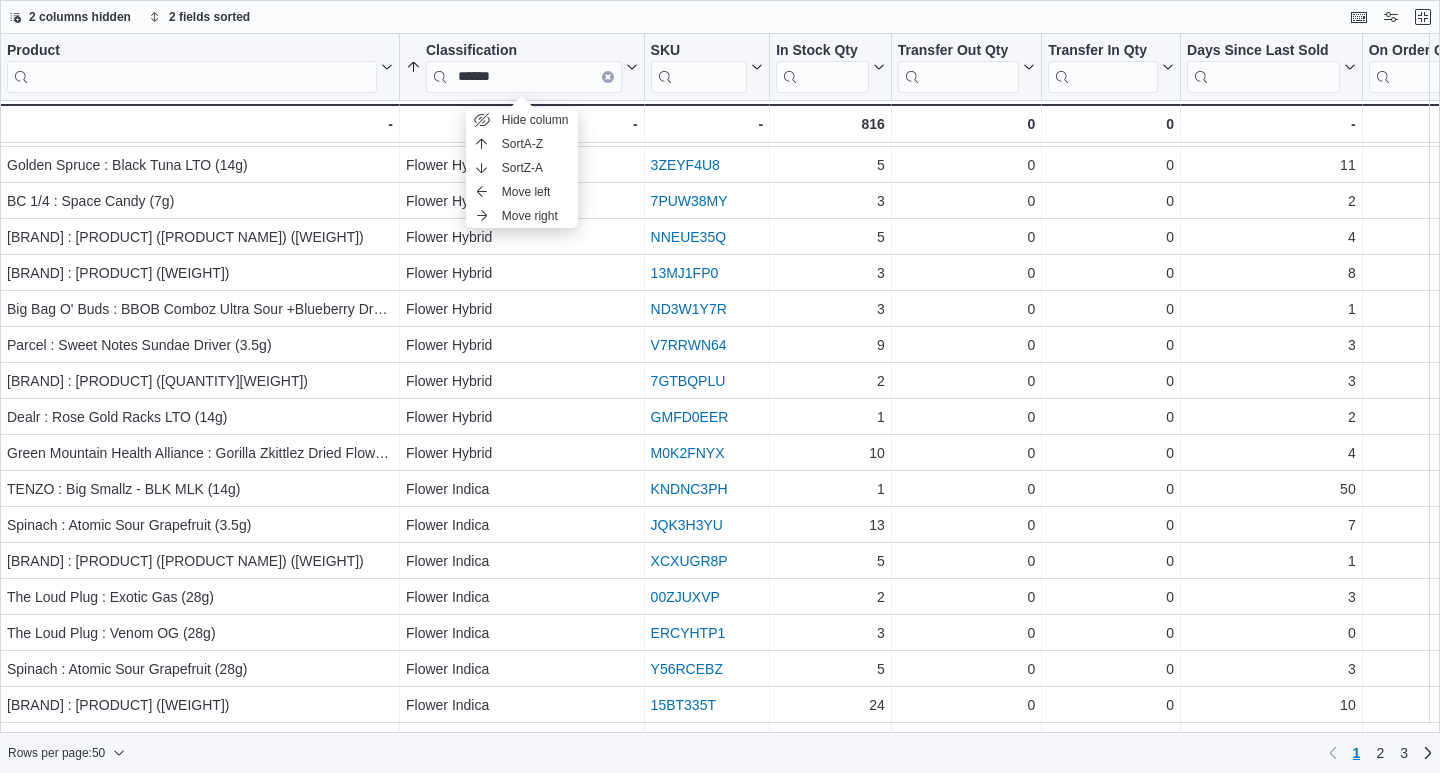 click on "2 columns hidden 2 fields sorted" at bounding box center [720, 17] 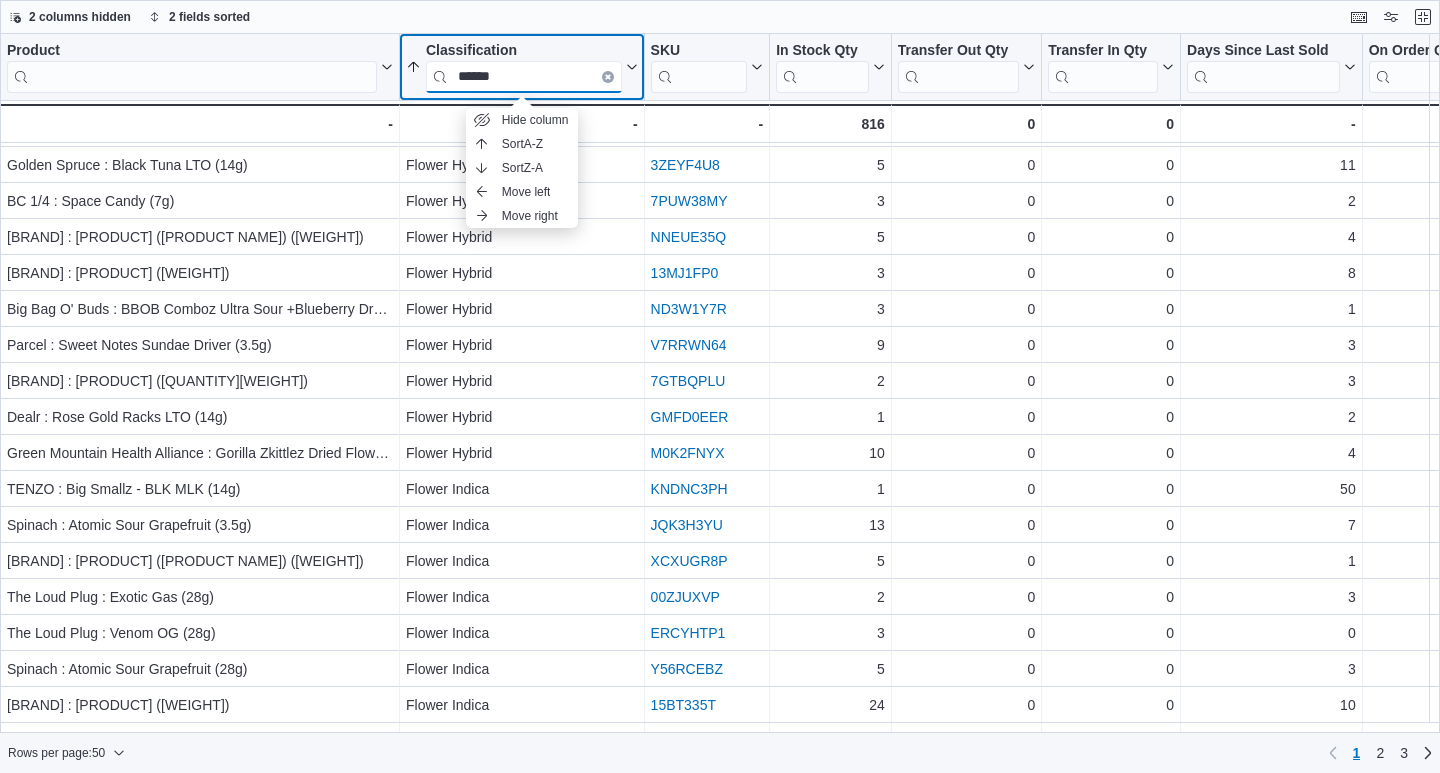 click on "******" at bounding box center (524, 77) 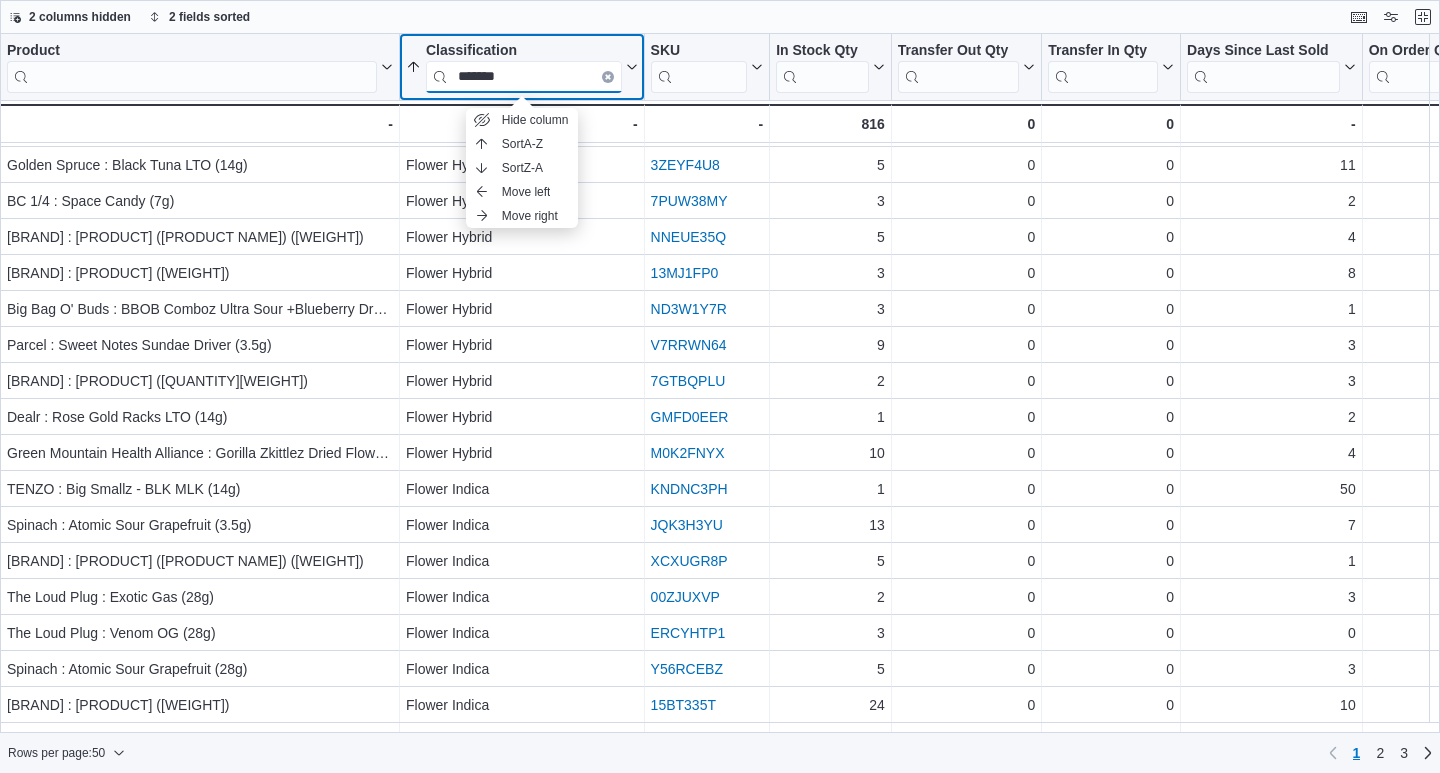 type on "******" 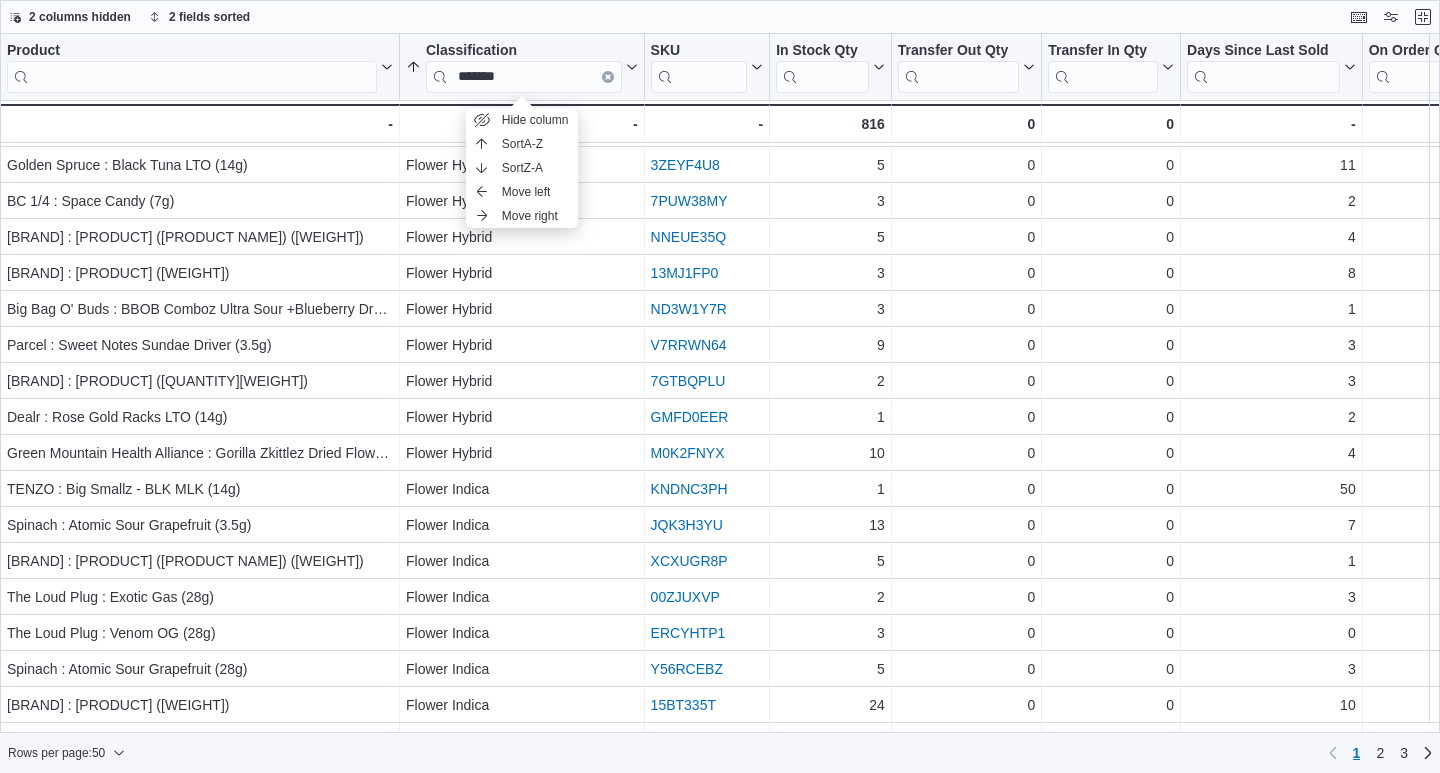 click on "2 columns hidden 2 fields sorted" at bounding box center (720, 17) 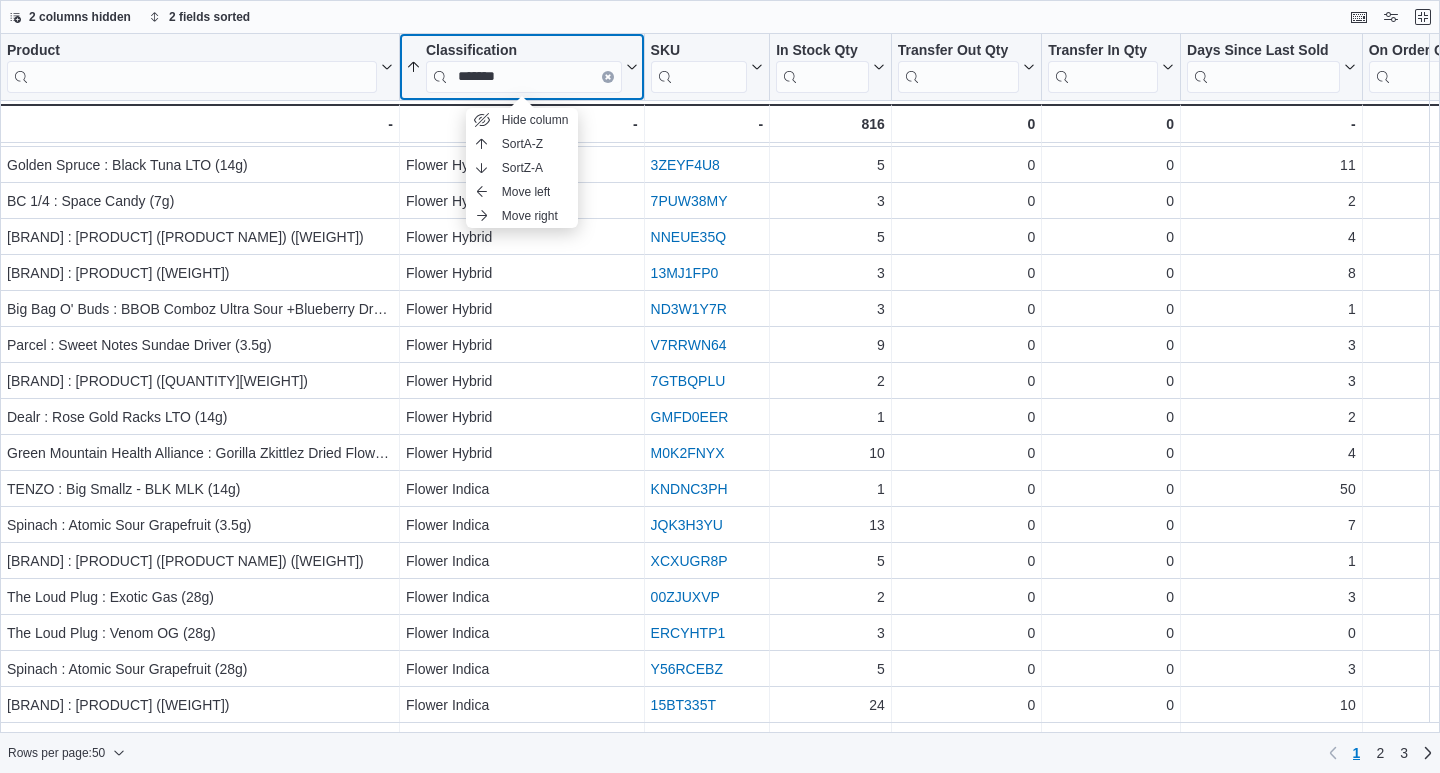 click on "Classification ******" at bounding box center [522, 67] 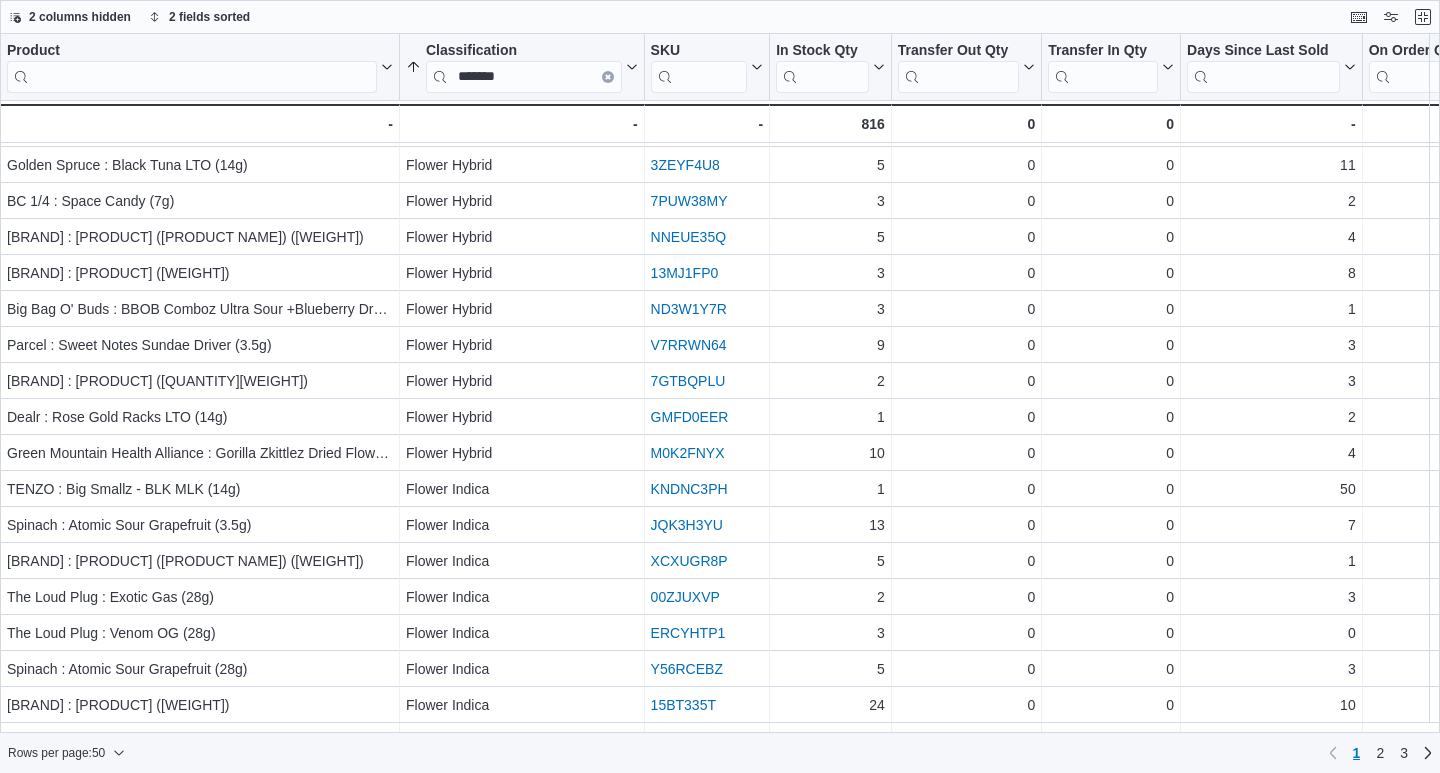 click on "2 columns hidden 2 fields sorted" at bounding box center (720, 17) 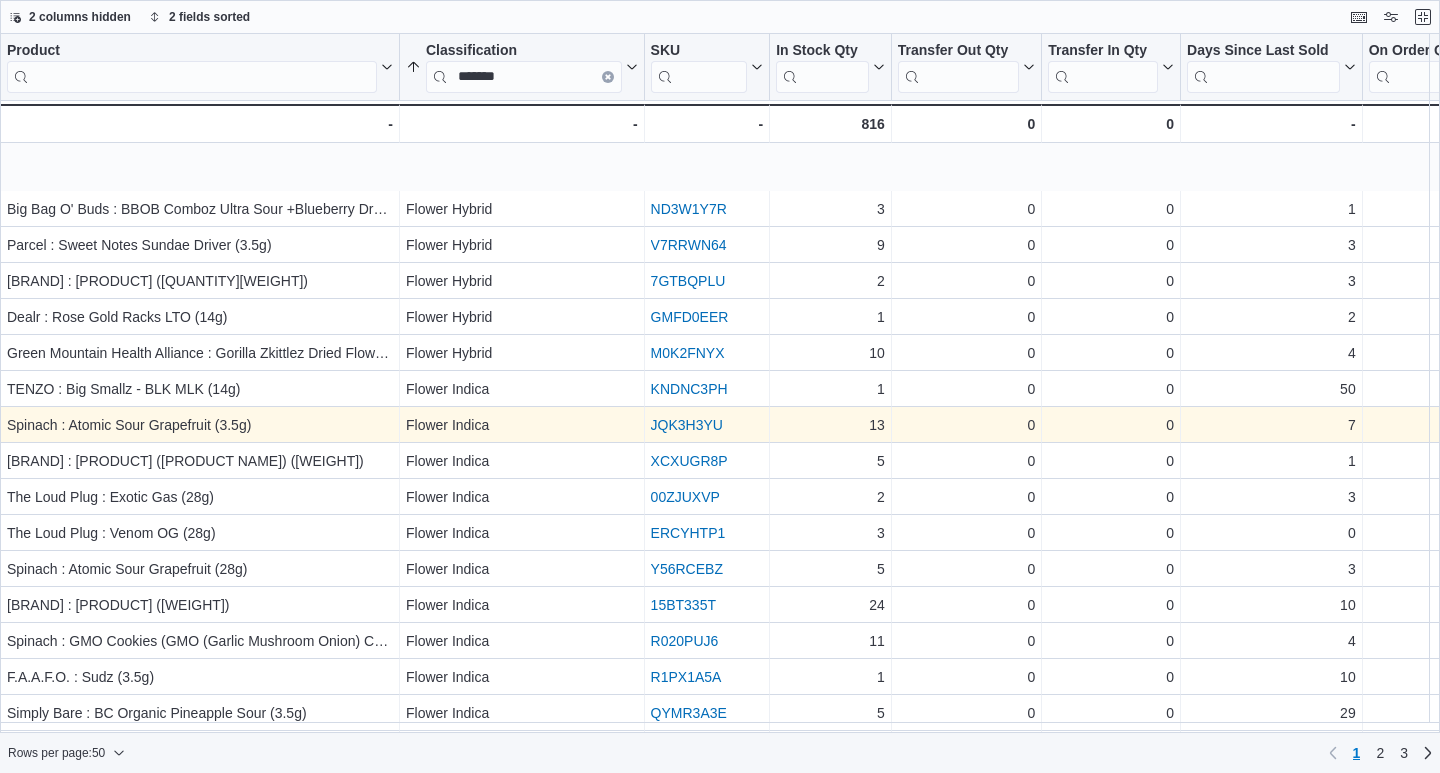 scroll, scrollTop: 800, scrollLeft: 0, axis: vertical 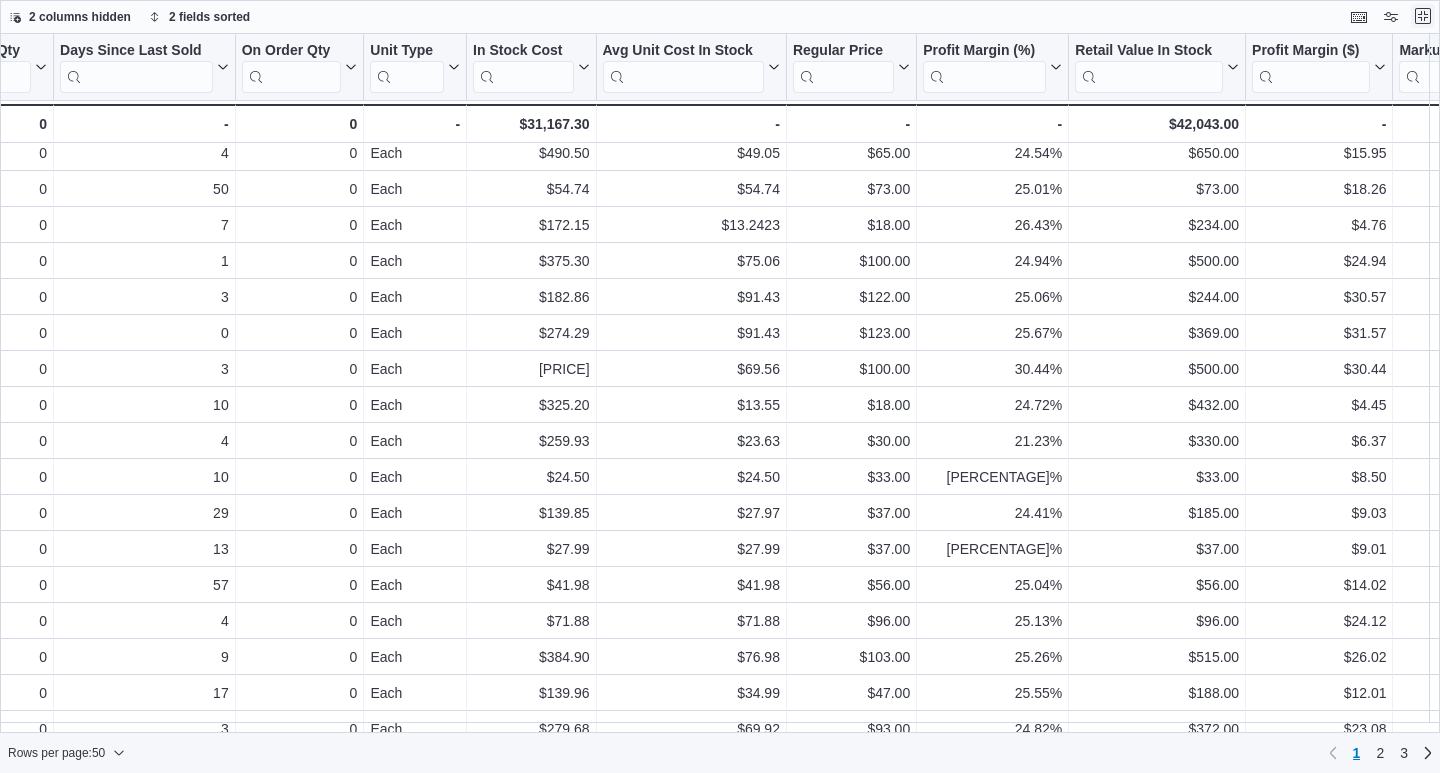 click at bounding box center [1423, 16] 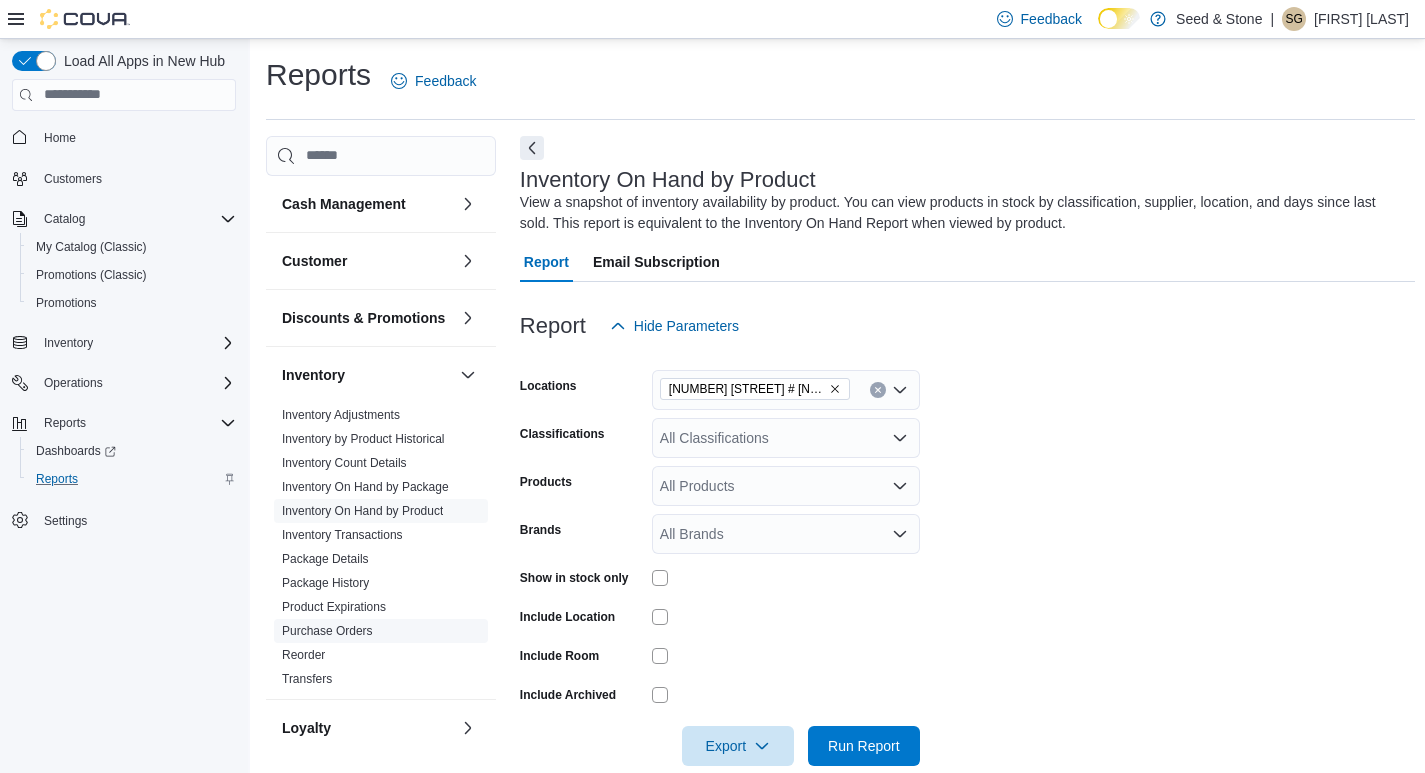 click on "Purchase Orders" at bounding box center [327, 631] 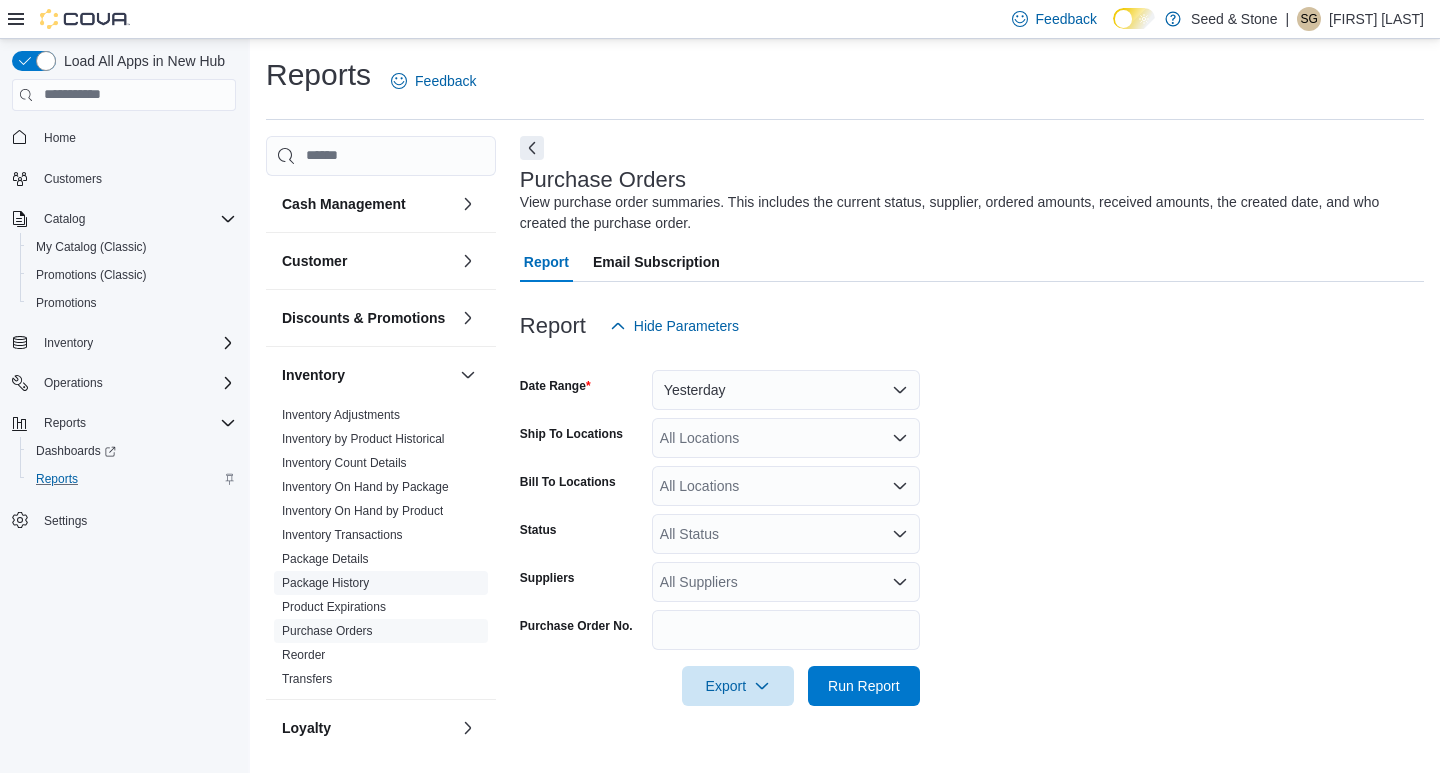 click on "Package History" at bounding box center [325, 583] 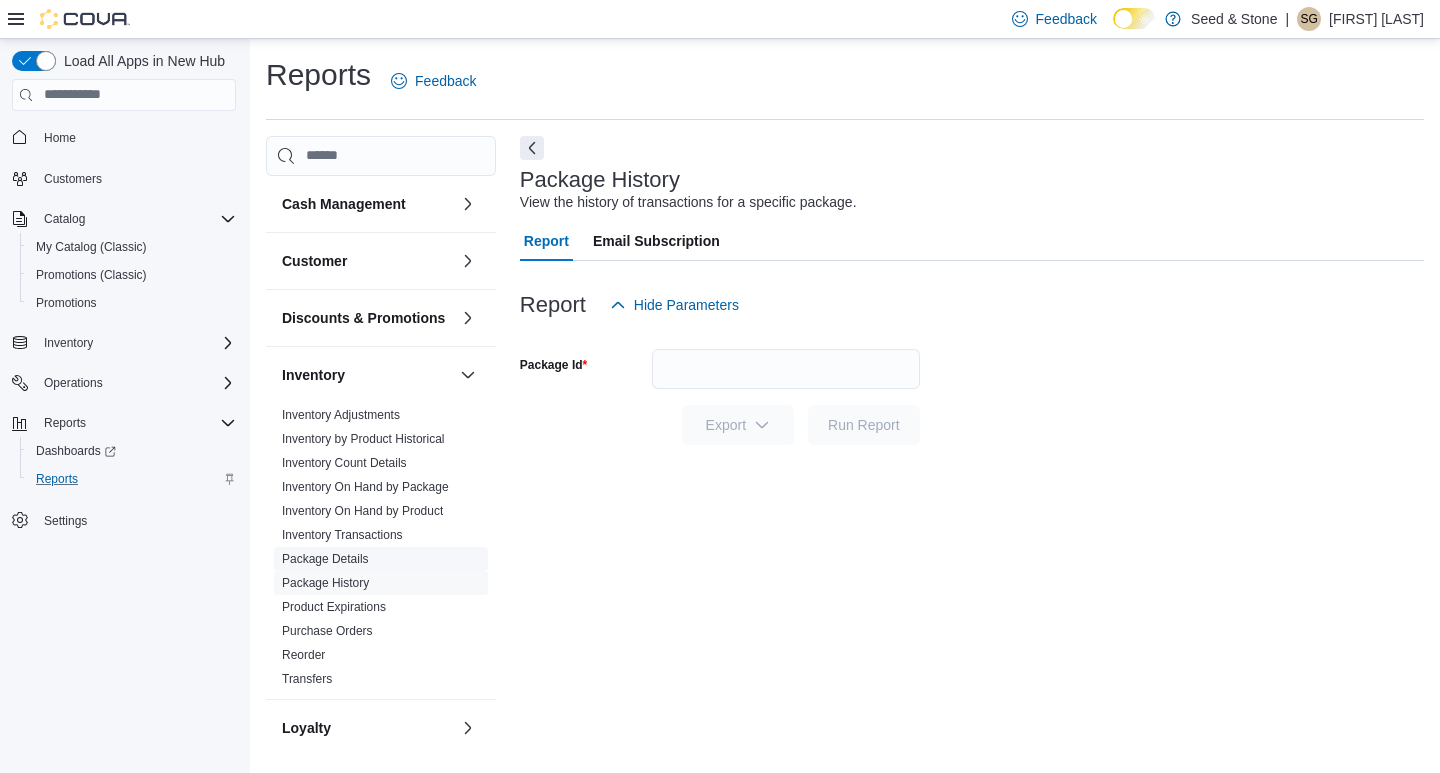 click on "Package Details" at bounding box center (325, 559) 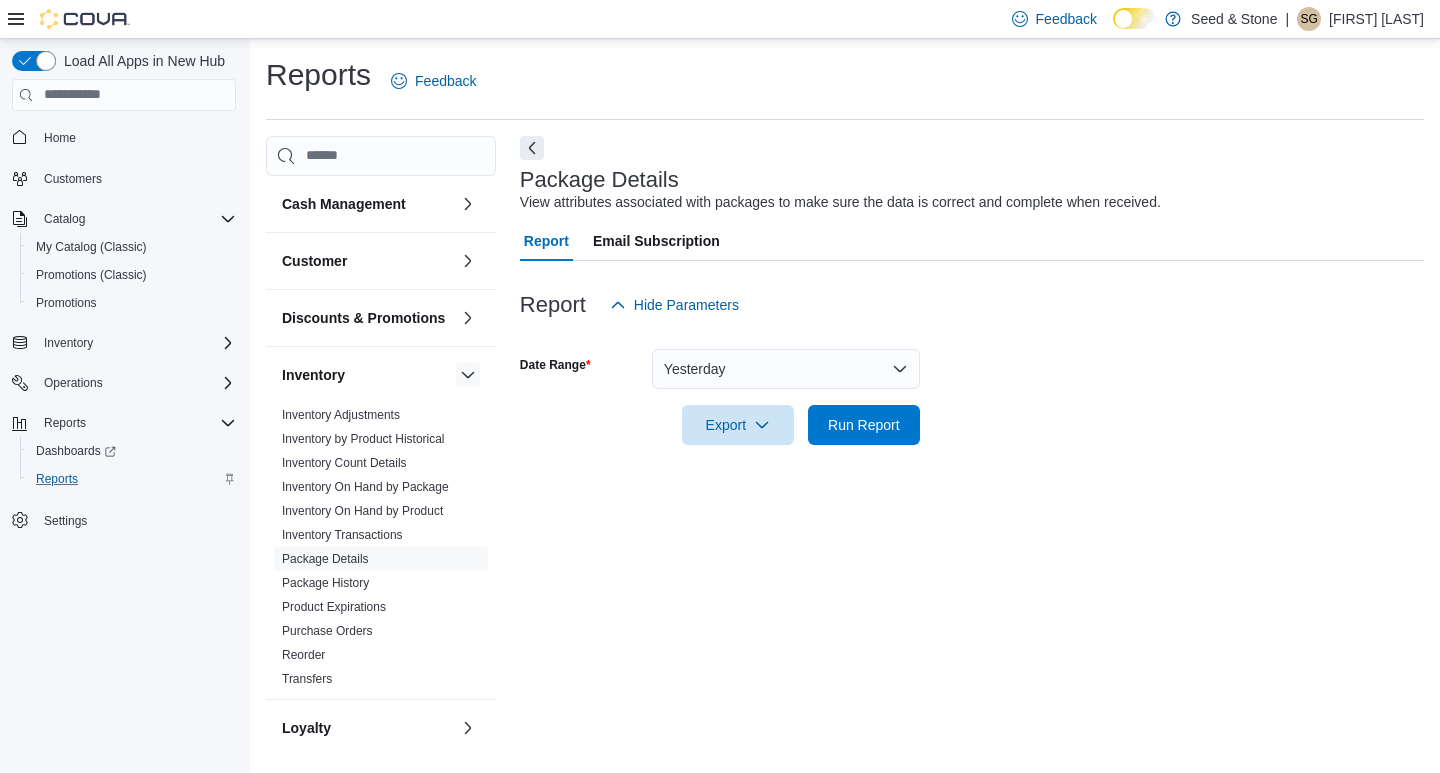 click at bounding box center [468, 375] 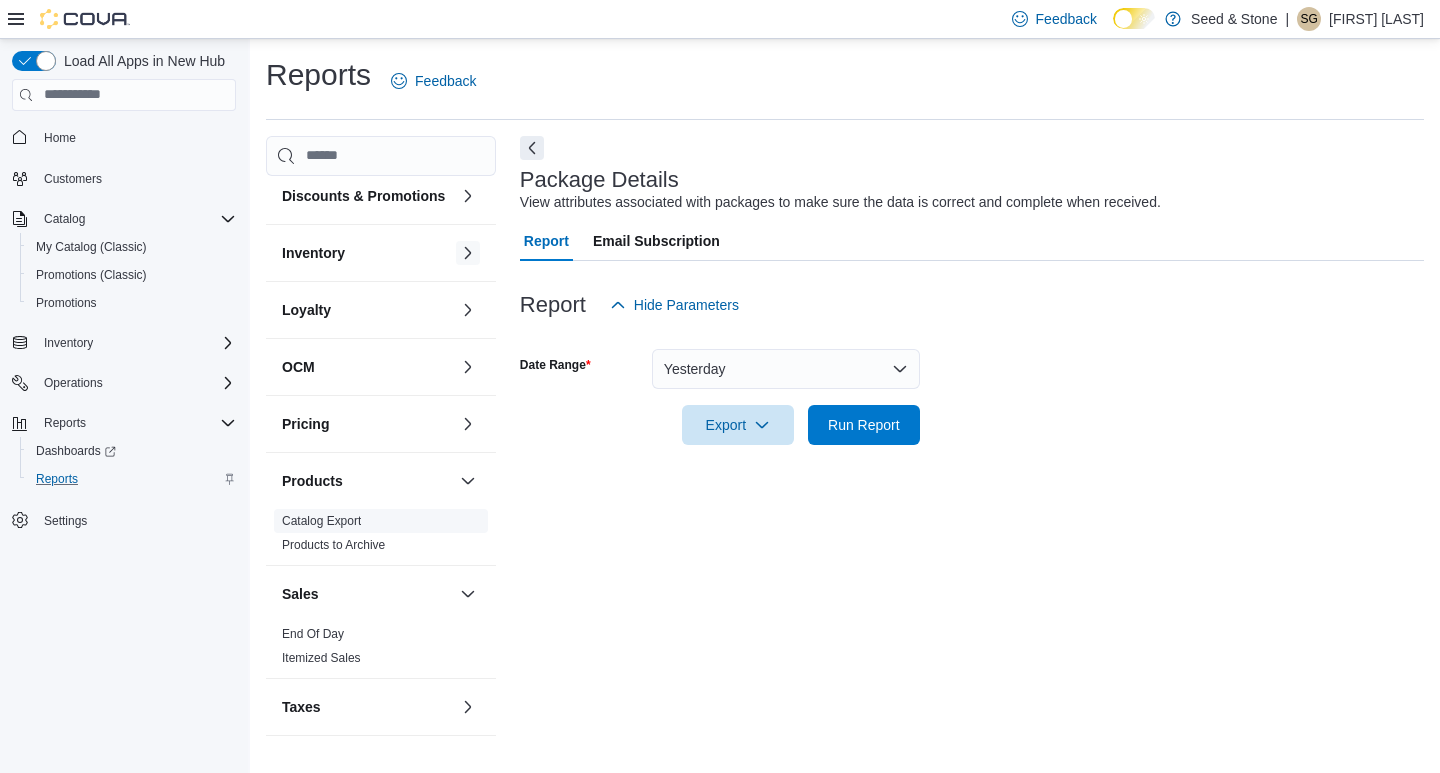 scroll, scrollTop: 138, scrollLeft: 0, axis: vertical 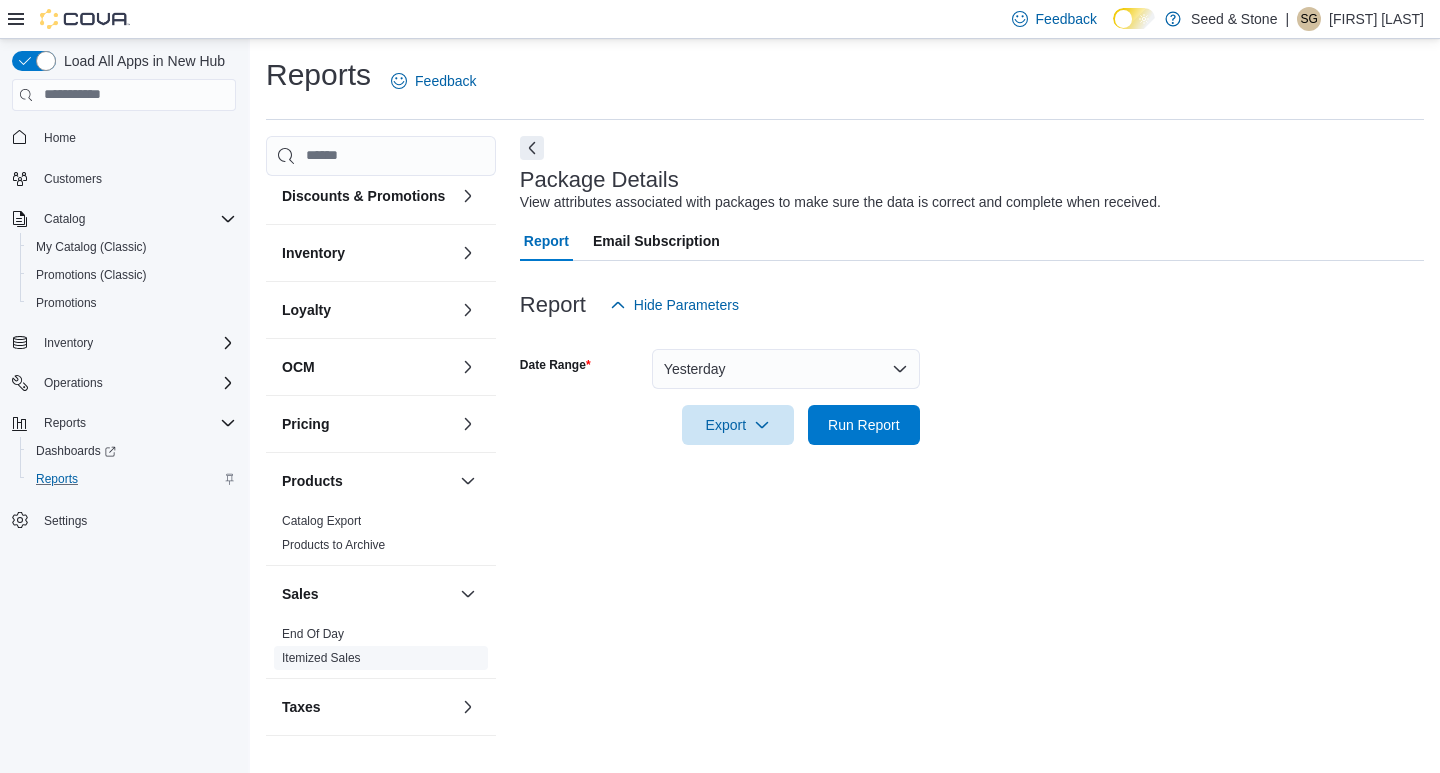 click on "Itemized Sales" at bounding box center [321, 658] 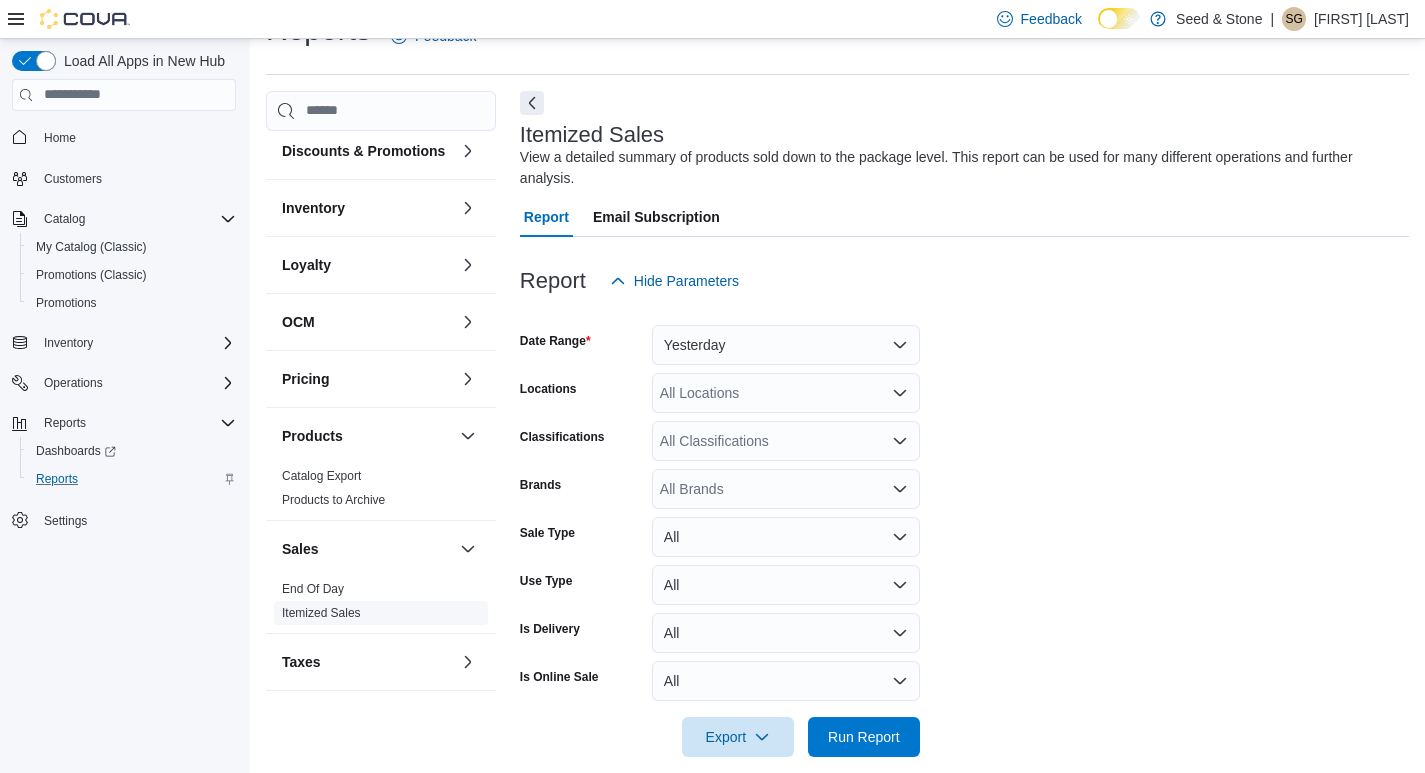 scroll, scrollTop: 46, scrollLeft: 0, axis: vertical 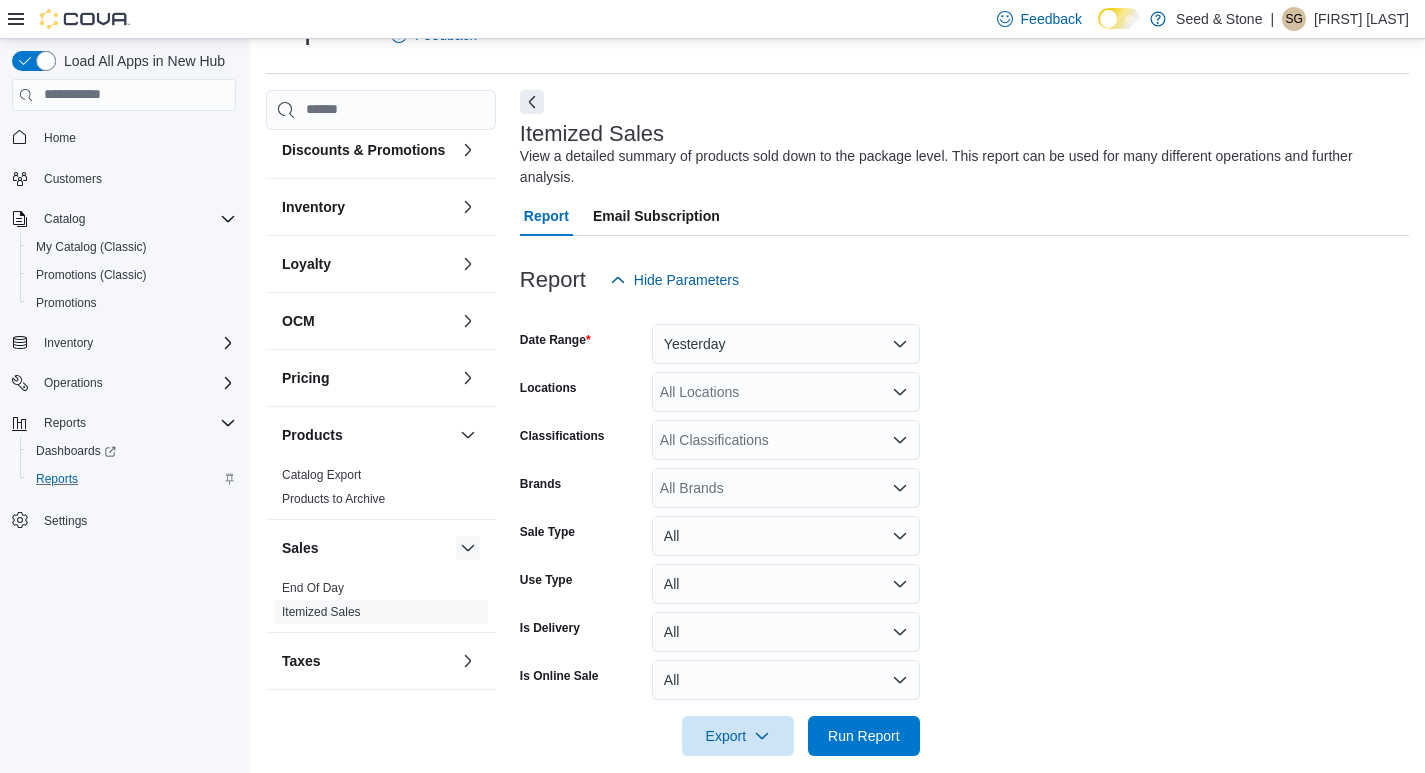 click at bounding box center (468, 548) 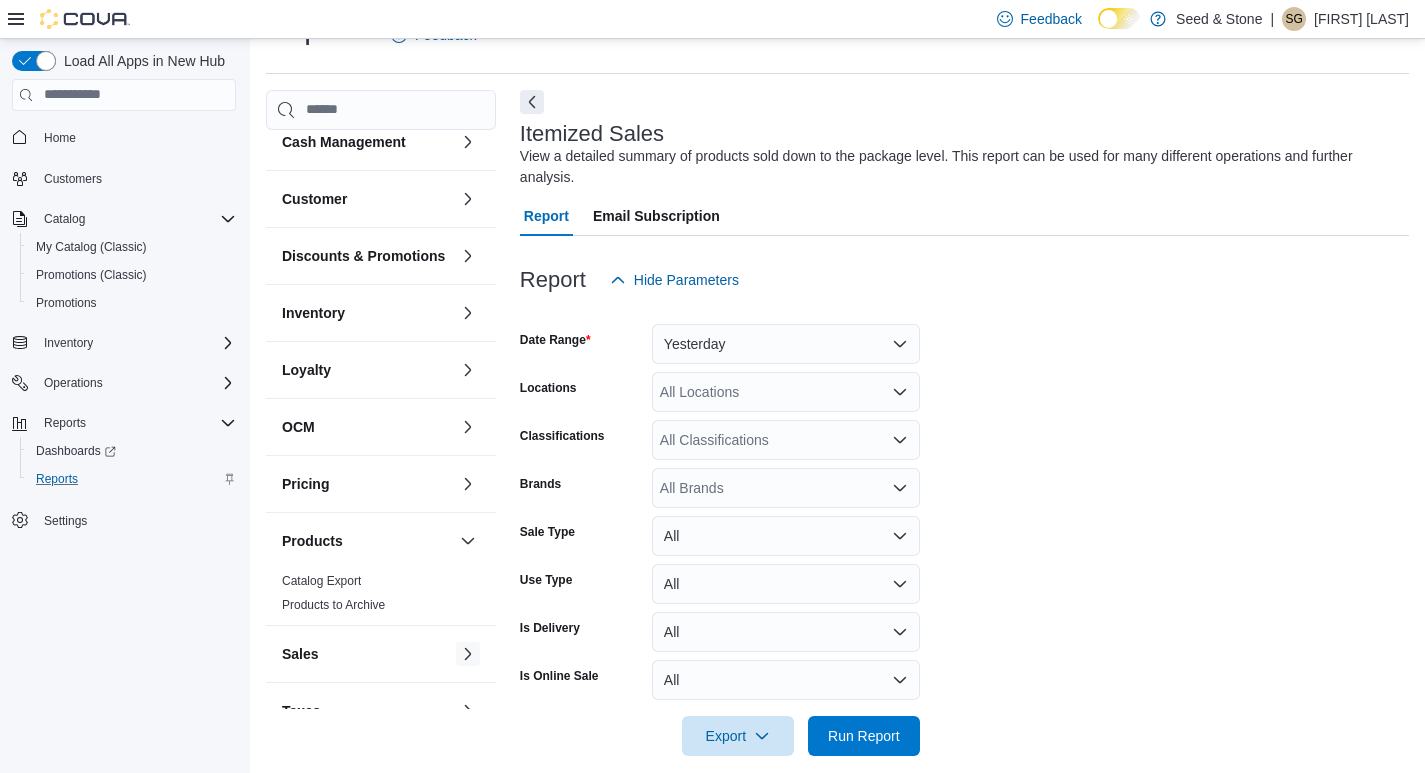 scroll, scrollTop: 0, scrollLeft: 0, axis: both 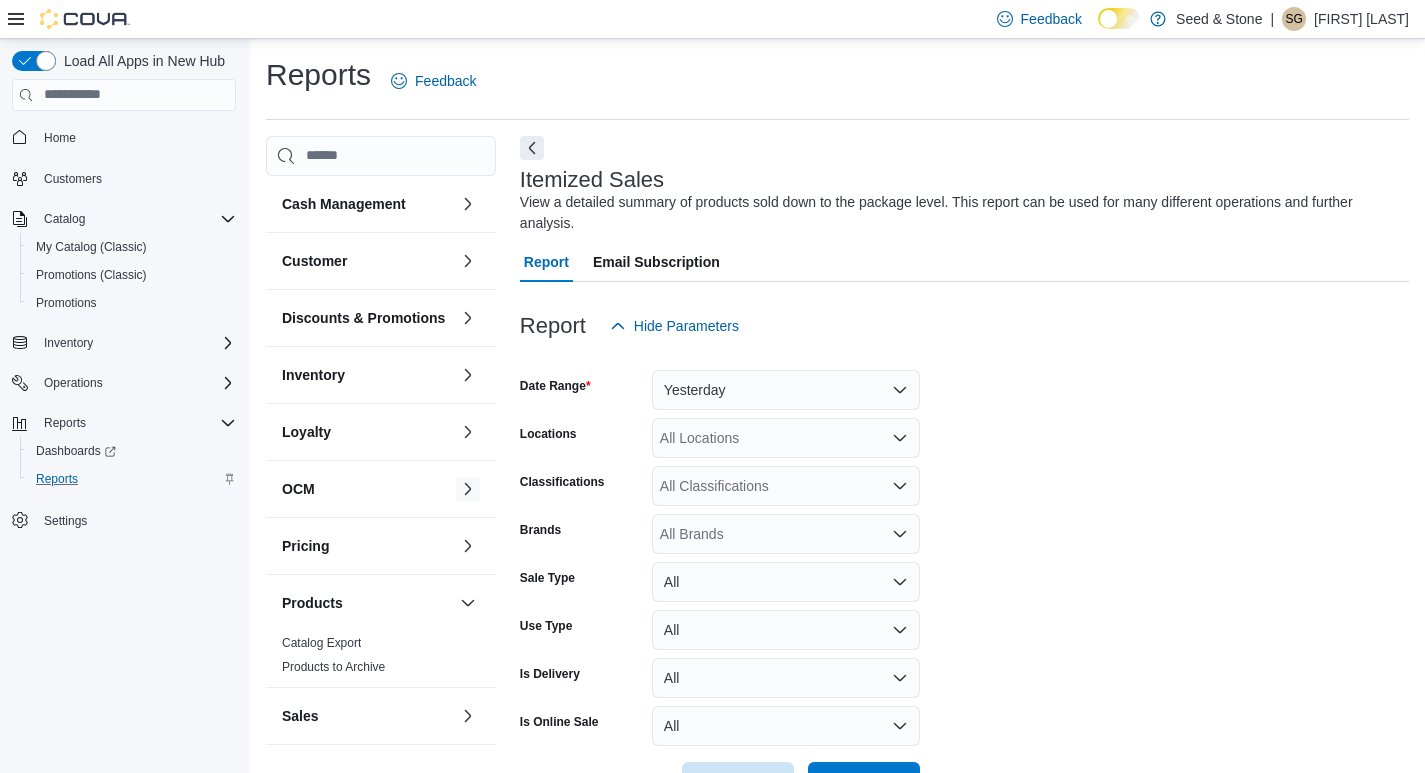 click at bounding box center (468, 489) 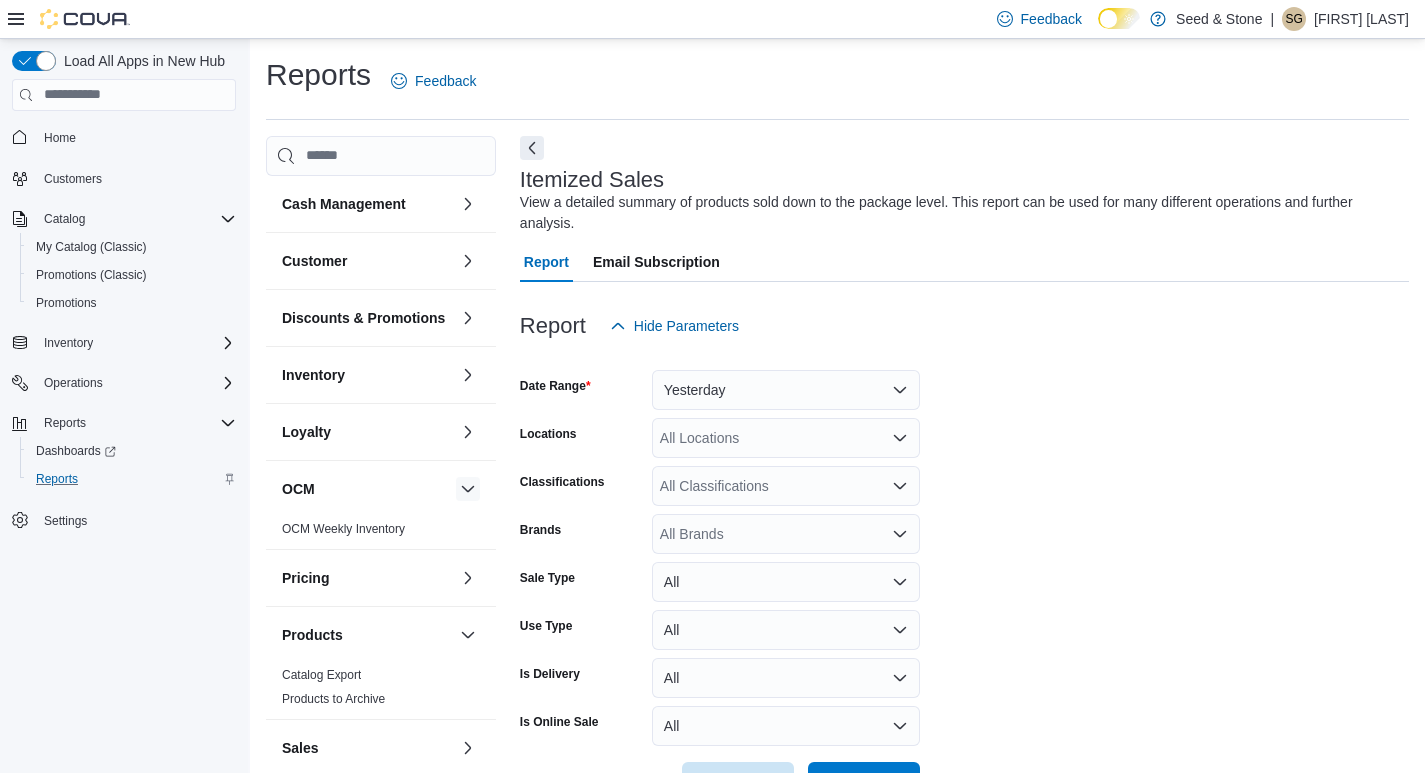 click at bounding box center (468, 489) 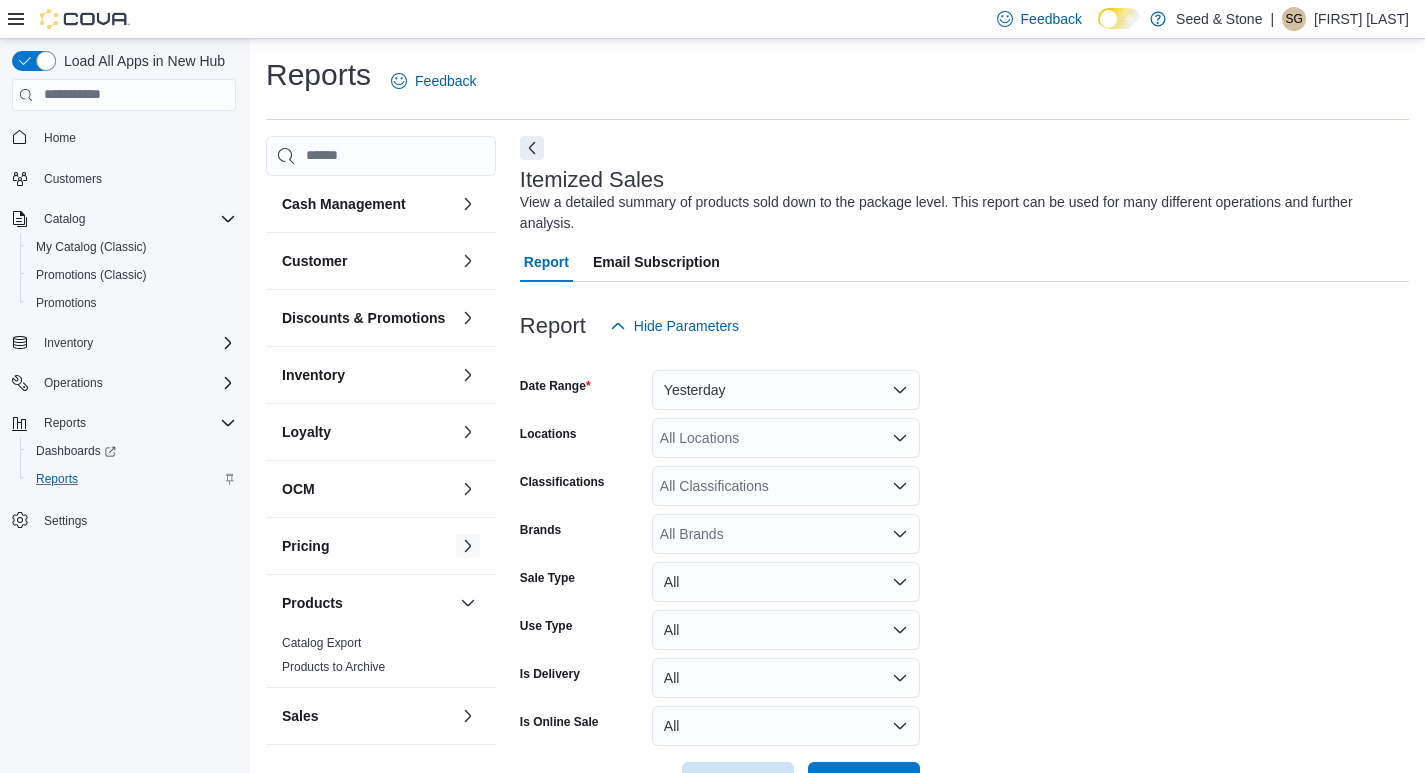 click at bounding box center [468, 546] 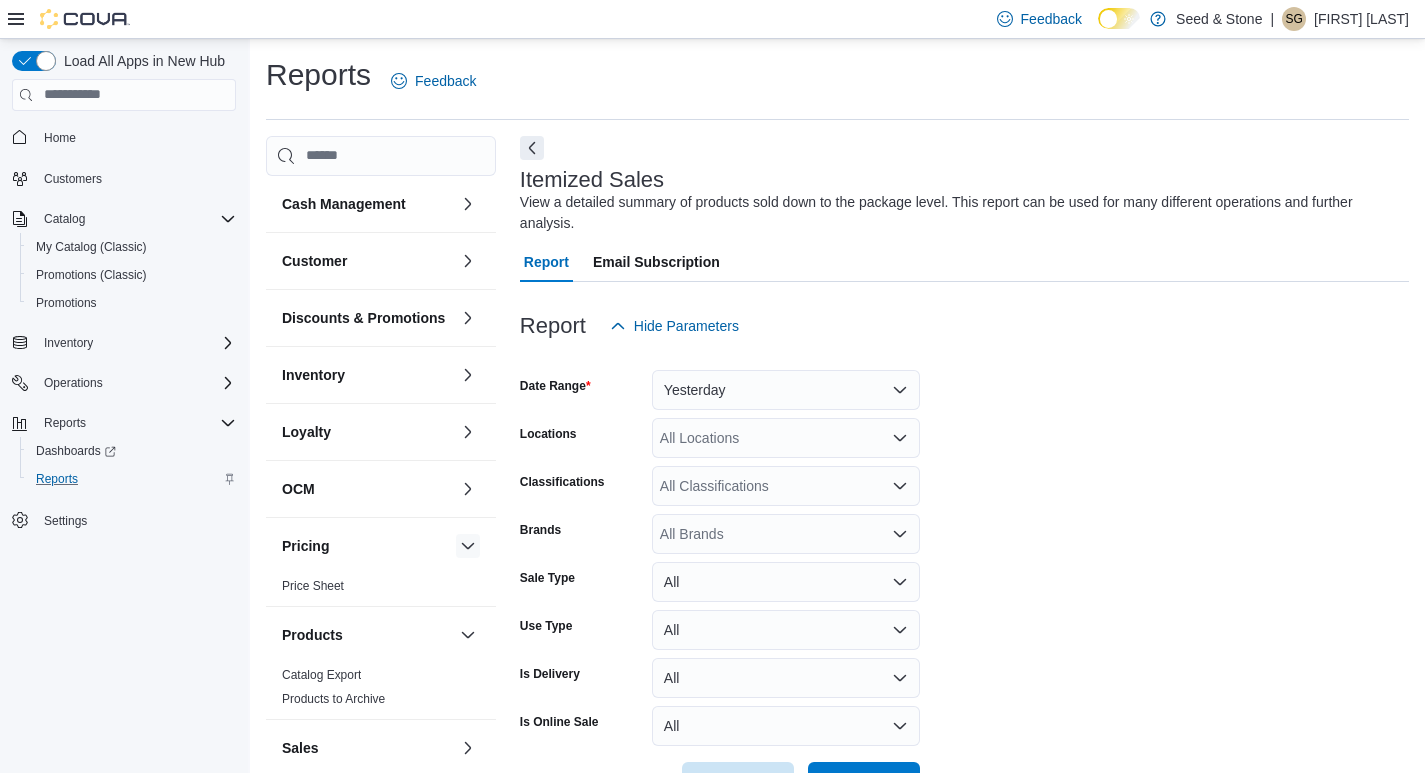 click at bounding box center [468, 546] 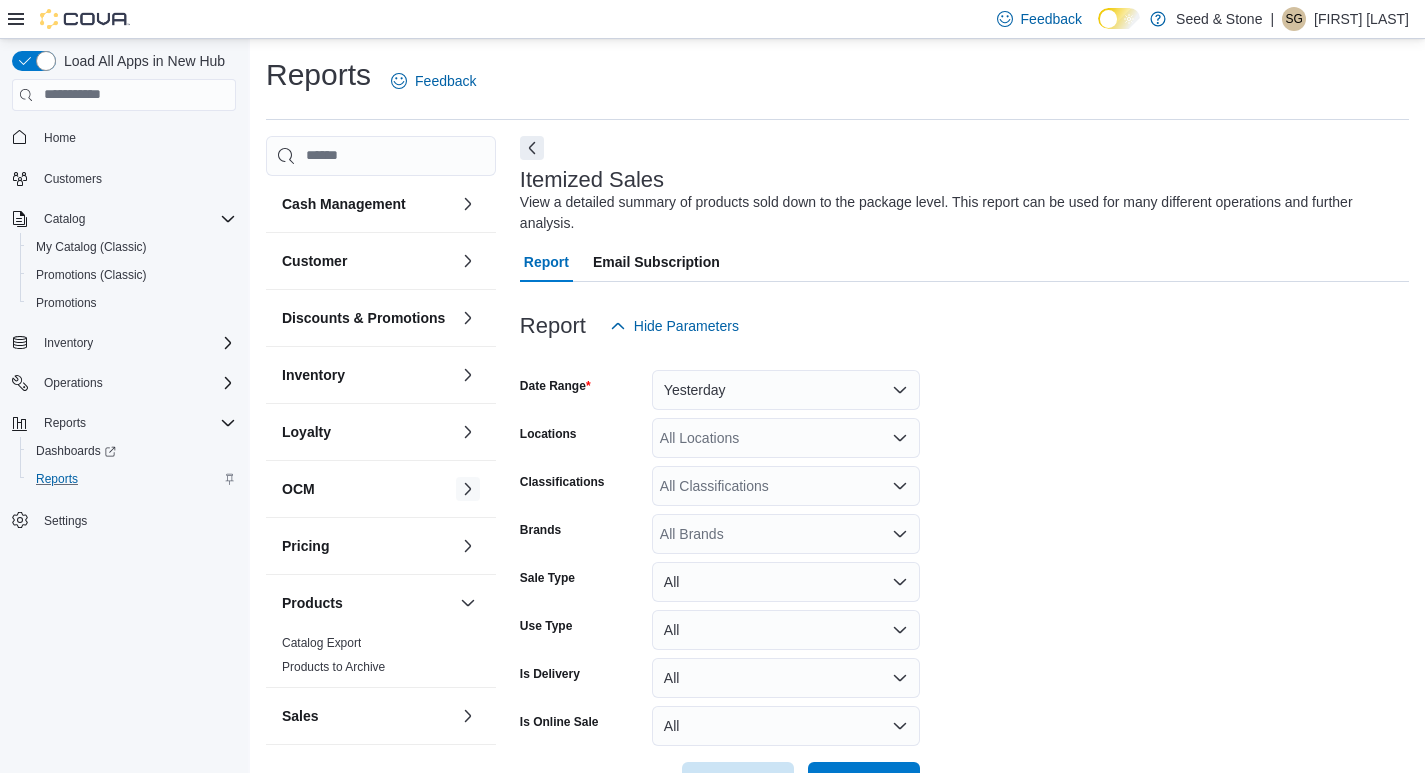 click on "OCM" at bounding box center [381, 489] 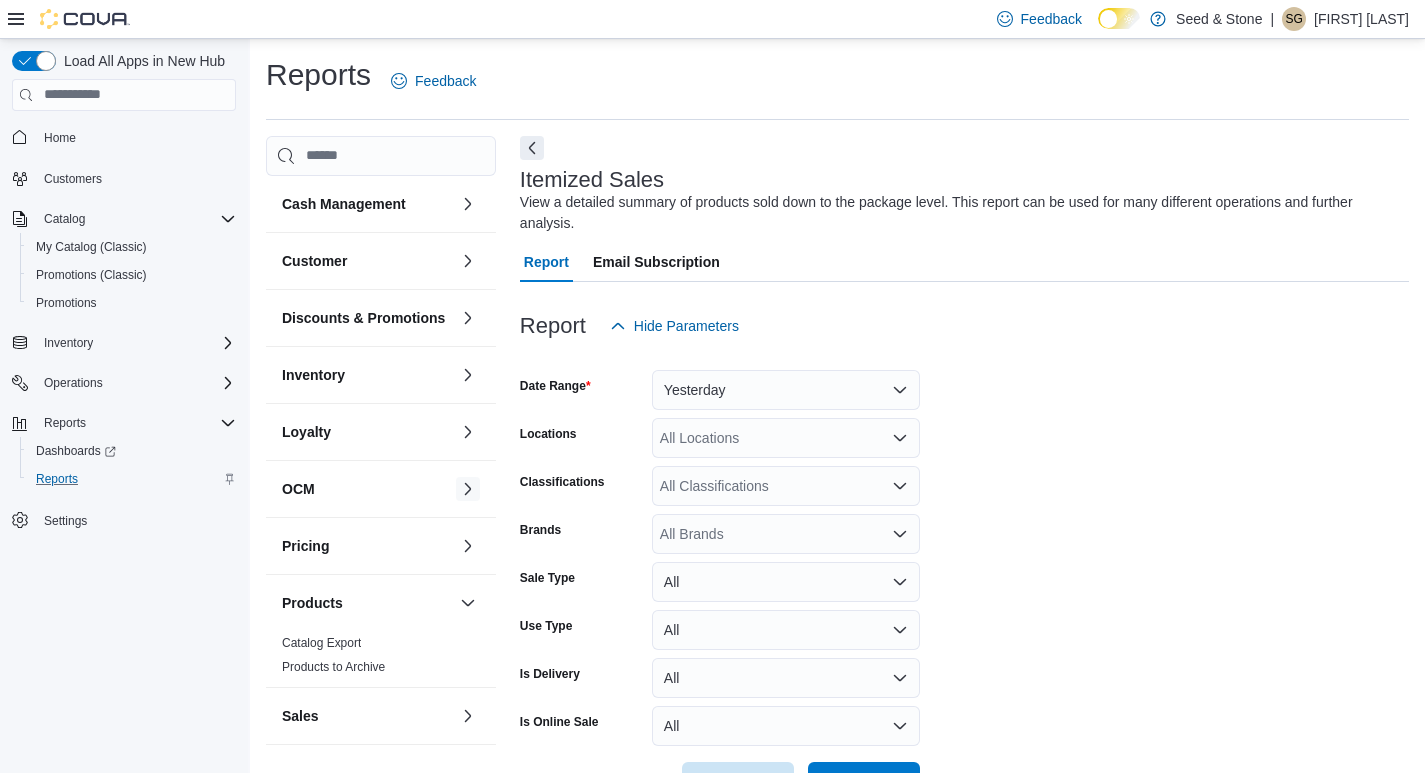 click at bounding box center (468, 489) 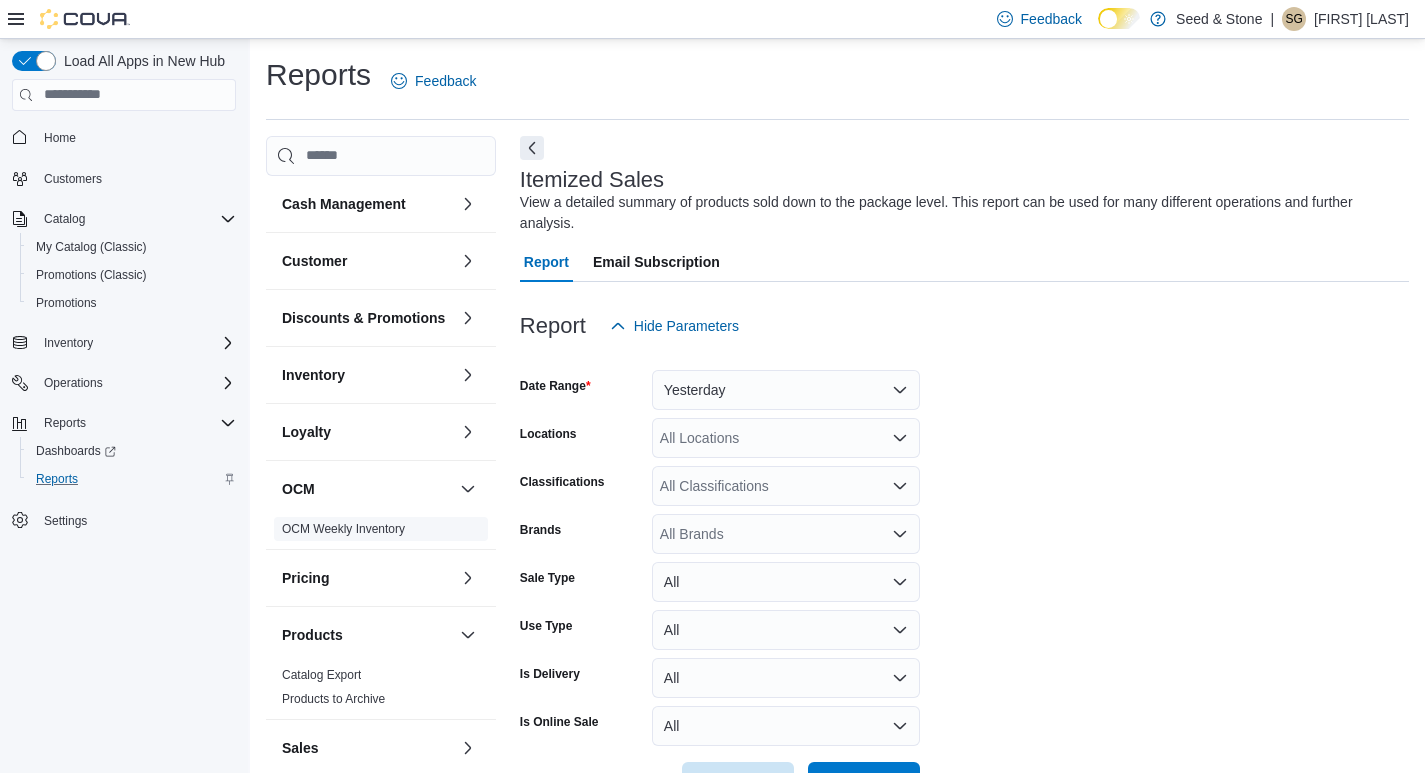 click on "OCM Weekly Inventory" at bounding box center (343, 529) 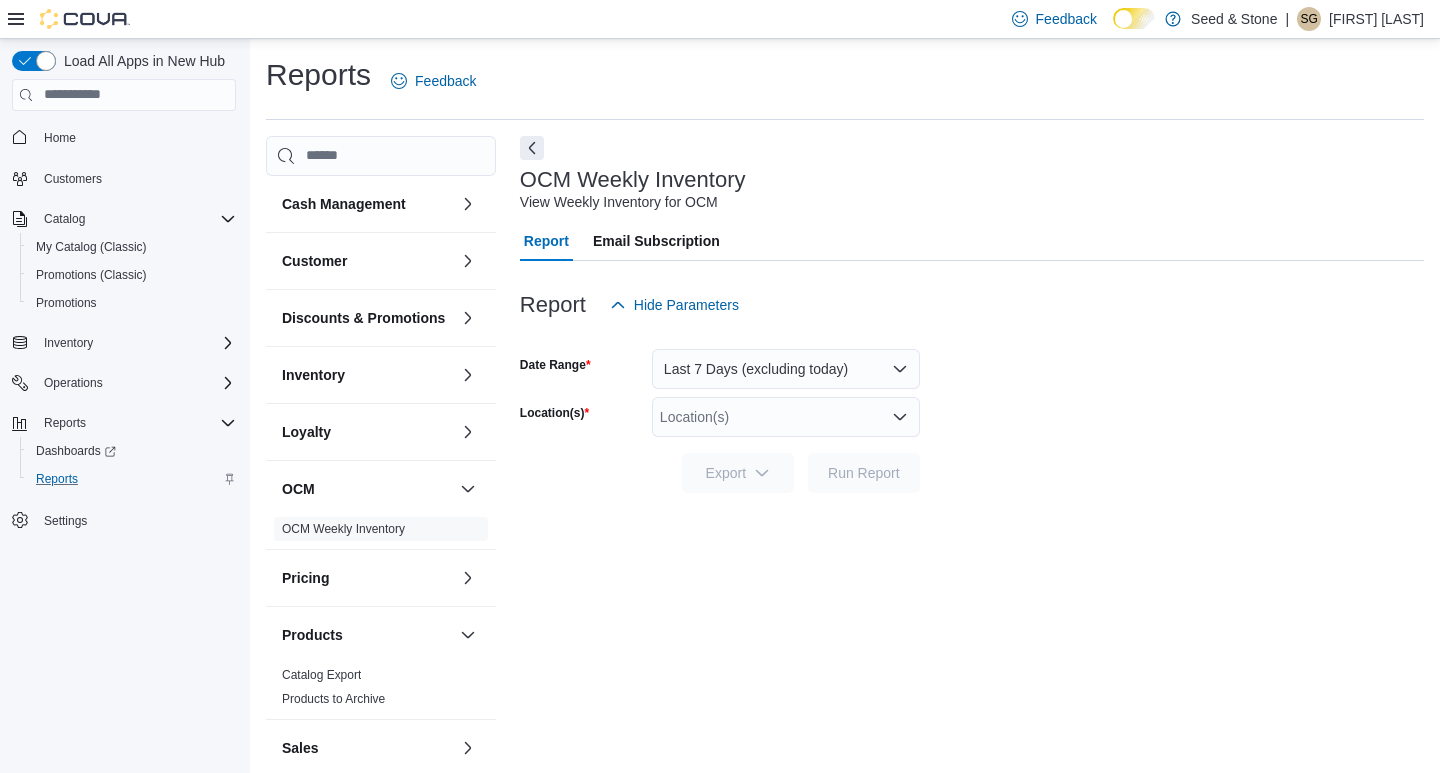click on "Seed & Stone" at bounding box center [1234, 19] 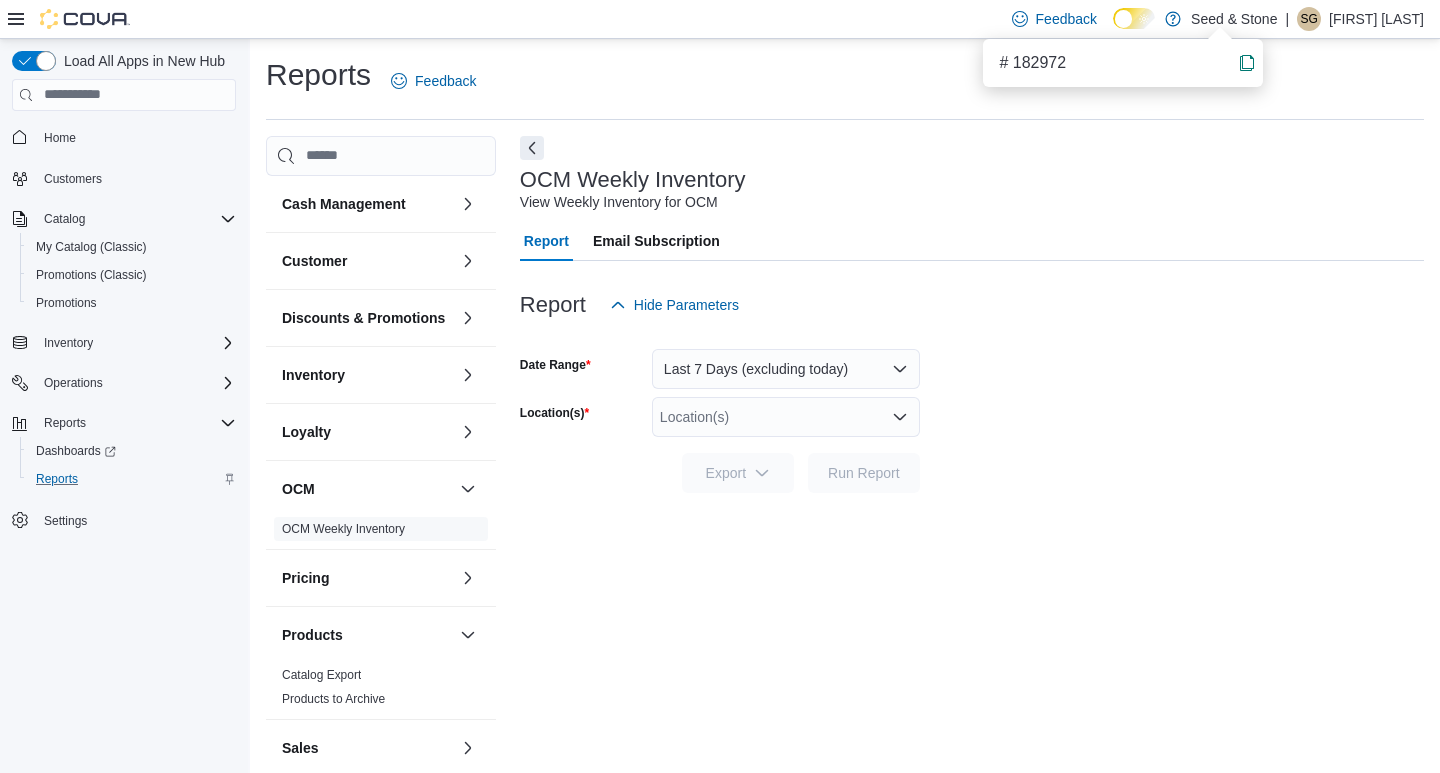 click on "Seed & Stone" at bounding box center [1234, 19] 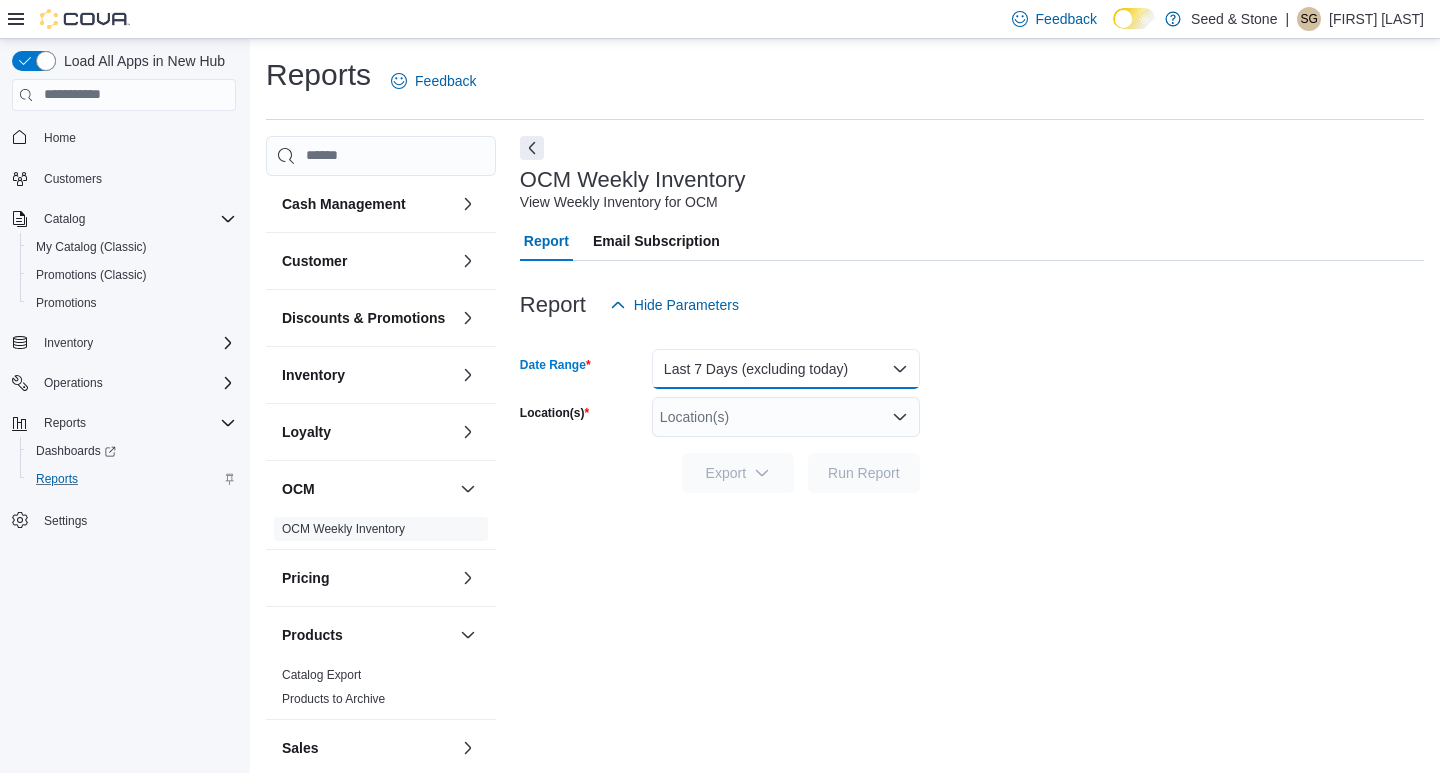 click on "Last 7 Days (excluding today)" at bounding box center (786, 369) 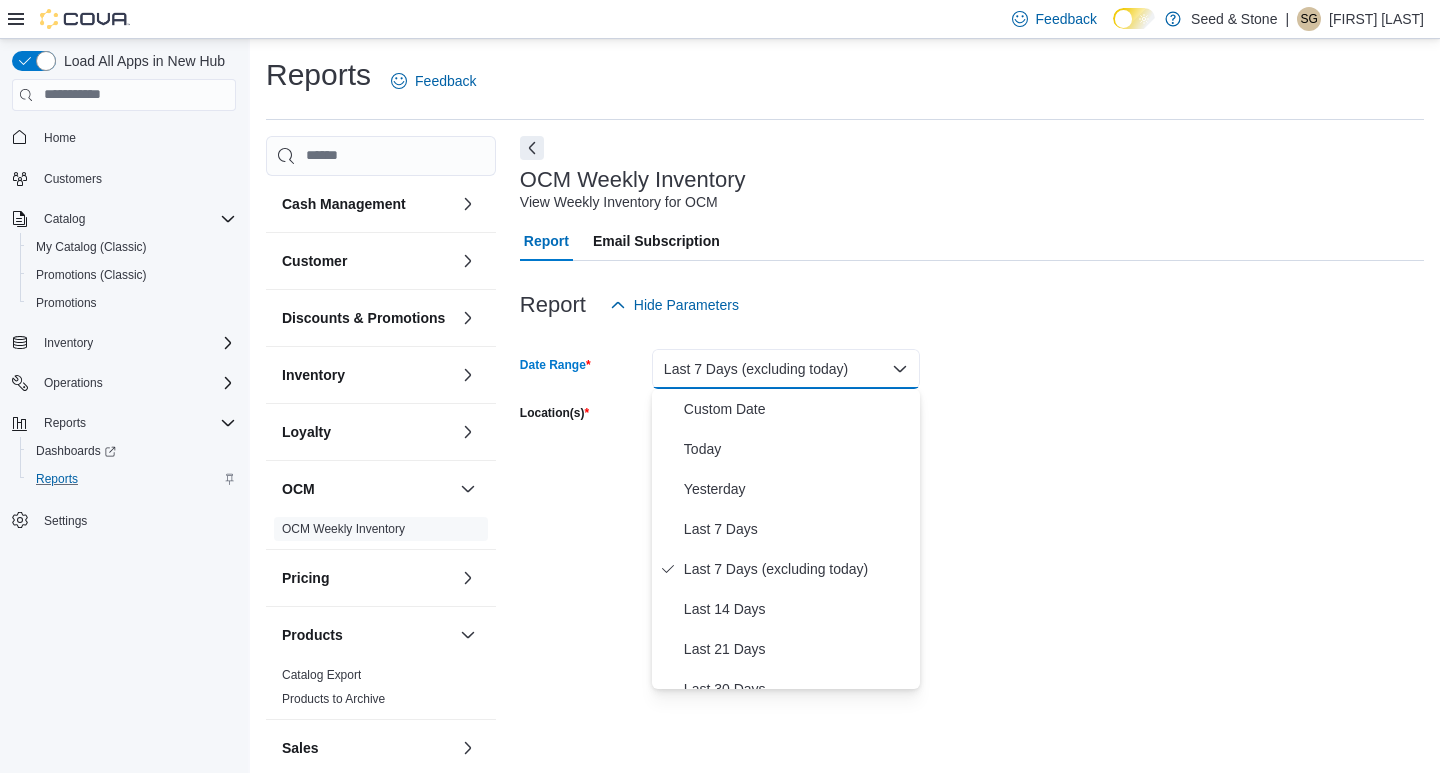 click at bounding box center (972, 337) 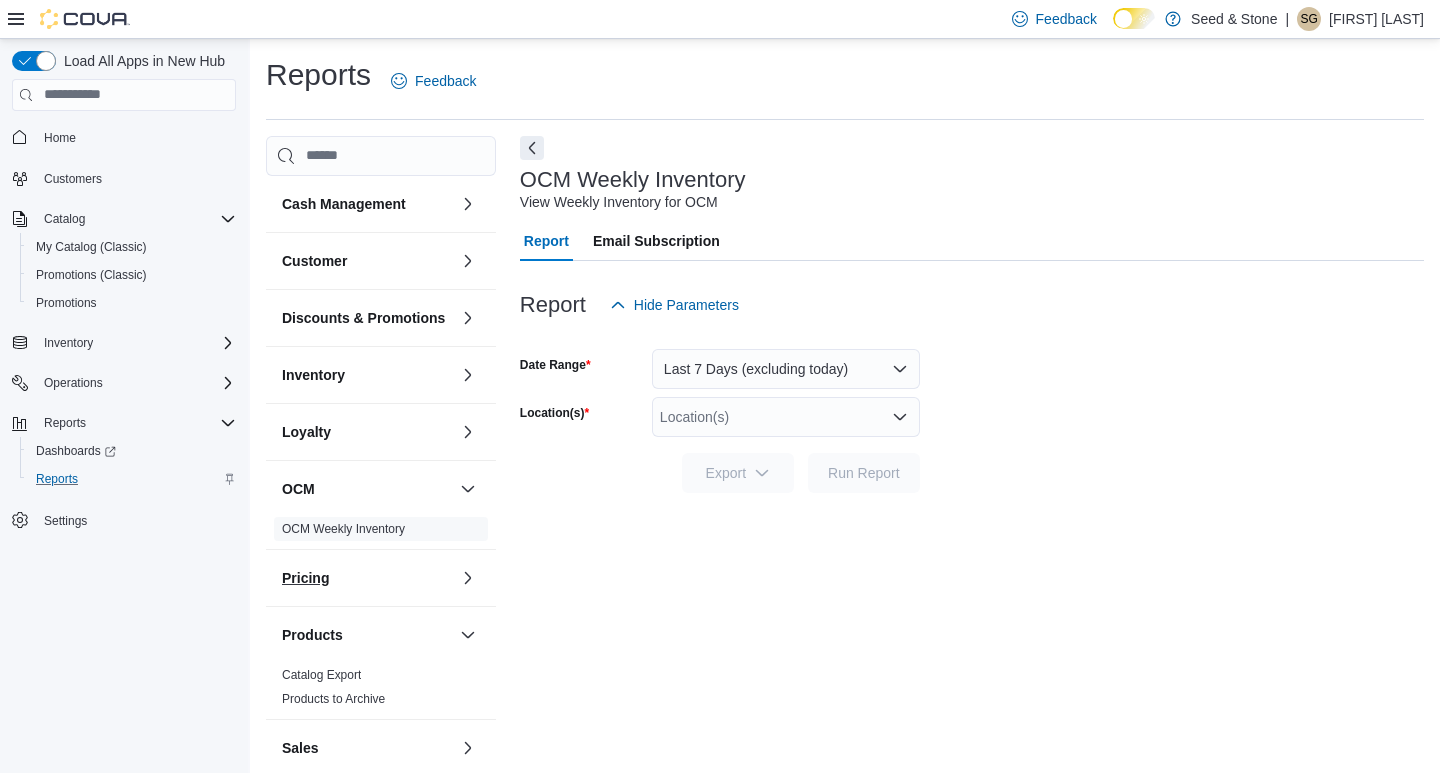 click on "Pricing" at bounding box center [367, 578] 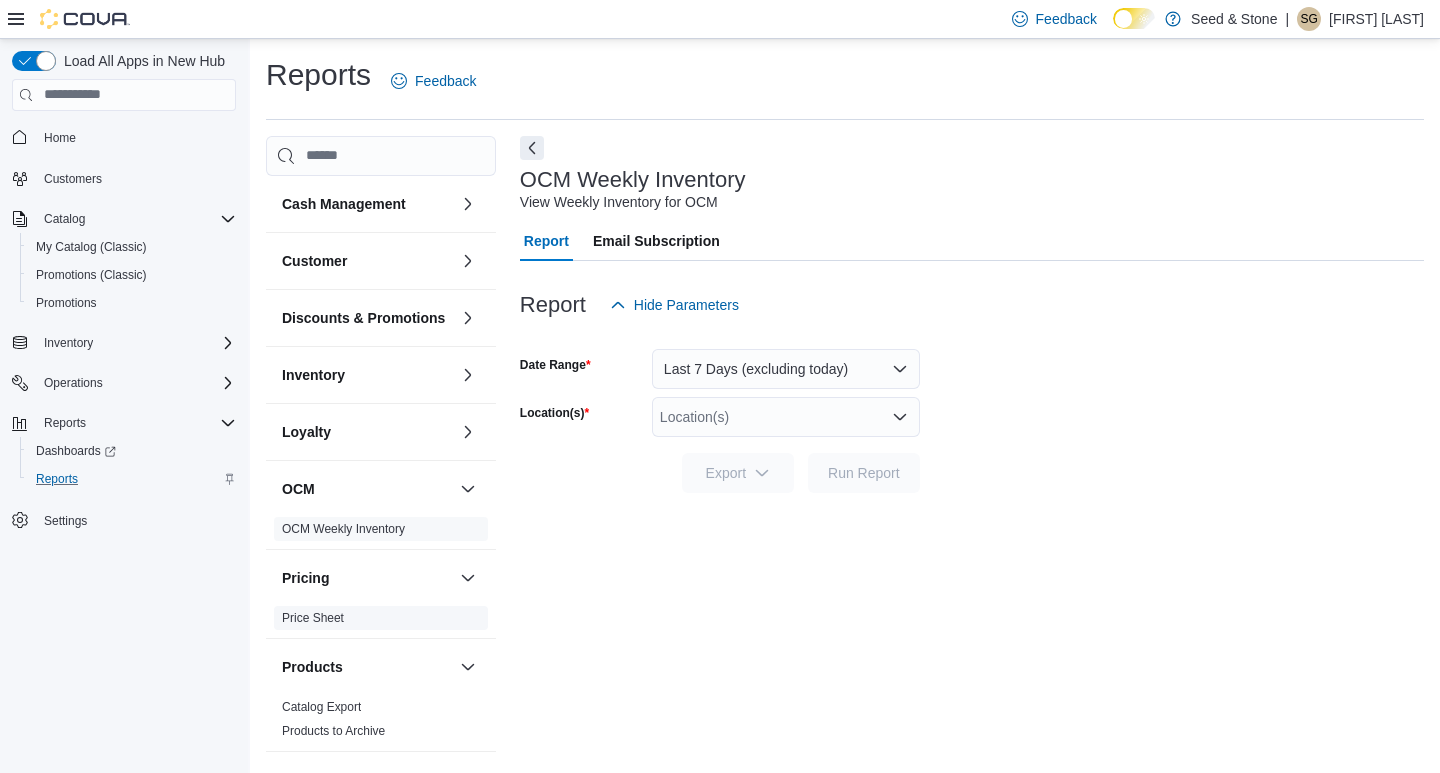click on "Price Sheet" at bounding box center [313, 618] 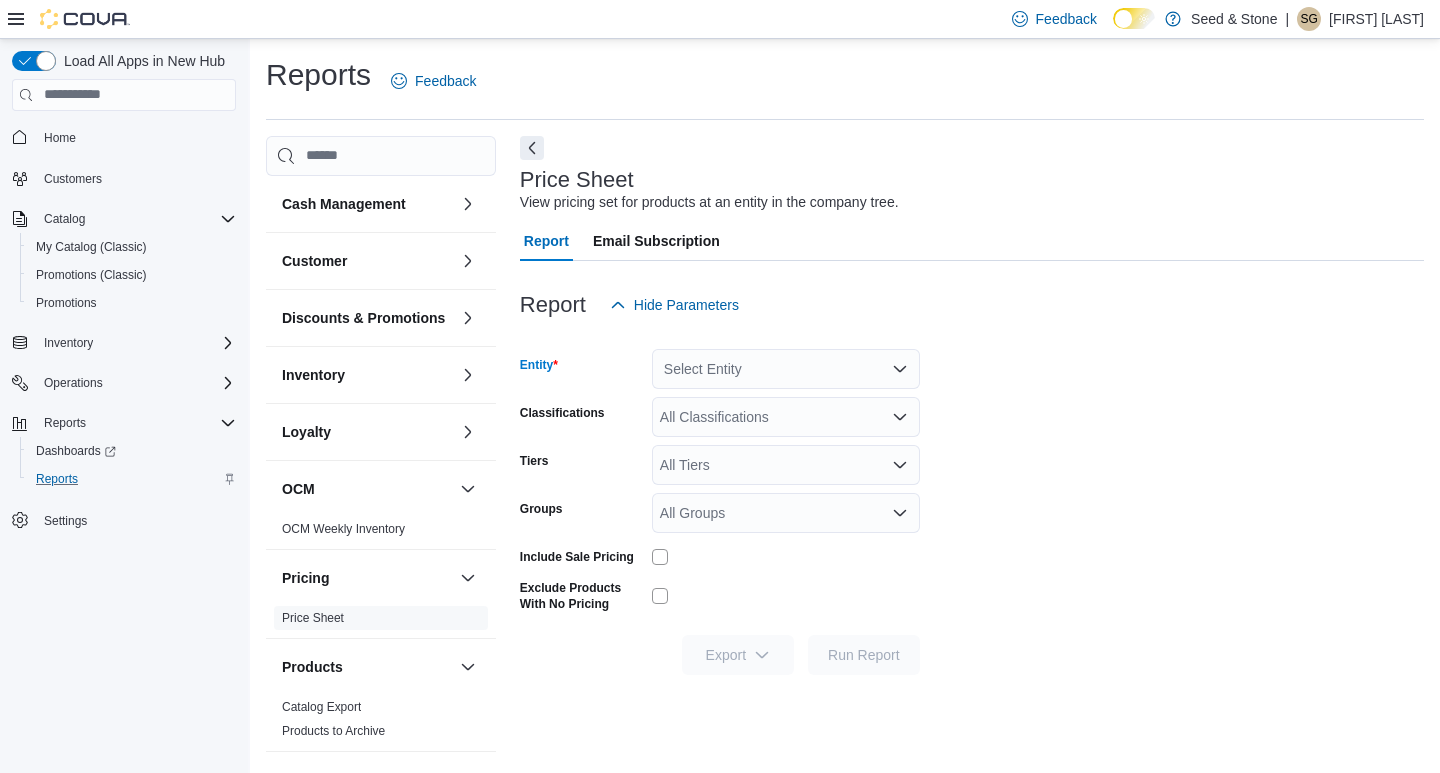 click on "Select Entity" at bounding box center [786, 369] 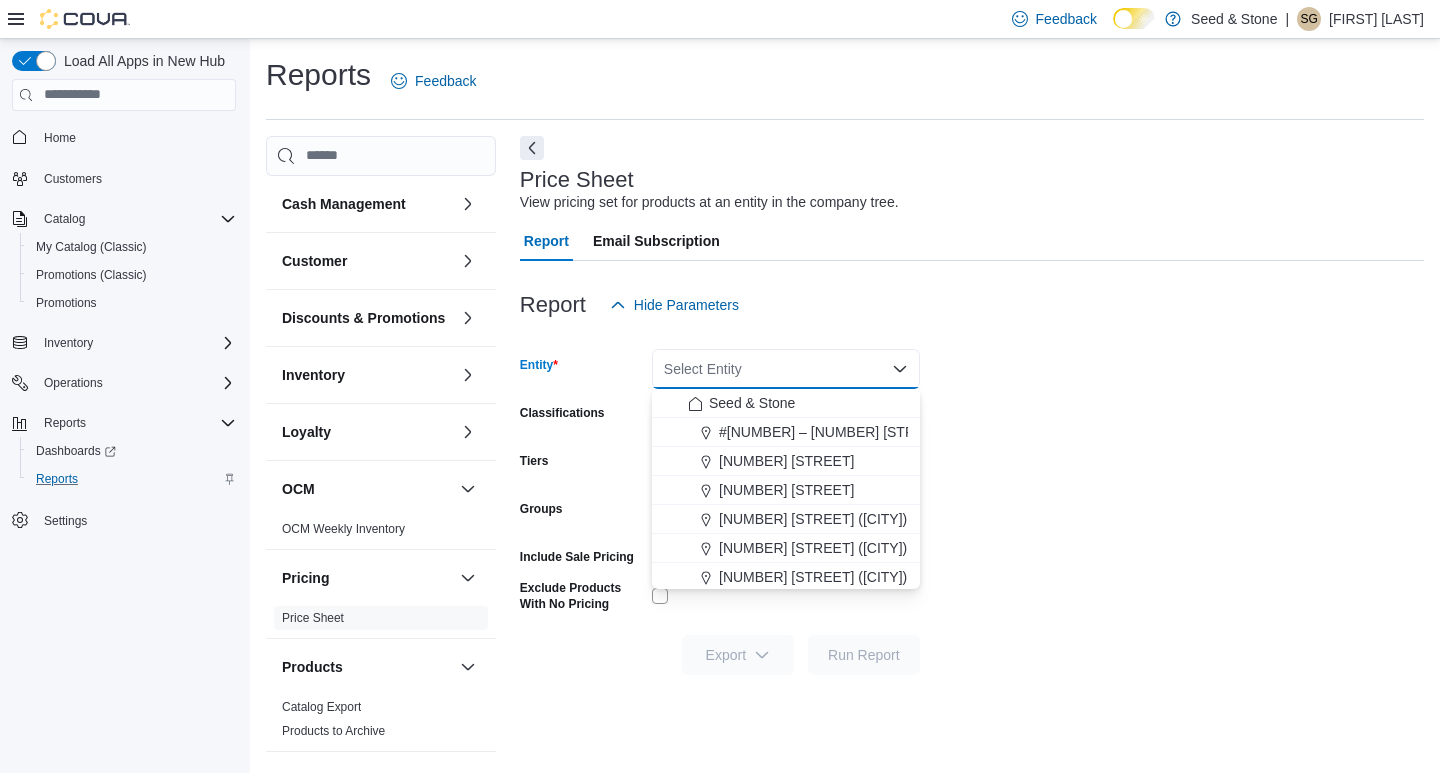 click on "Report Hide Parameters" at bounding box center (972, 305) 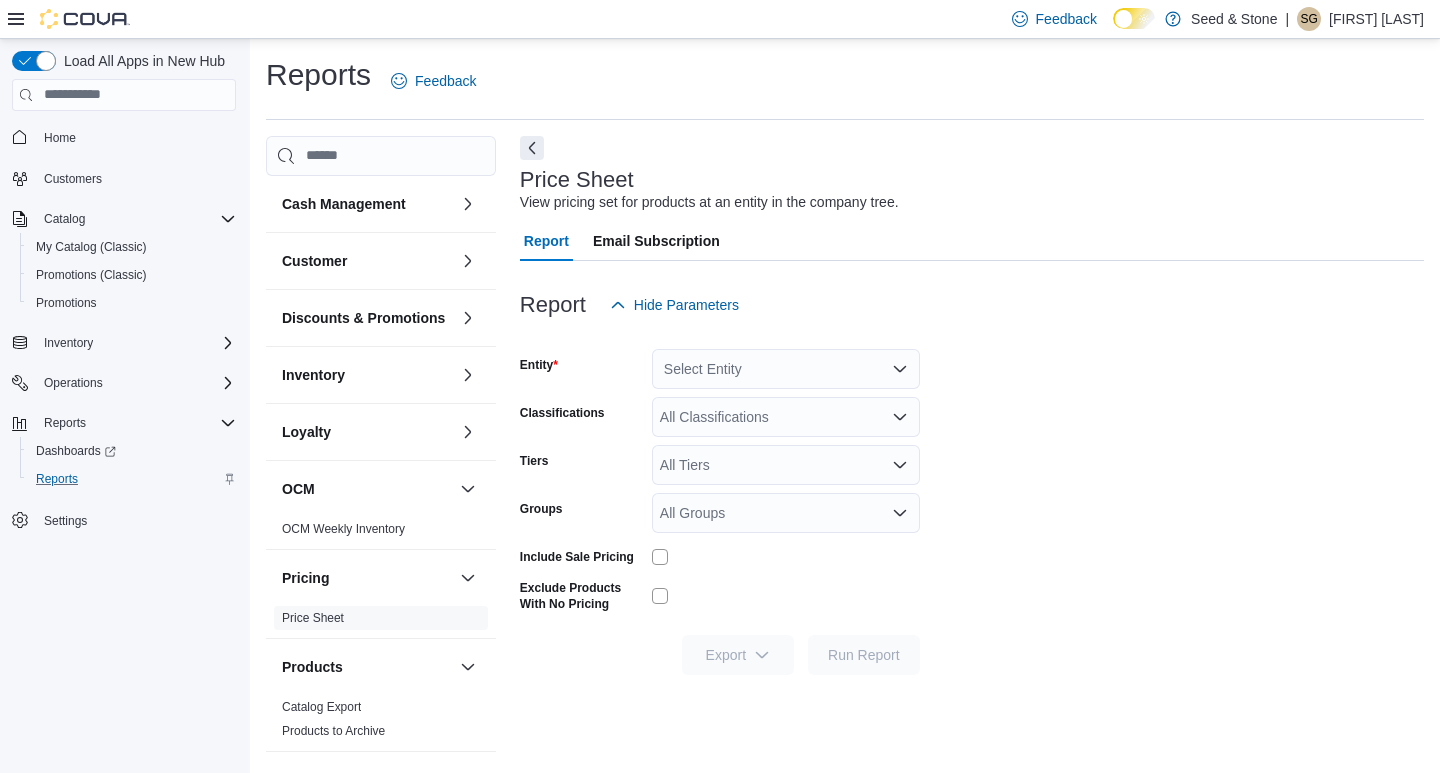 click 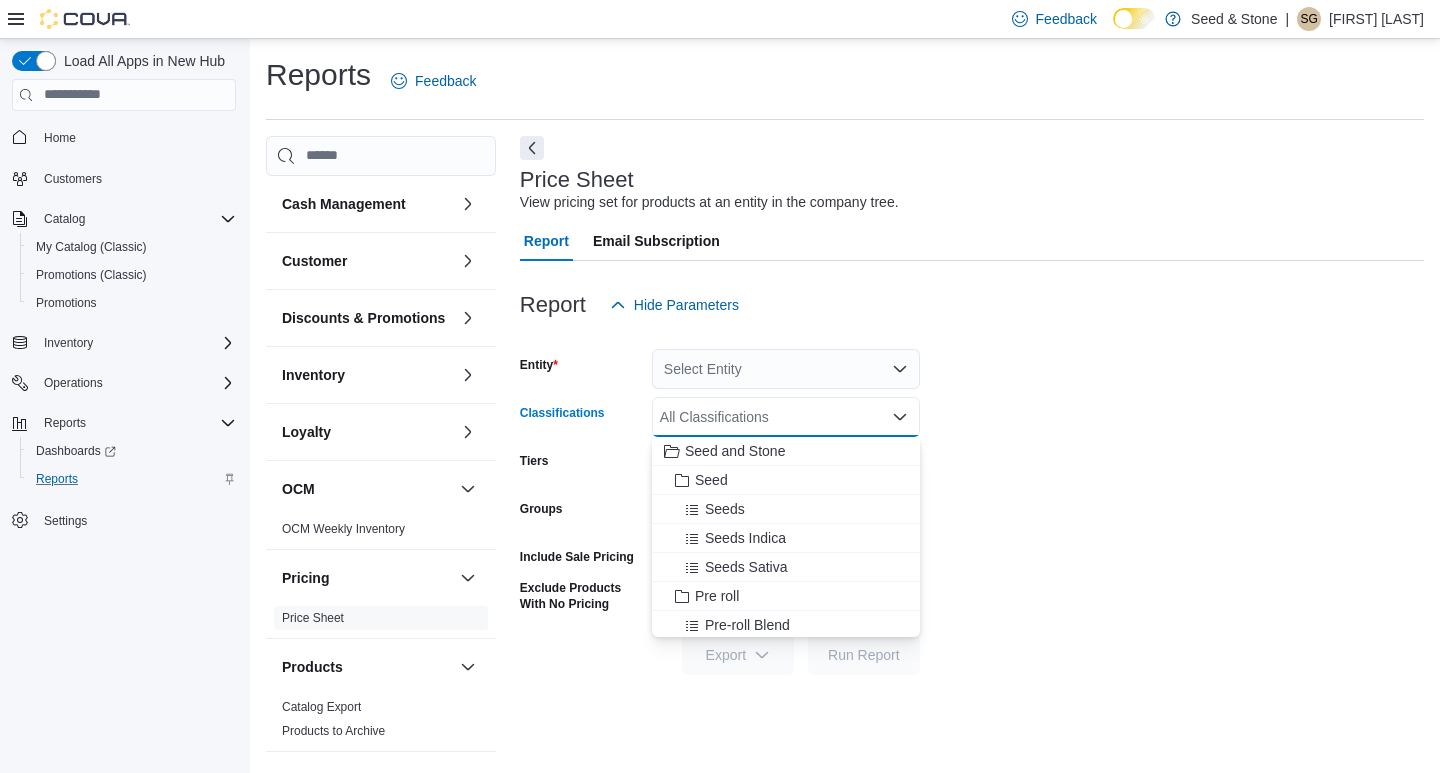 click on "Entity Select Entity Classifications All Classifications Combo box. Selected. Combo box input. All Classifications. Type some text or, to display a list of choices, press Down Arrow. To exit the list of choices, press Escape. Tiers All Tiers Groups All Groups Include Sale Pricing Exclude Products With No Pricing Export  Run Report" at bounding box center [972, 500] 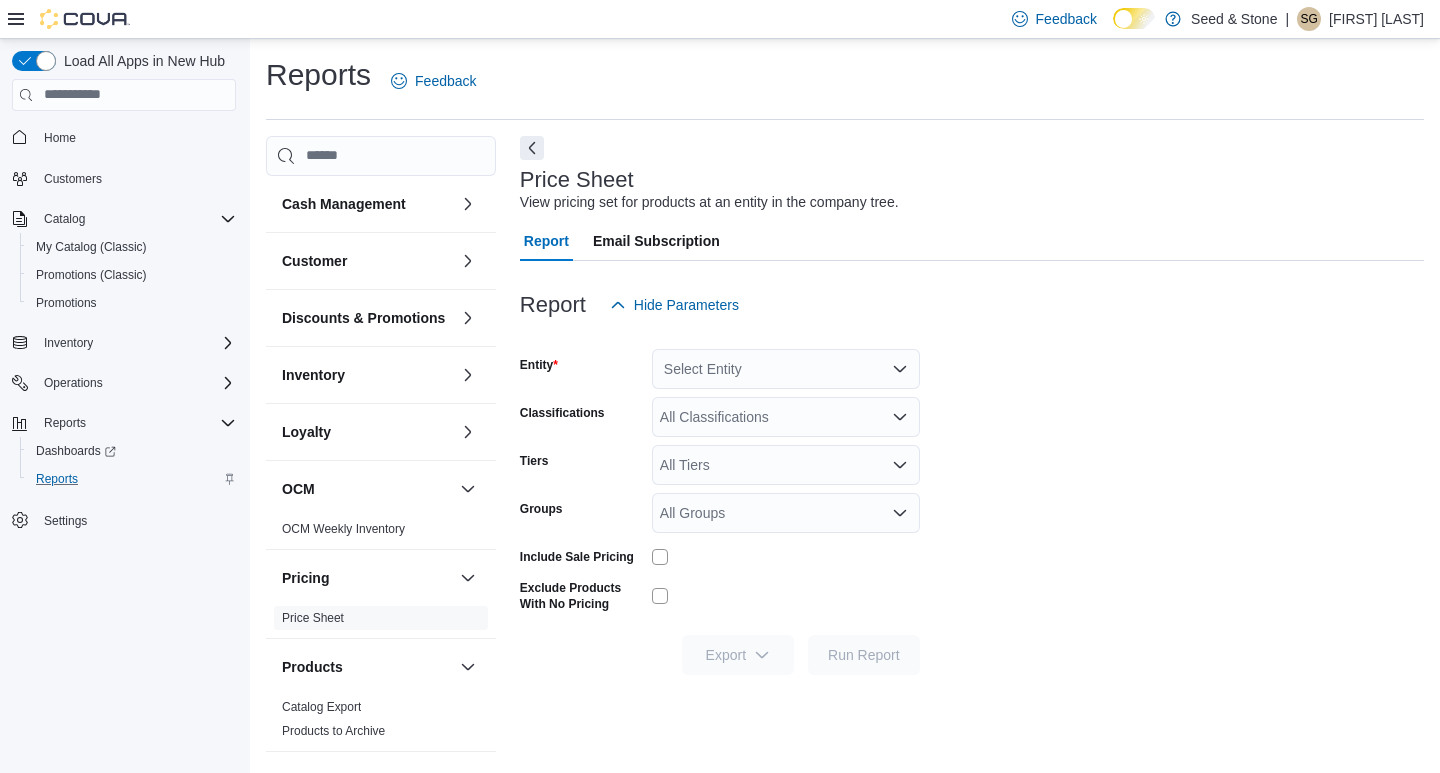 click 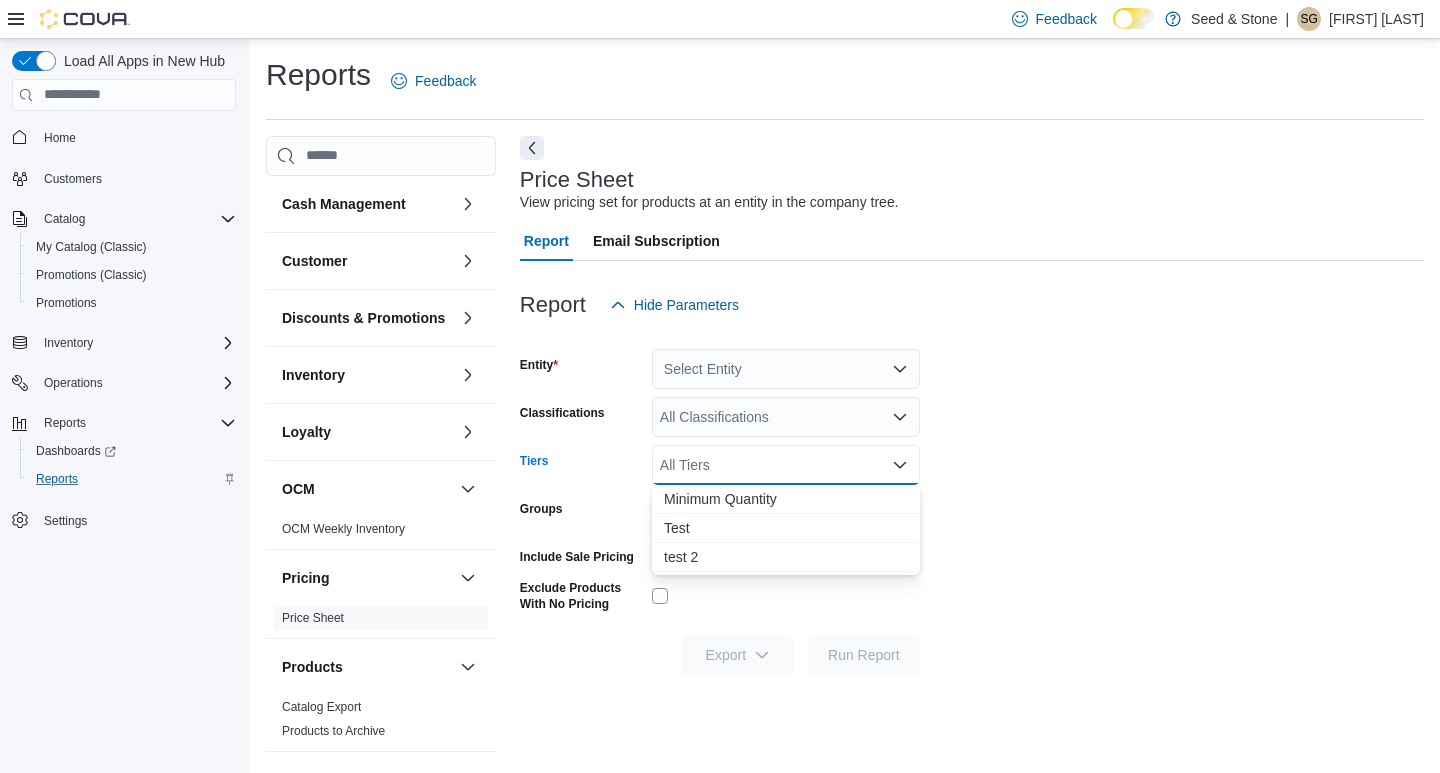 click on "Entity Select Entity Classifications All Classifications Tiers All Tiers Combo box. Selected. Combo box input. All Tiers. Type some text or, to display a list of choices, press Down Arrow. To exit the list of choices, press Escape. Groups All Groups Include Sale Pricing Exclude Products With No Pricing Export  Run Report" at bounding box center (972, 500) 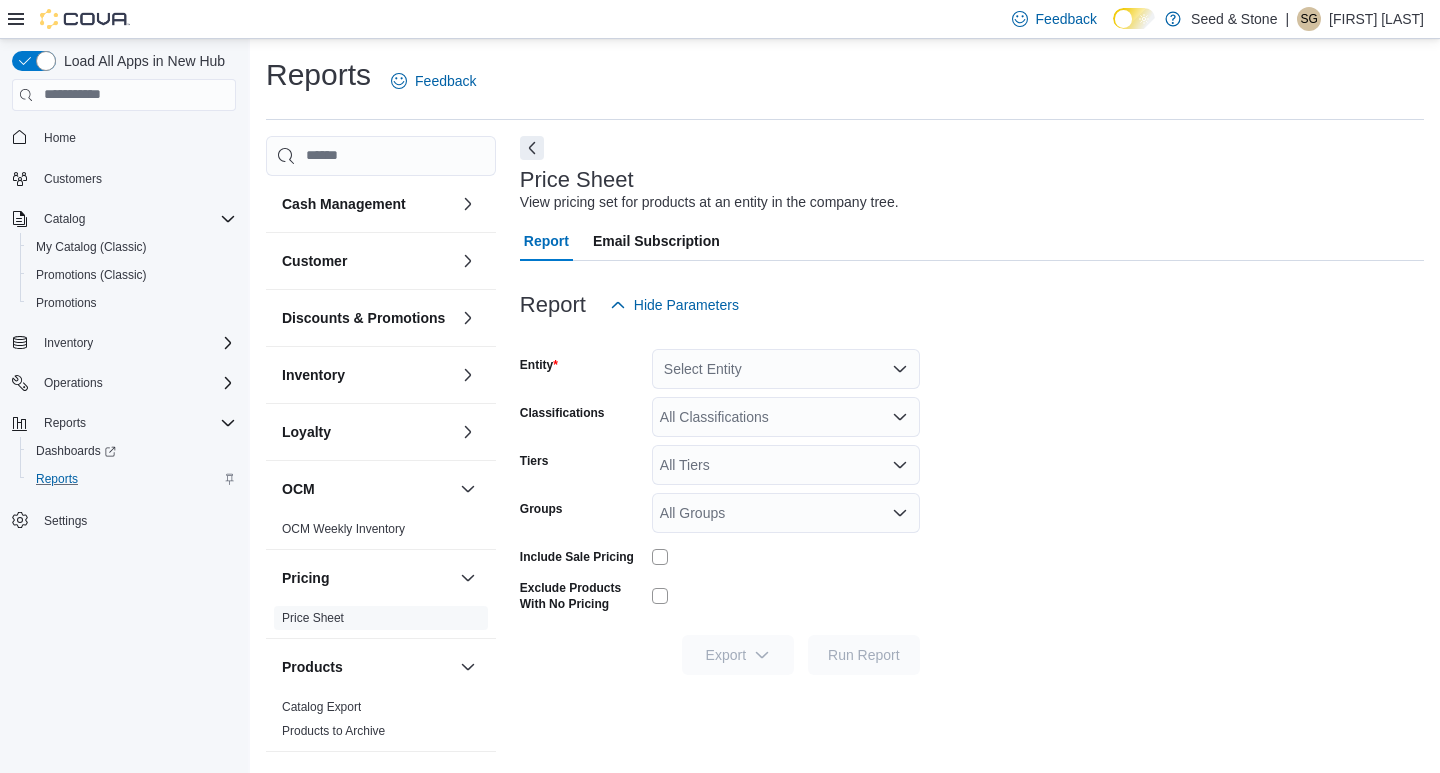 click 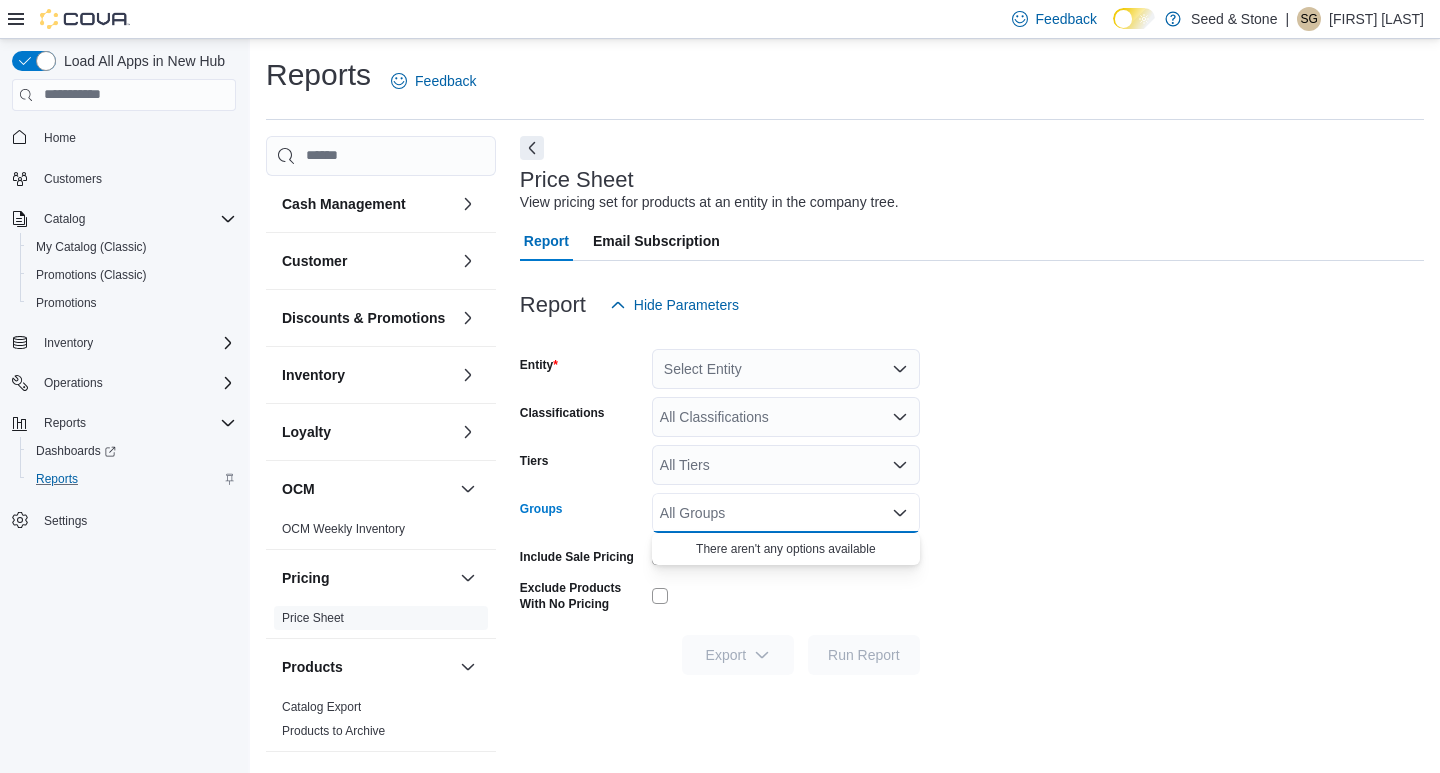 click on "Entity Select Entity Classifications All Classifications Tiers All Tiers Groups All Groups Combo box. Selected. Combo box input. All Groups. Type some text or, to display a list of choices, press Down Arrow. To exit the list of choices, press Escape. Include Sale Pricing Exclude Products With No Pricing Export  Run Report" at bounding box center [972, 500] 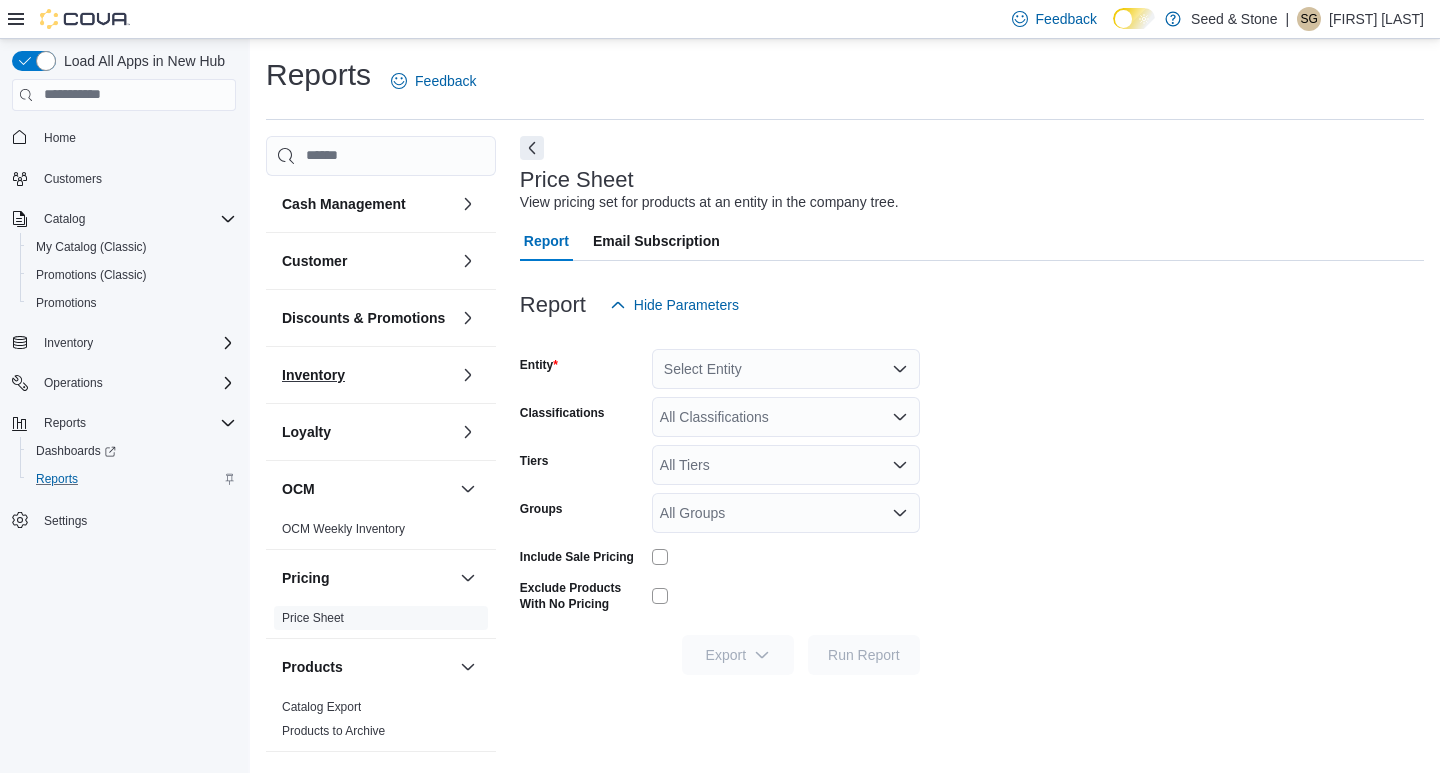 click on "Inventory" at bounding box center (367, 375) 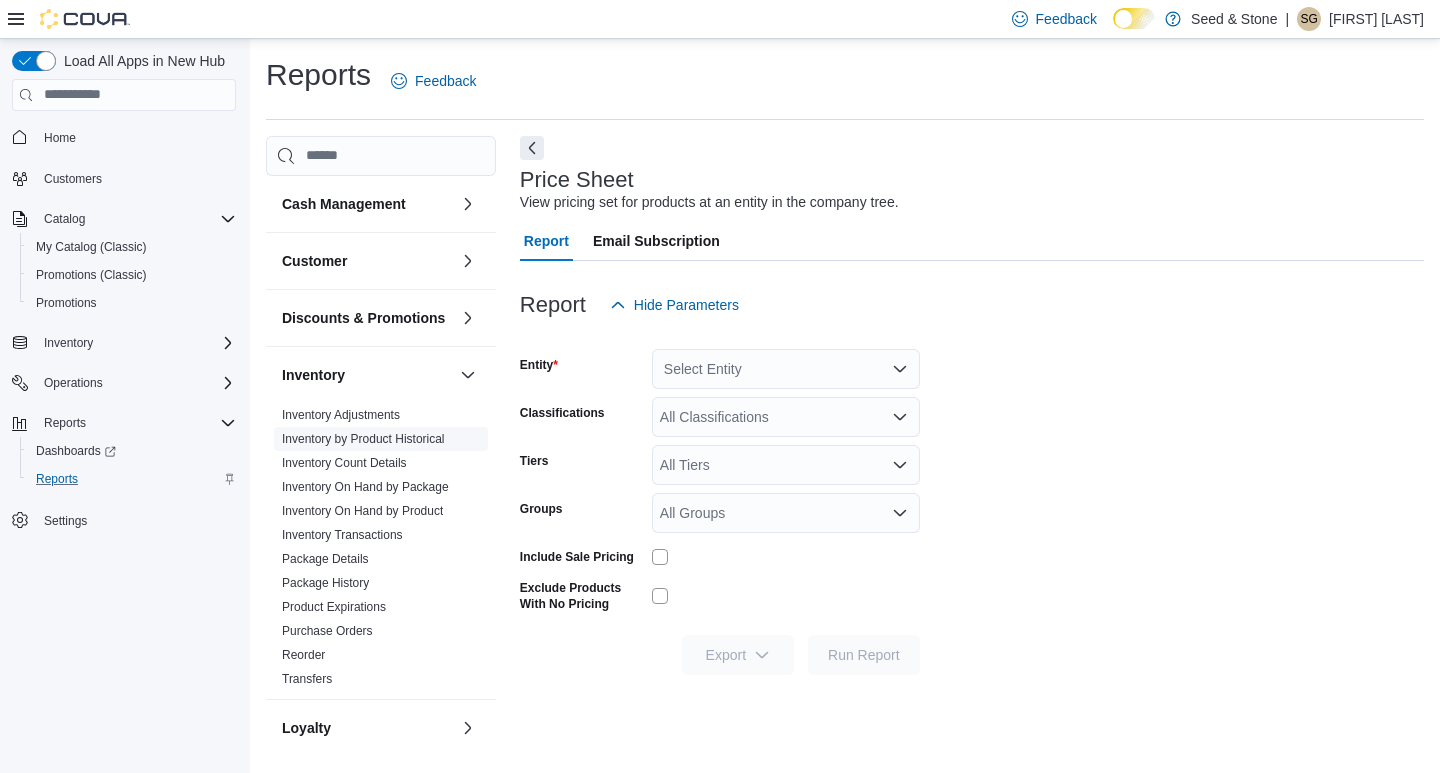 click on "Inventory by Product Historical" at bounding box center [363, 439] 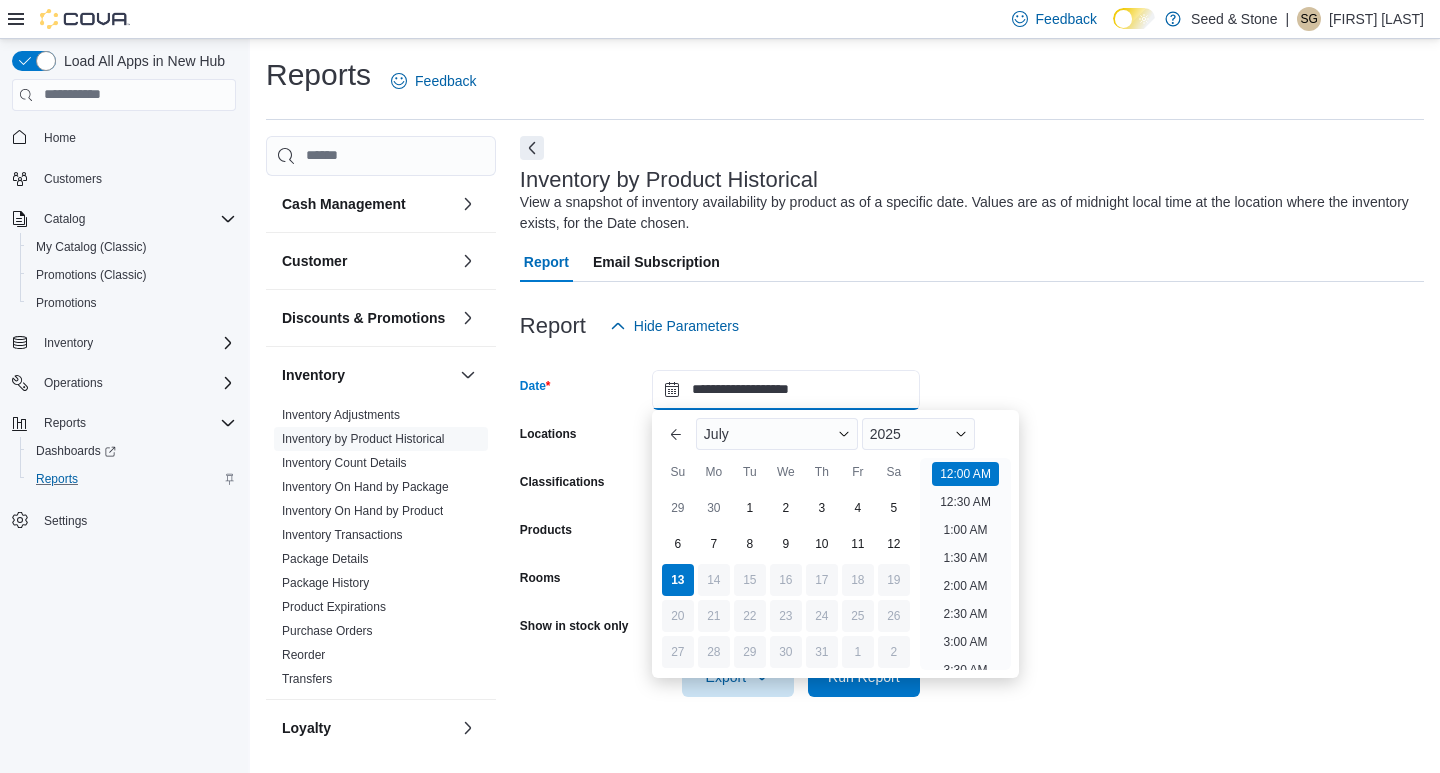 click on "**********" at bounding box center [786, 390] 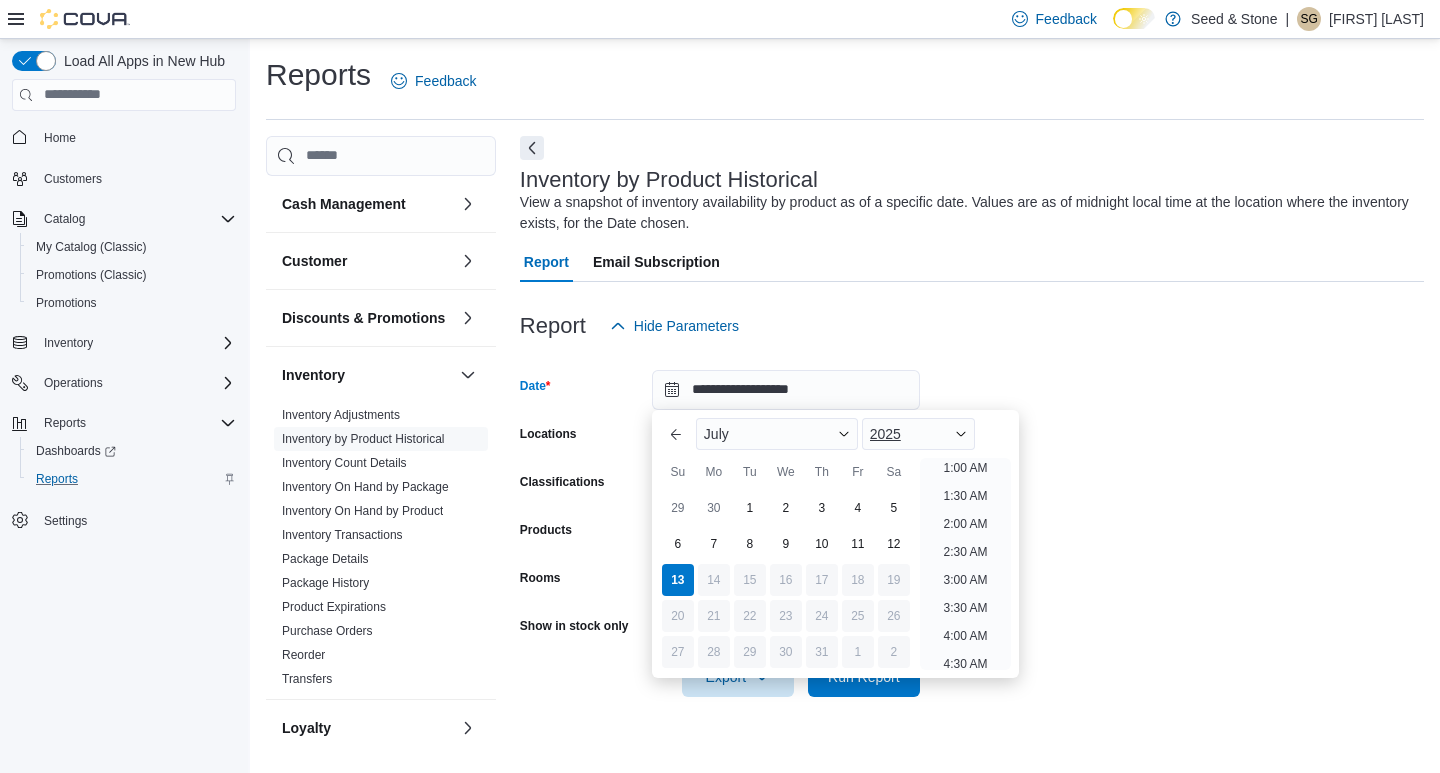 click on "2025" at bounding box center (919, 434) 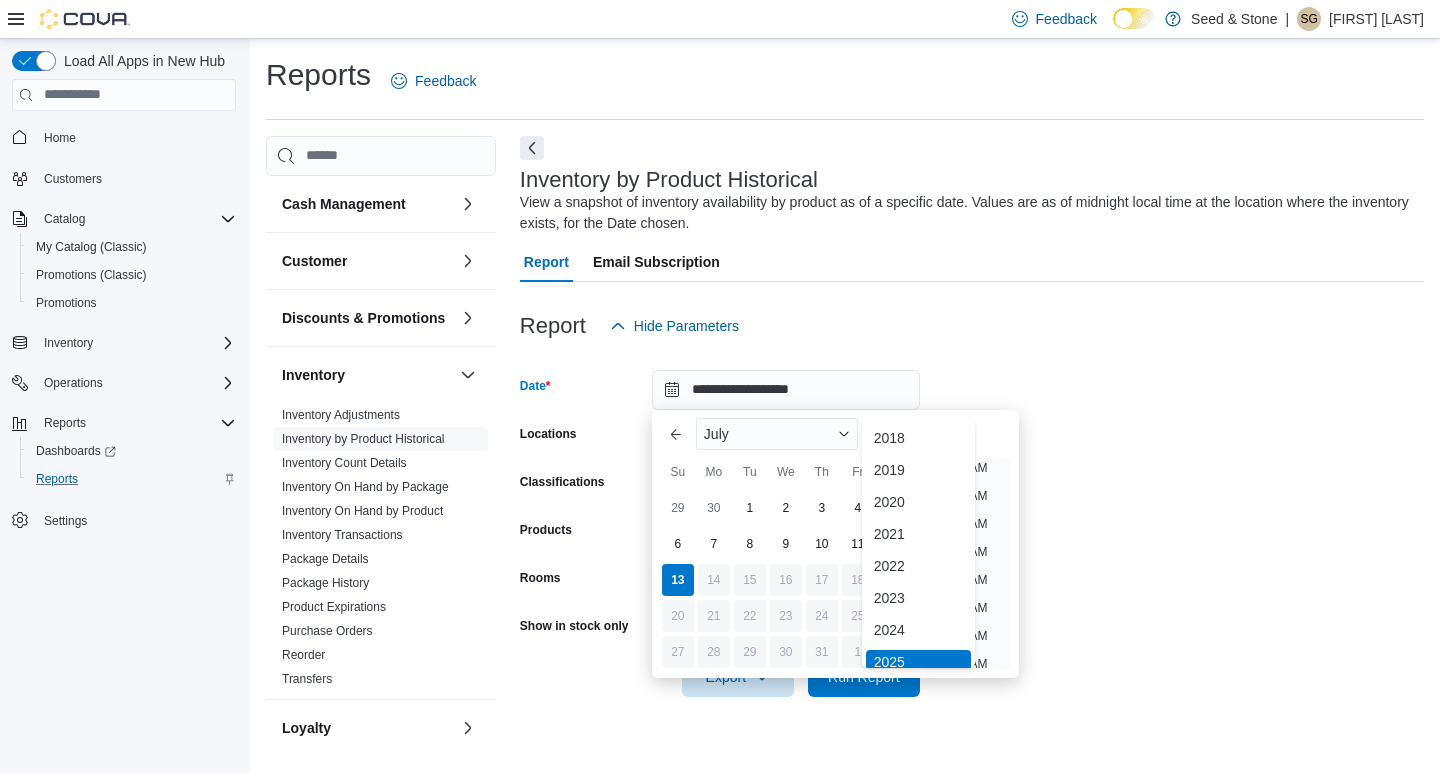 scroll, scrollTop: 6, scrollLeft: 0, axis: vertical 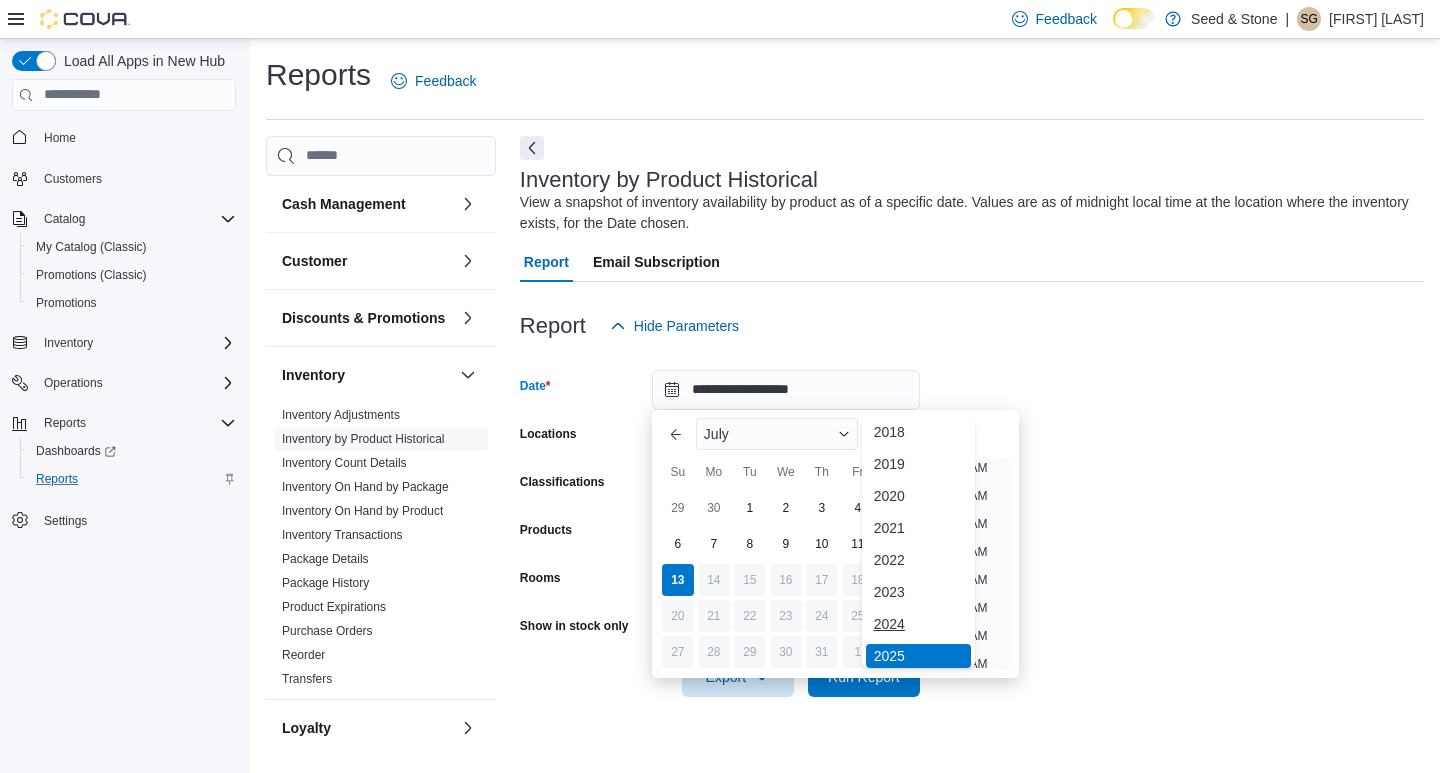click on "2024" at bounding box center [919, 624] 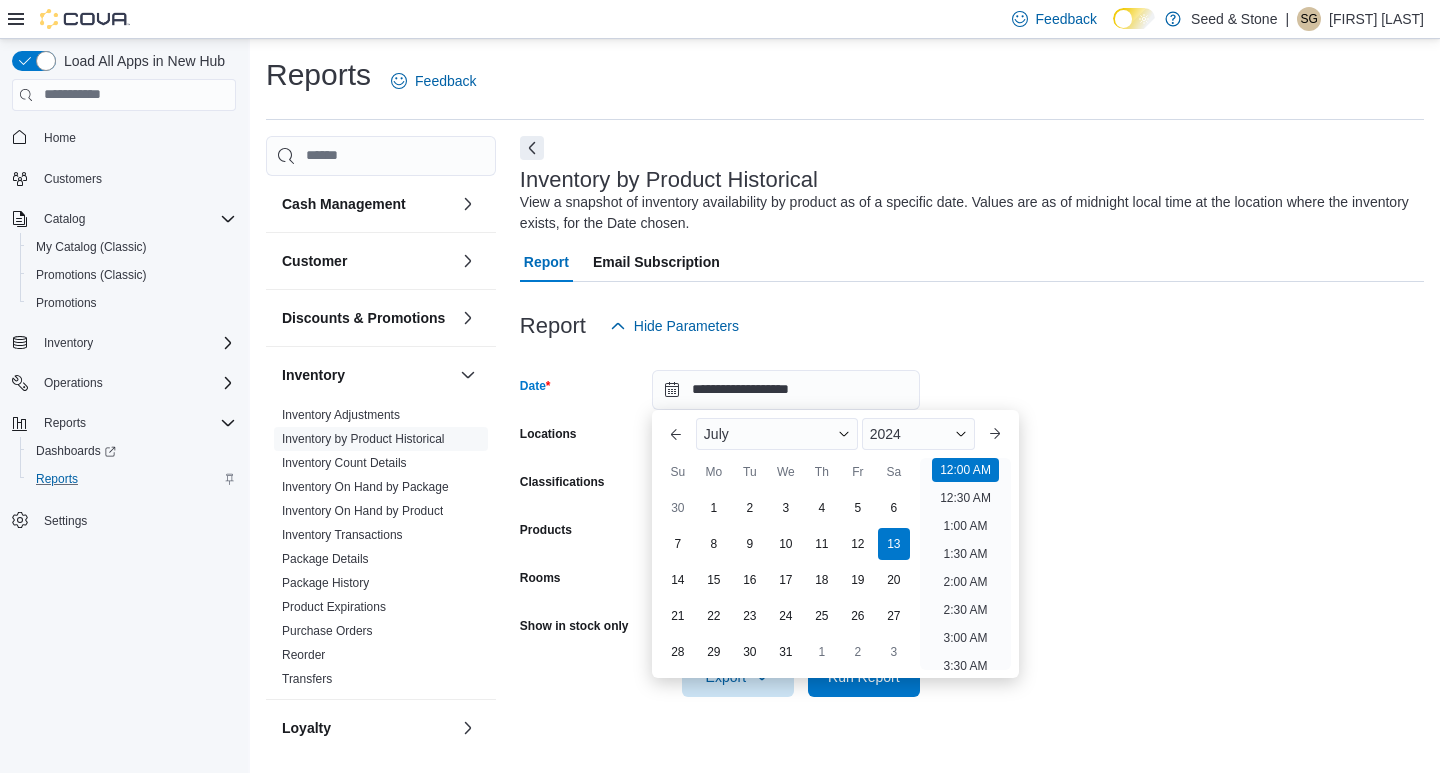 click at bounding box center [972, 358] 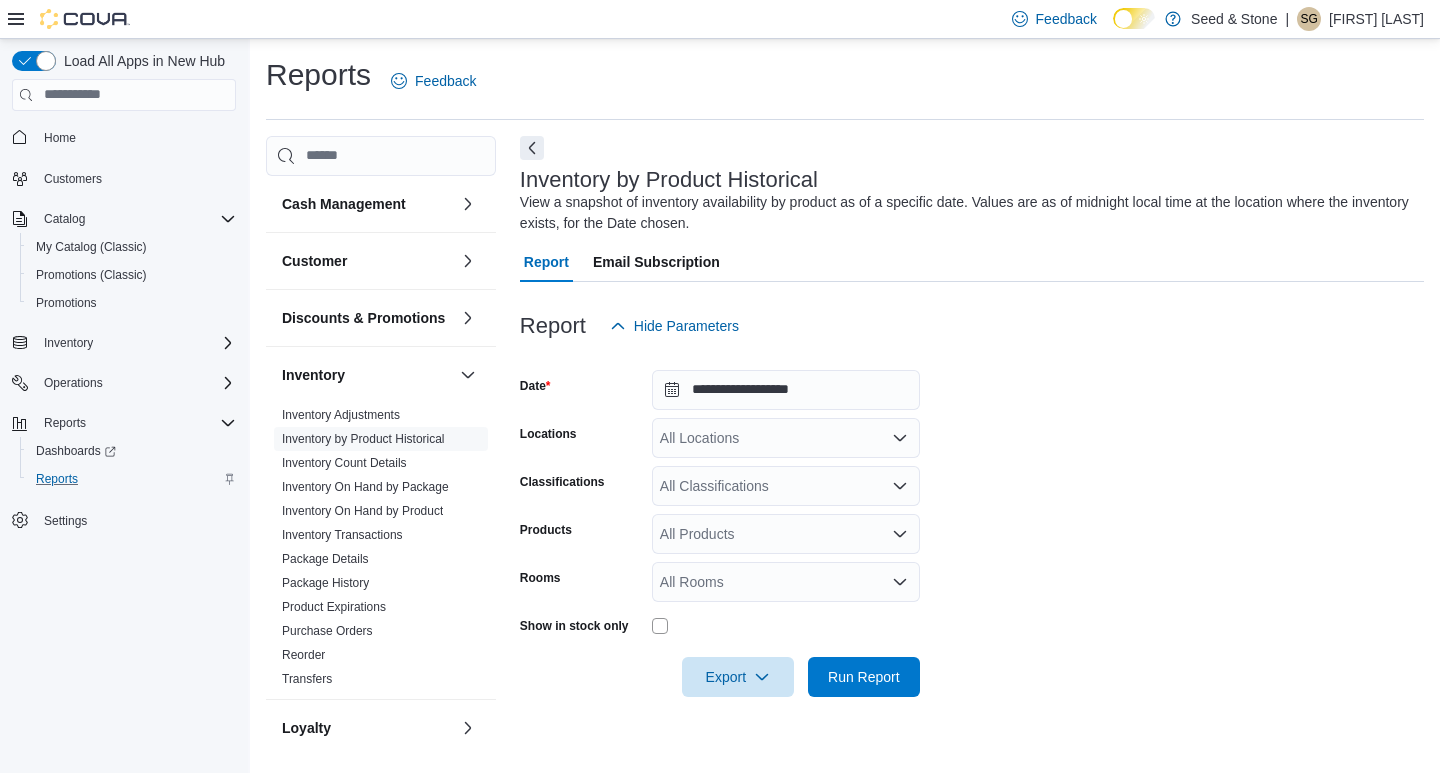 click on "All Products" at bounding box center (786, 534) 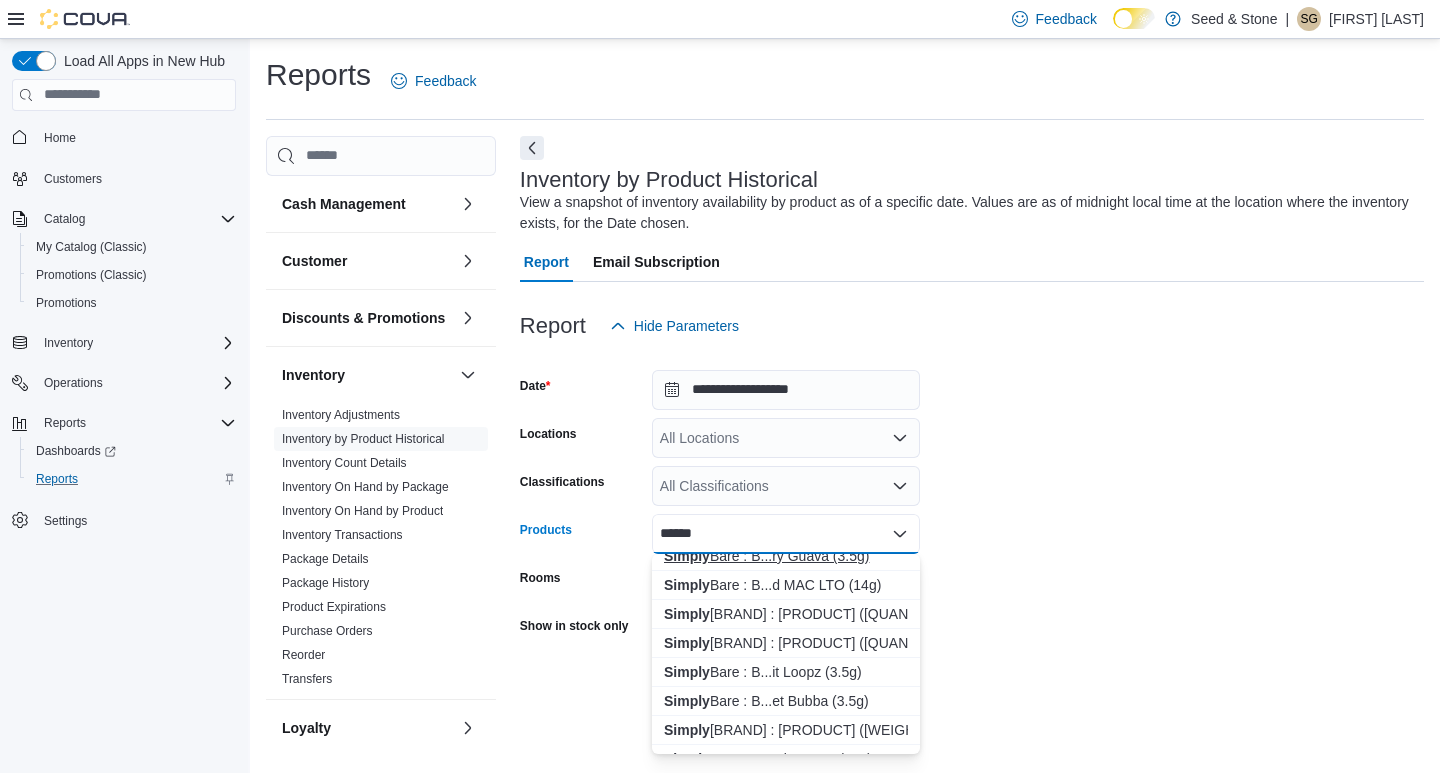 scroll, scrollTop: 900, scrollLeft: 0, axis: vertical 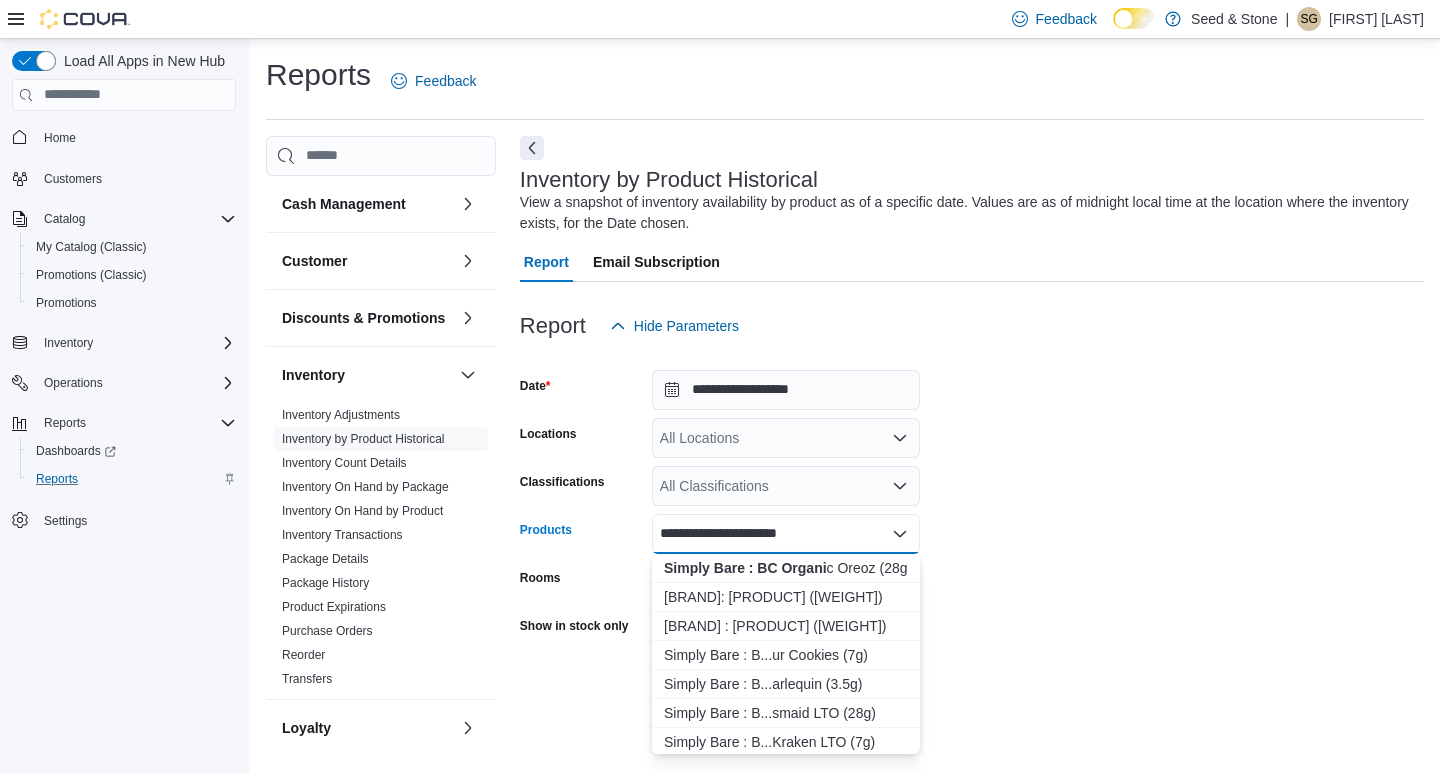 type on "**********" 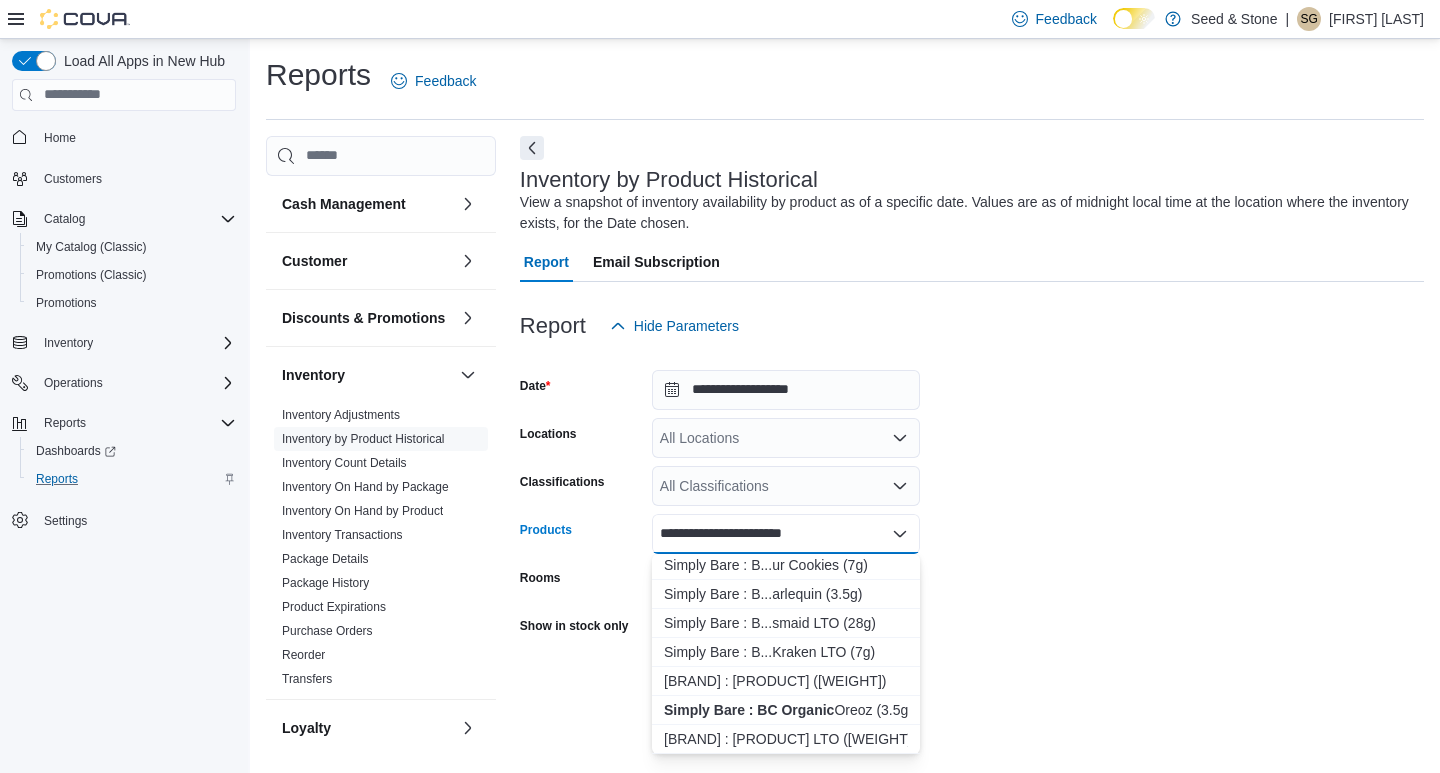 scroll, scrollTop: 119, scrollLeft: 0, axis: vertical 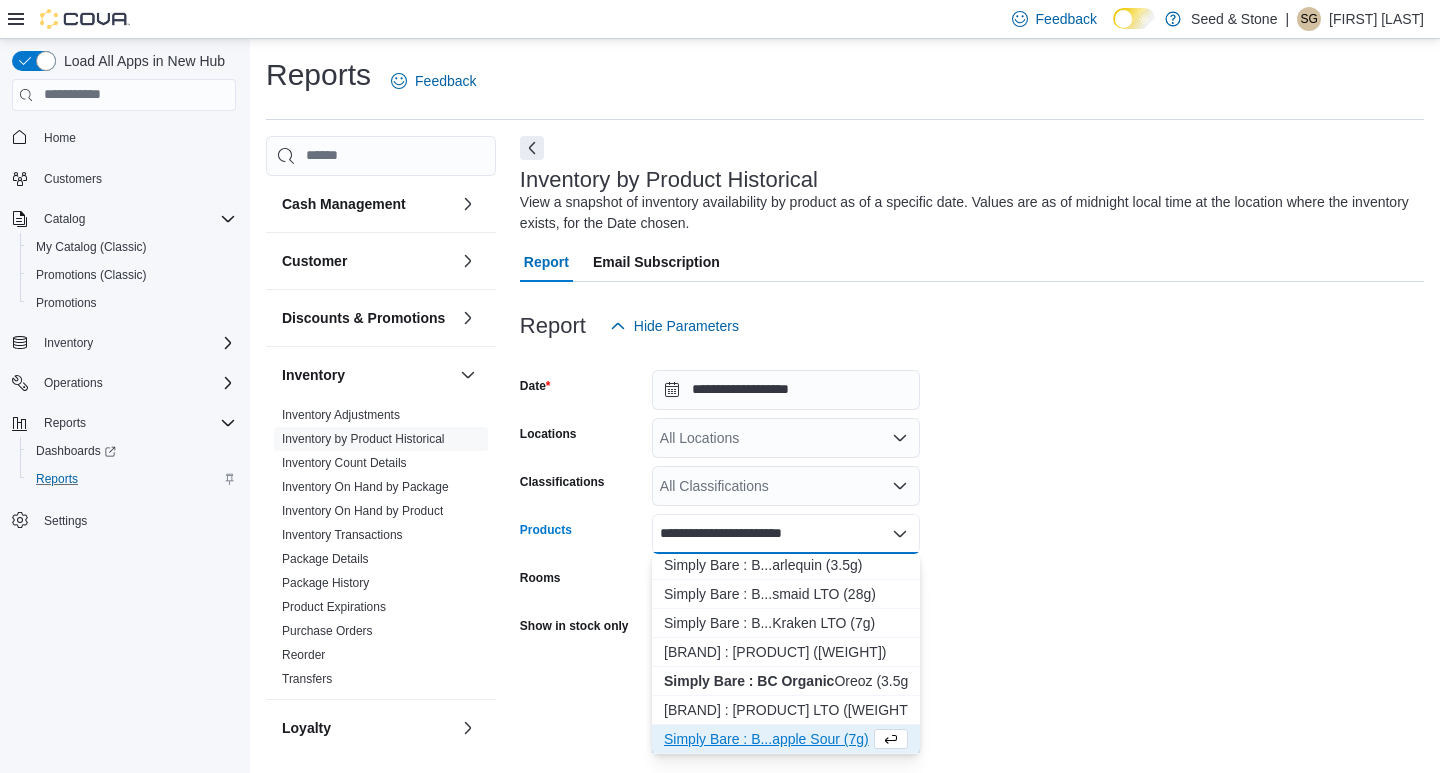 type 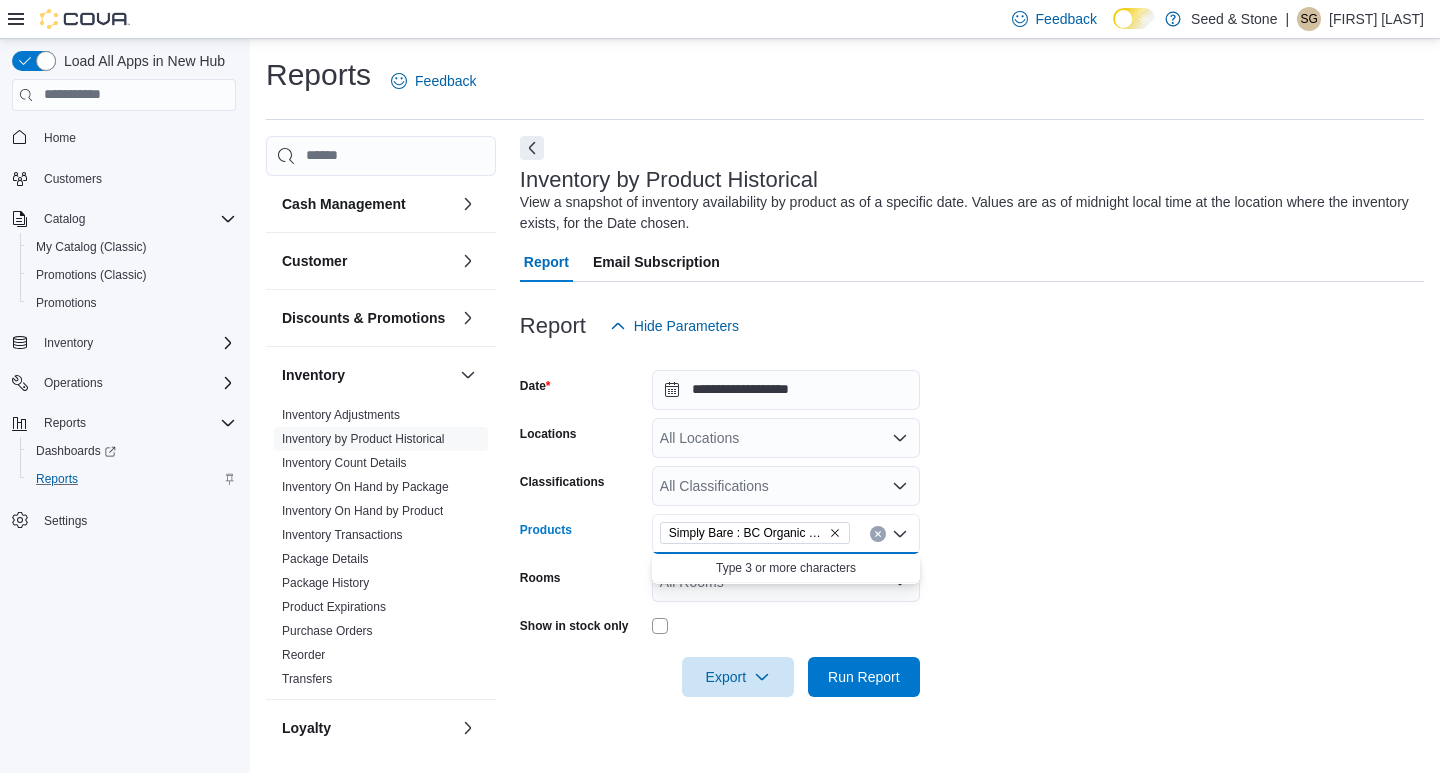 scroll, scrollTop: 0, scrollLeft: 0, axis: both 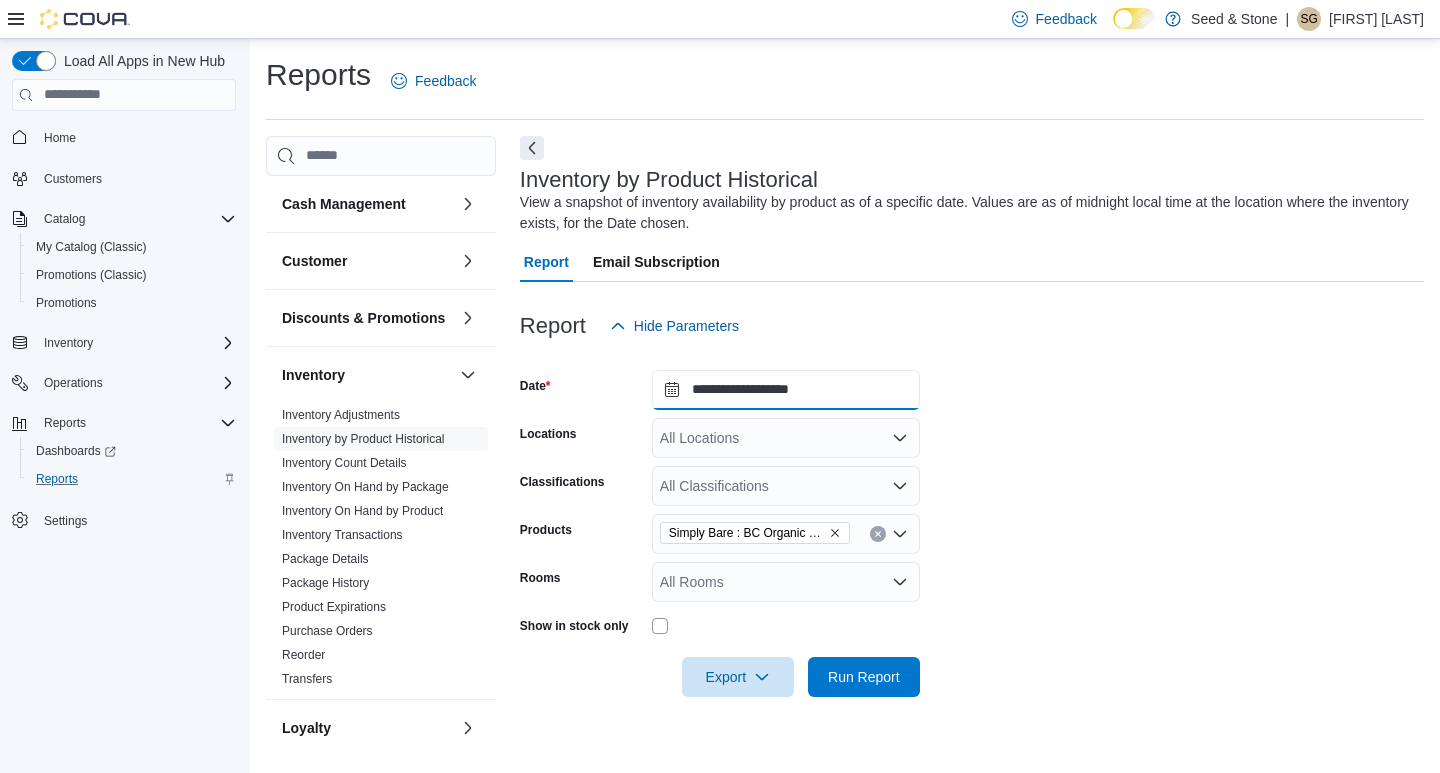 click on "**********" at bounding box center (786, 390) 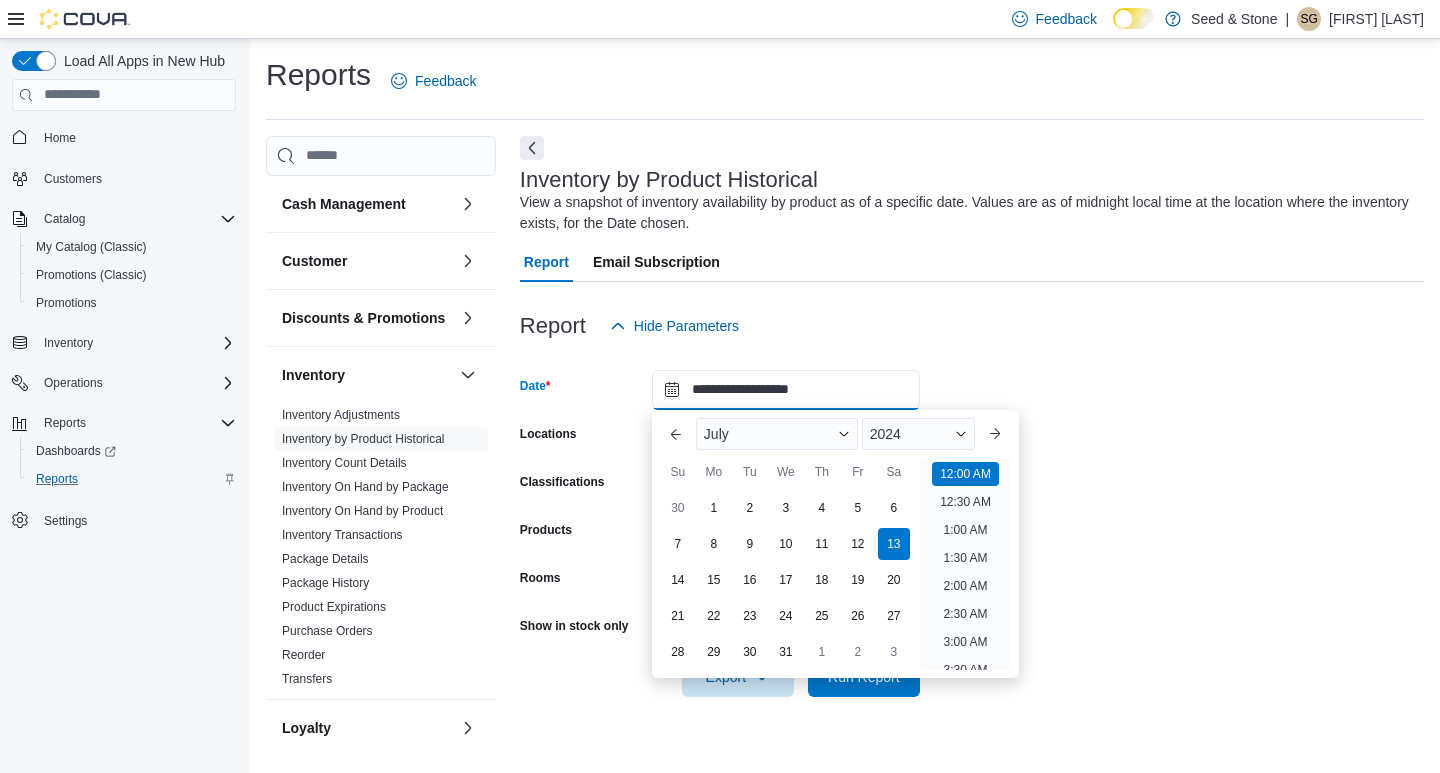 scroll, scrollTop: 62, scrollLeft: 0, axis: vertical 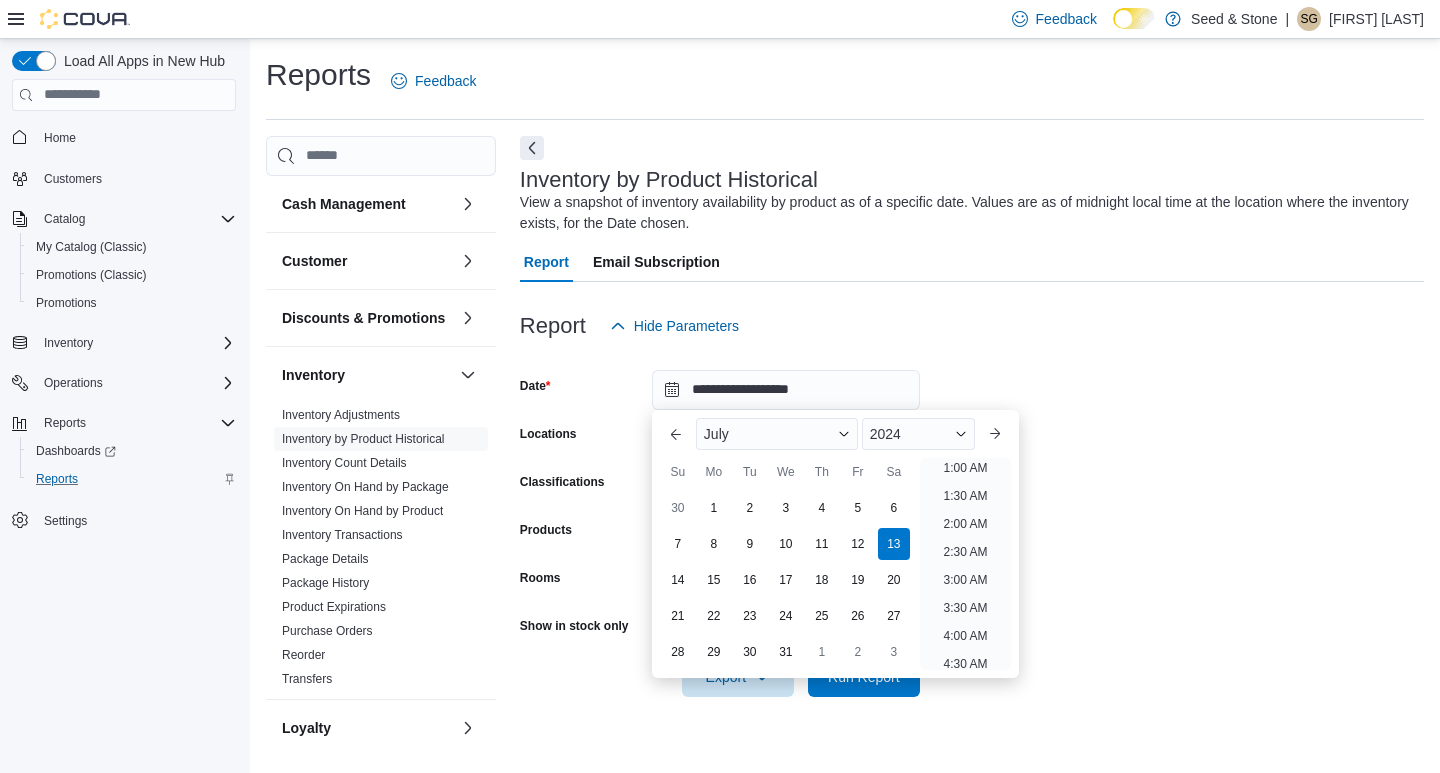 click at bounding box center (972, 358) 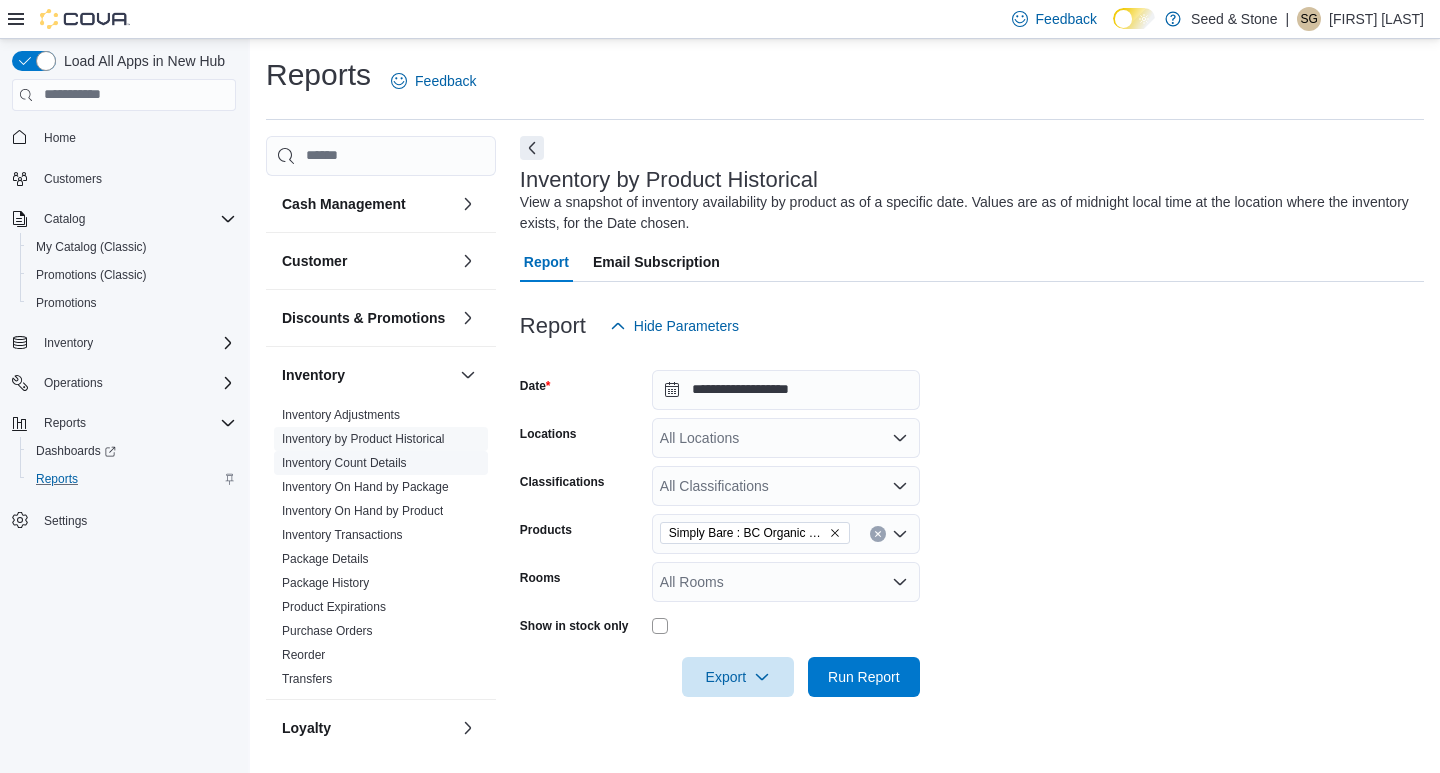 click on "Inventory Count Details" at bounding box center [344, 463] 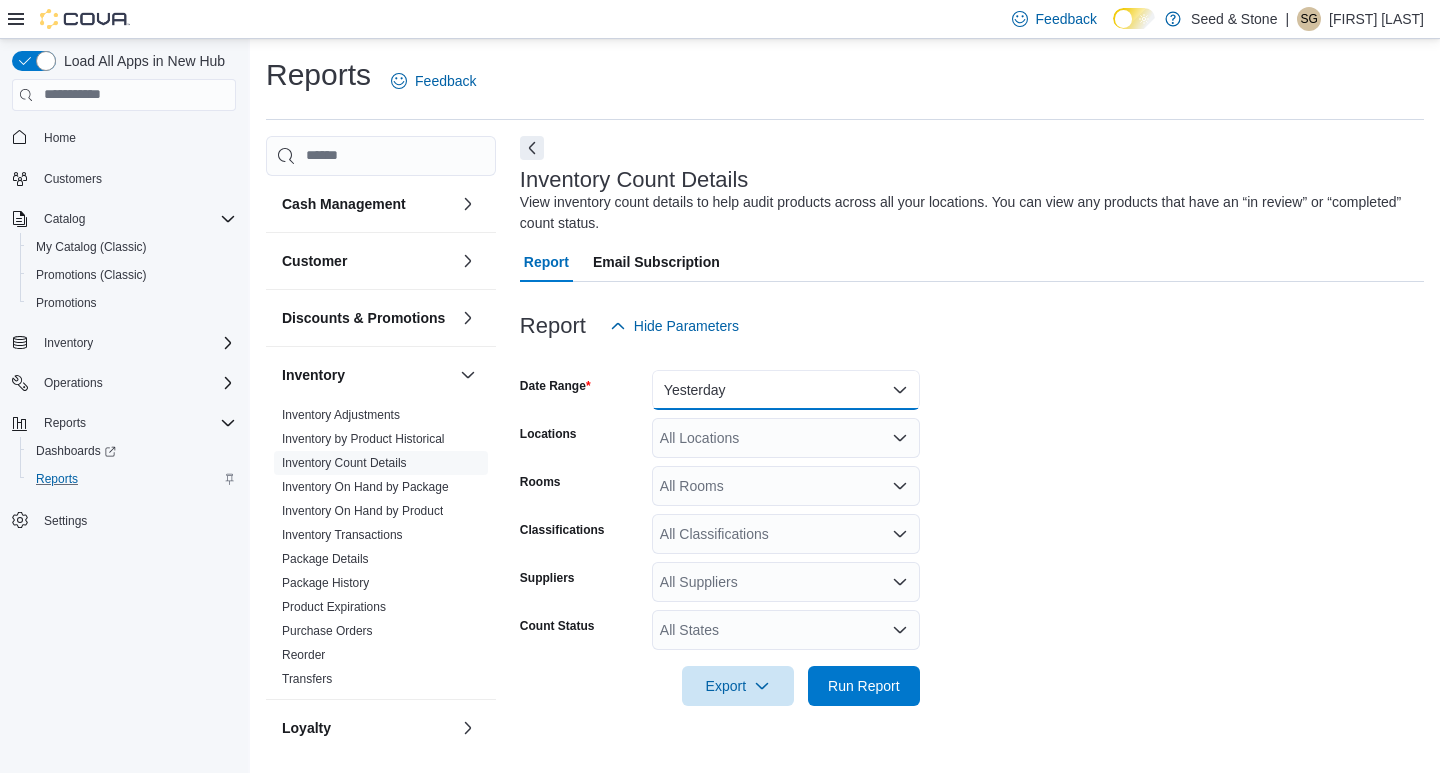 click on "Yesterday" at bounding box center (786, 390) 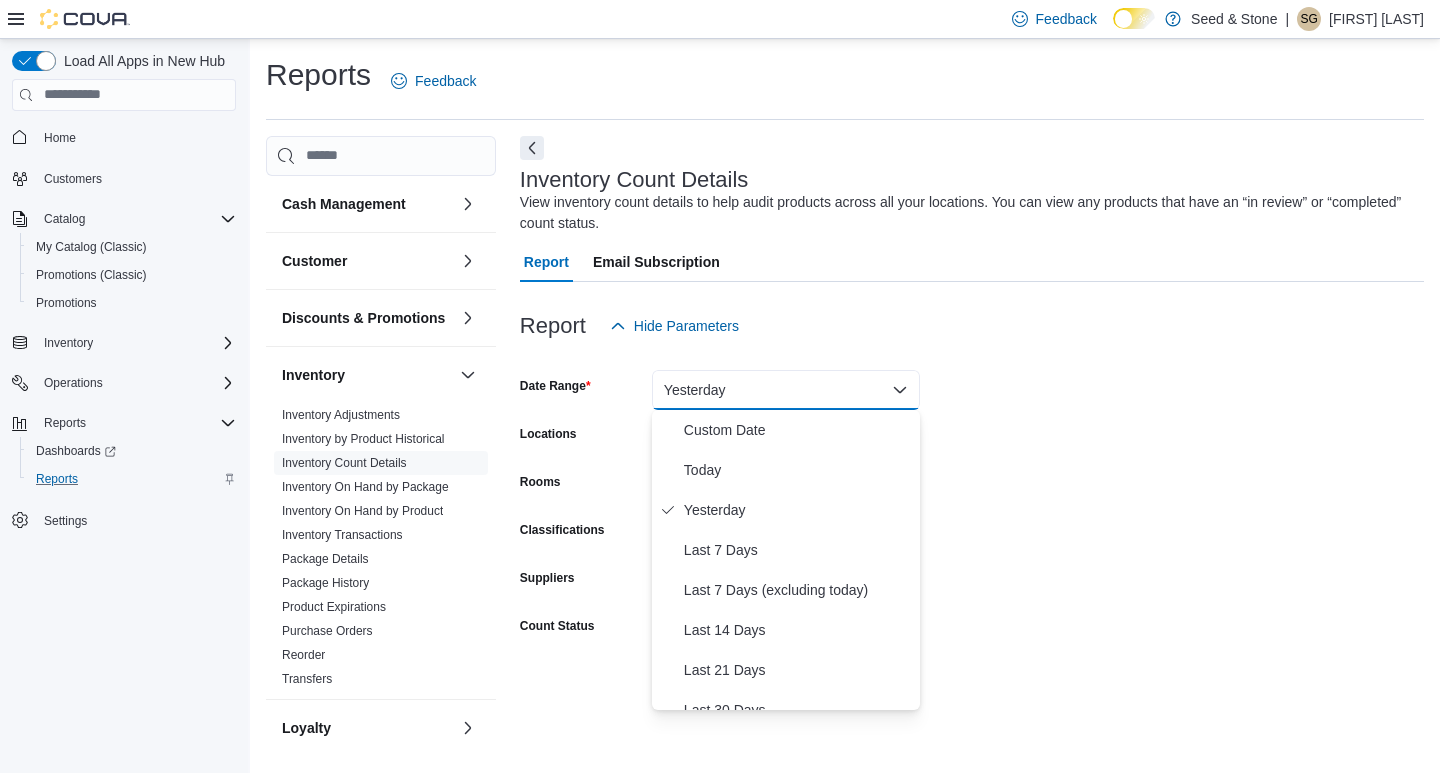click on "Report Hide Parameters" at bounding box center (972, 326) 